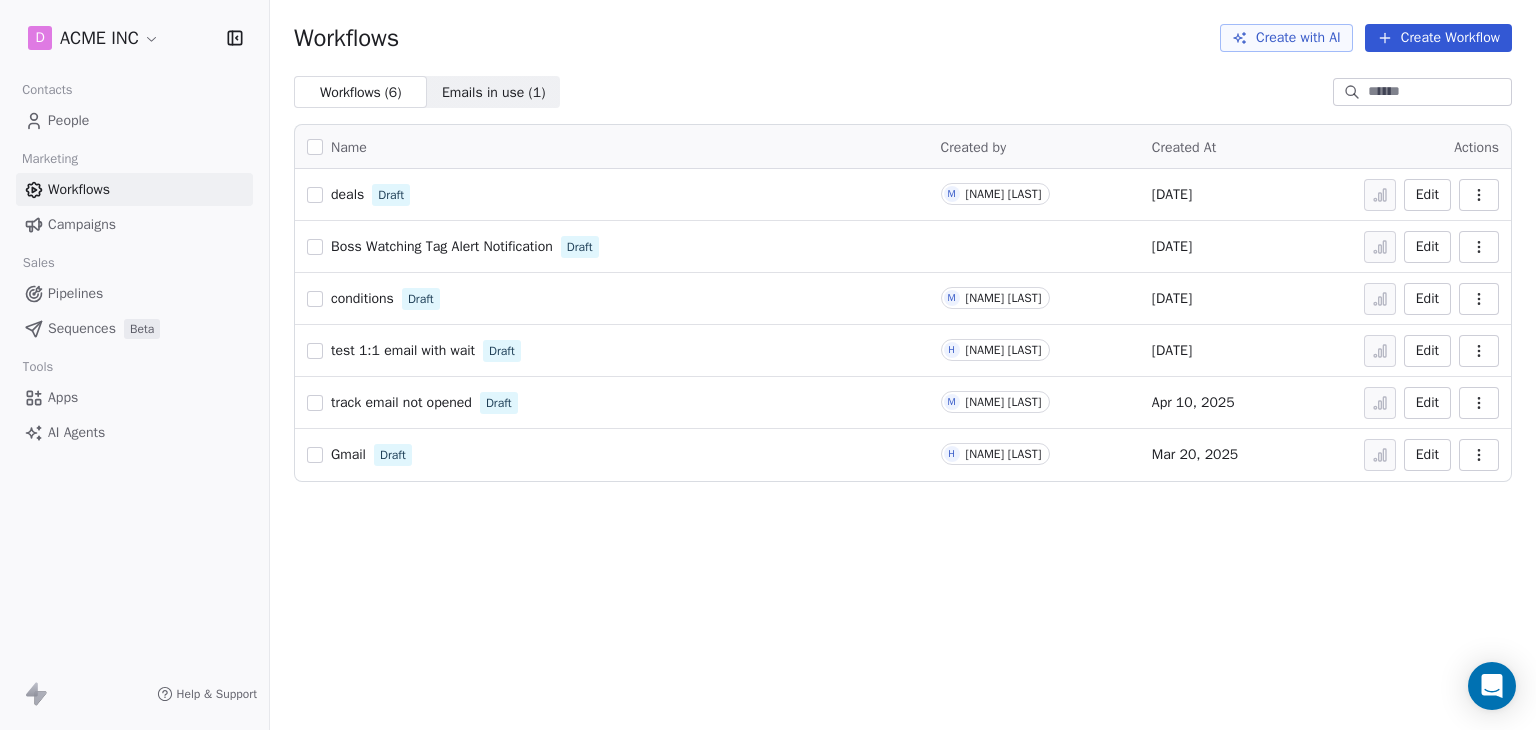 scroll, scrollTop: 0, scrollLeft: 0, axis: both 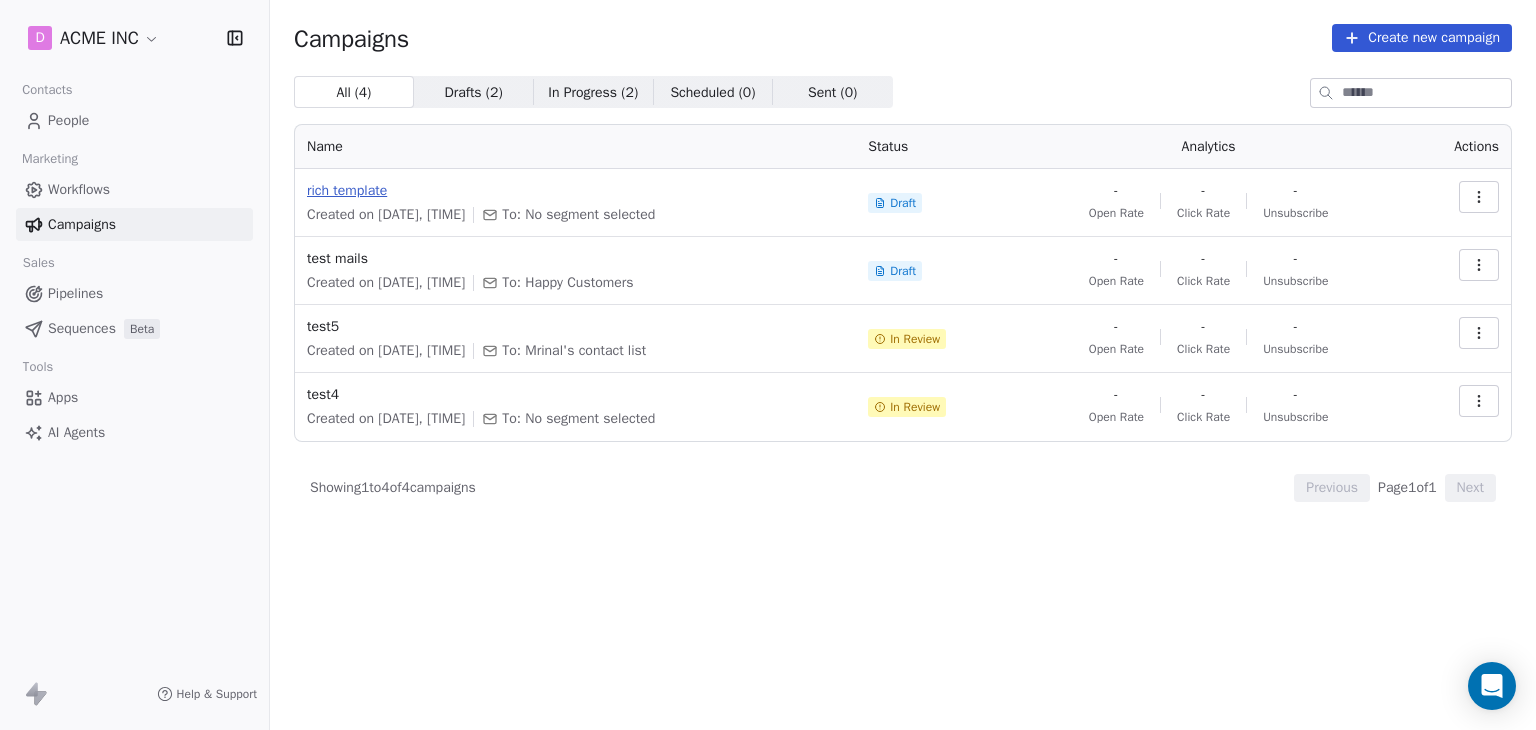 click on "rich template" at bounding box center [575, 191] 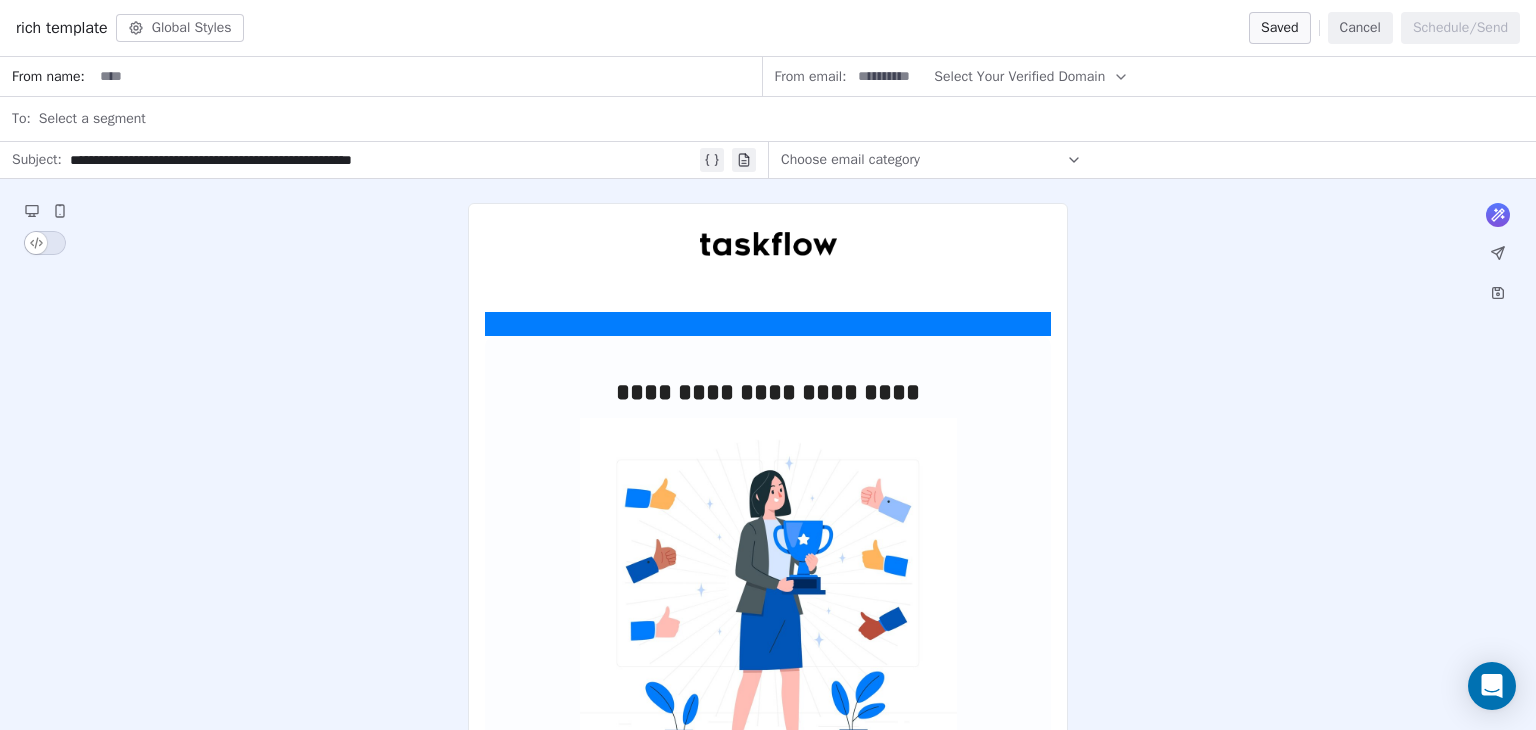 click on "**********" at bounding box center [768, 893] 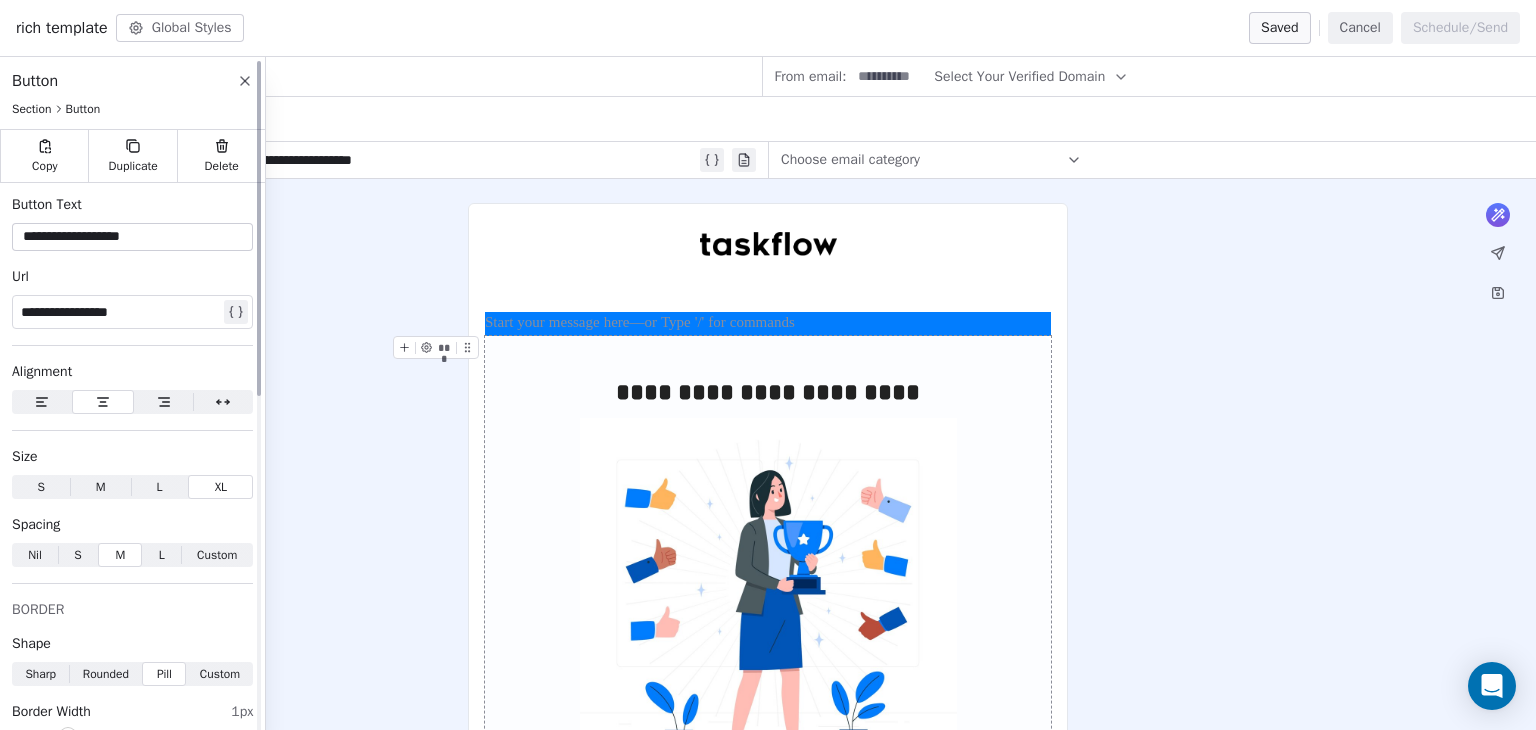 click on "**********" at bounding box center [120, 312] 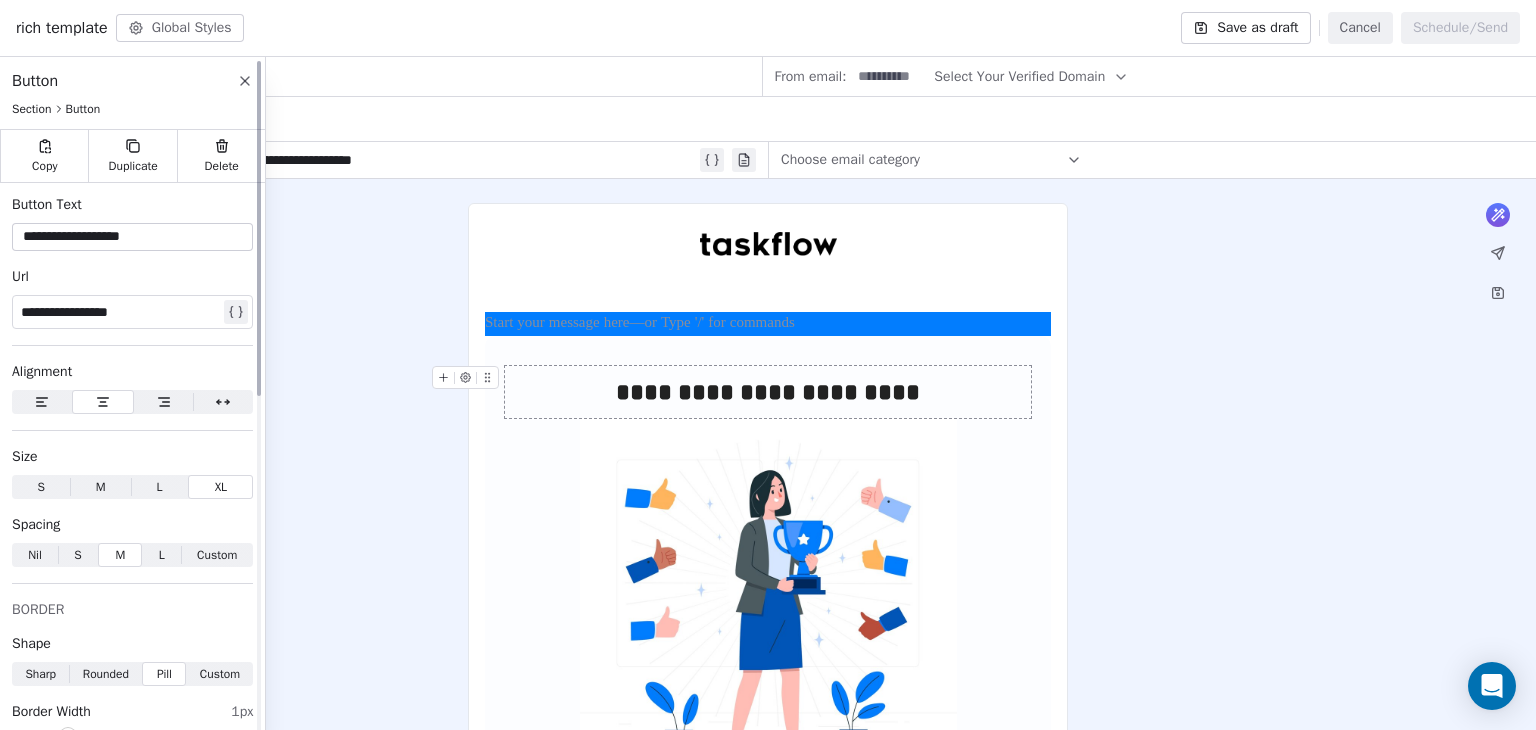 click on "**********" at bounding box center (120, 312) 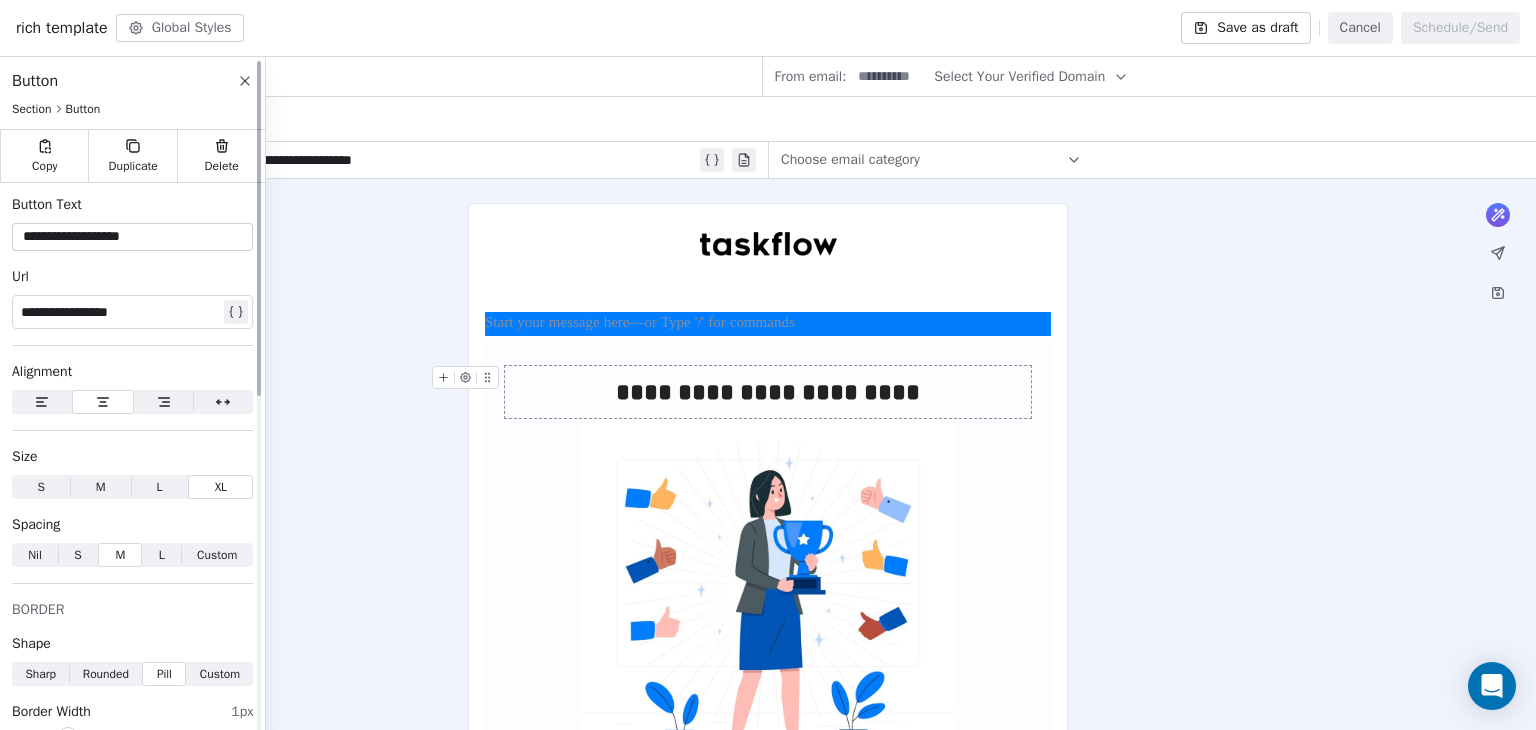 paste 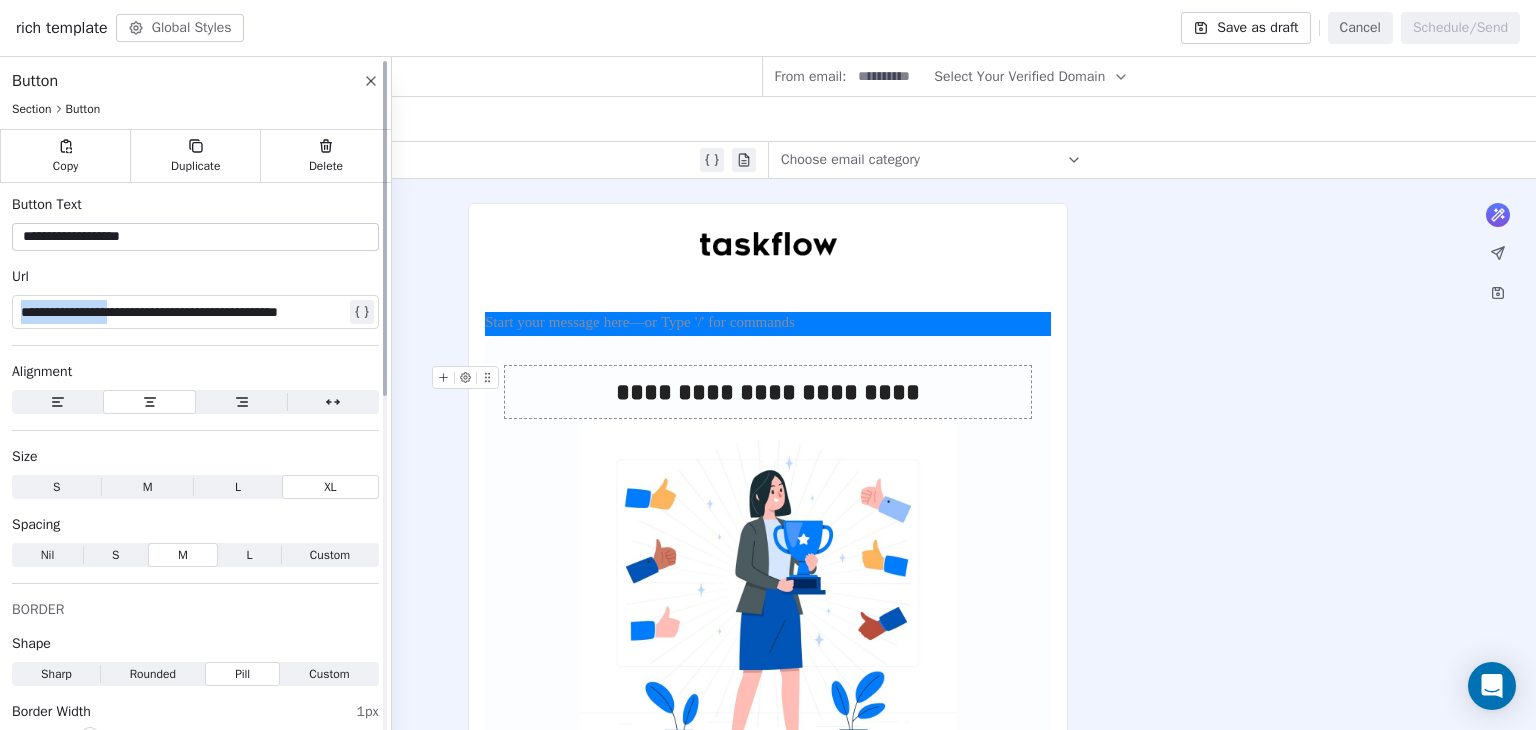 drag, startPoint x: 135, startPoint y: 308, endPoint x: 8, endPoint y: 306, distance: 127.01575 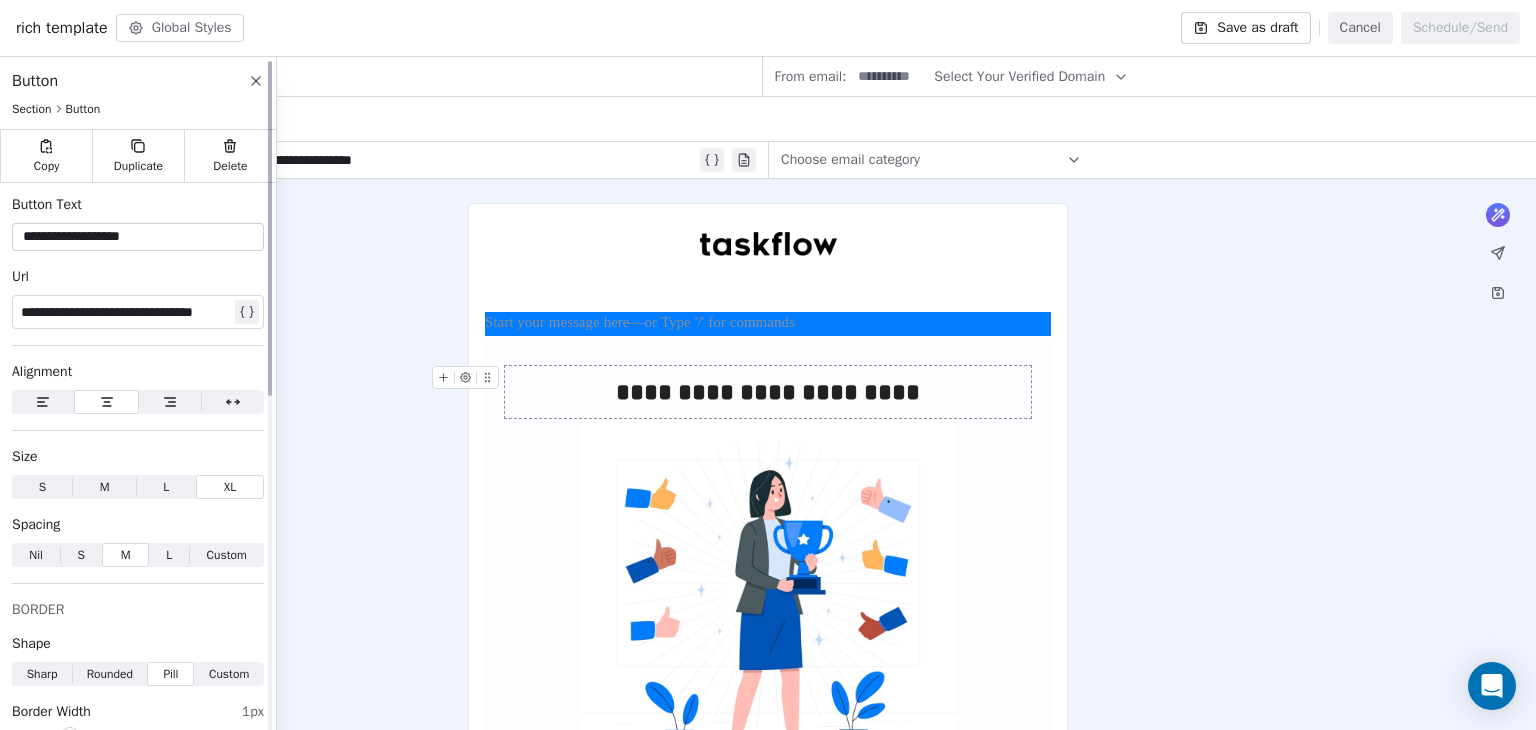 click at bounding box center (247, 312) 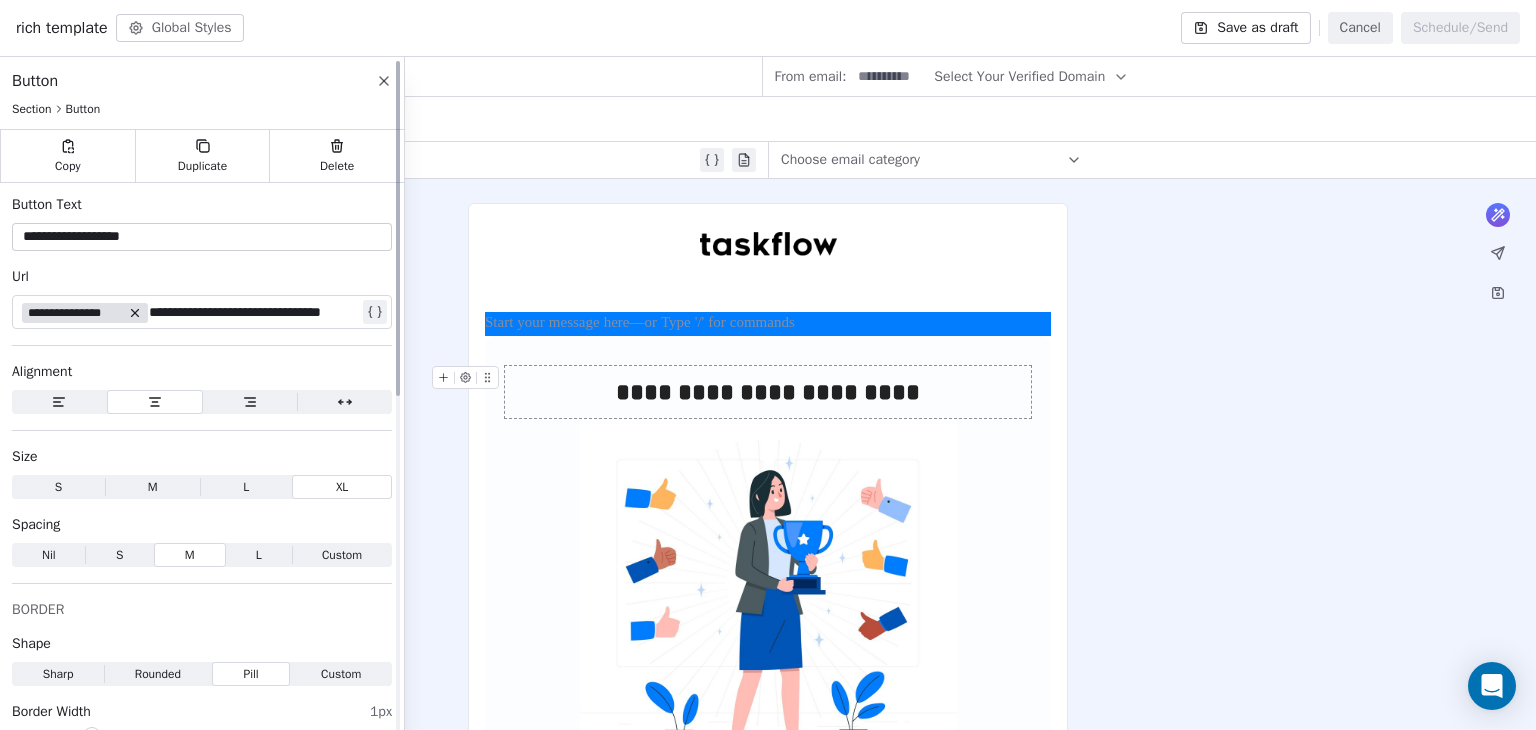click on "**********" at bounding box center [190, 312] 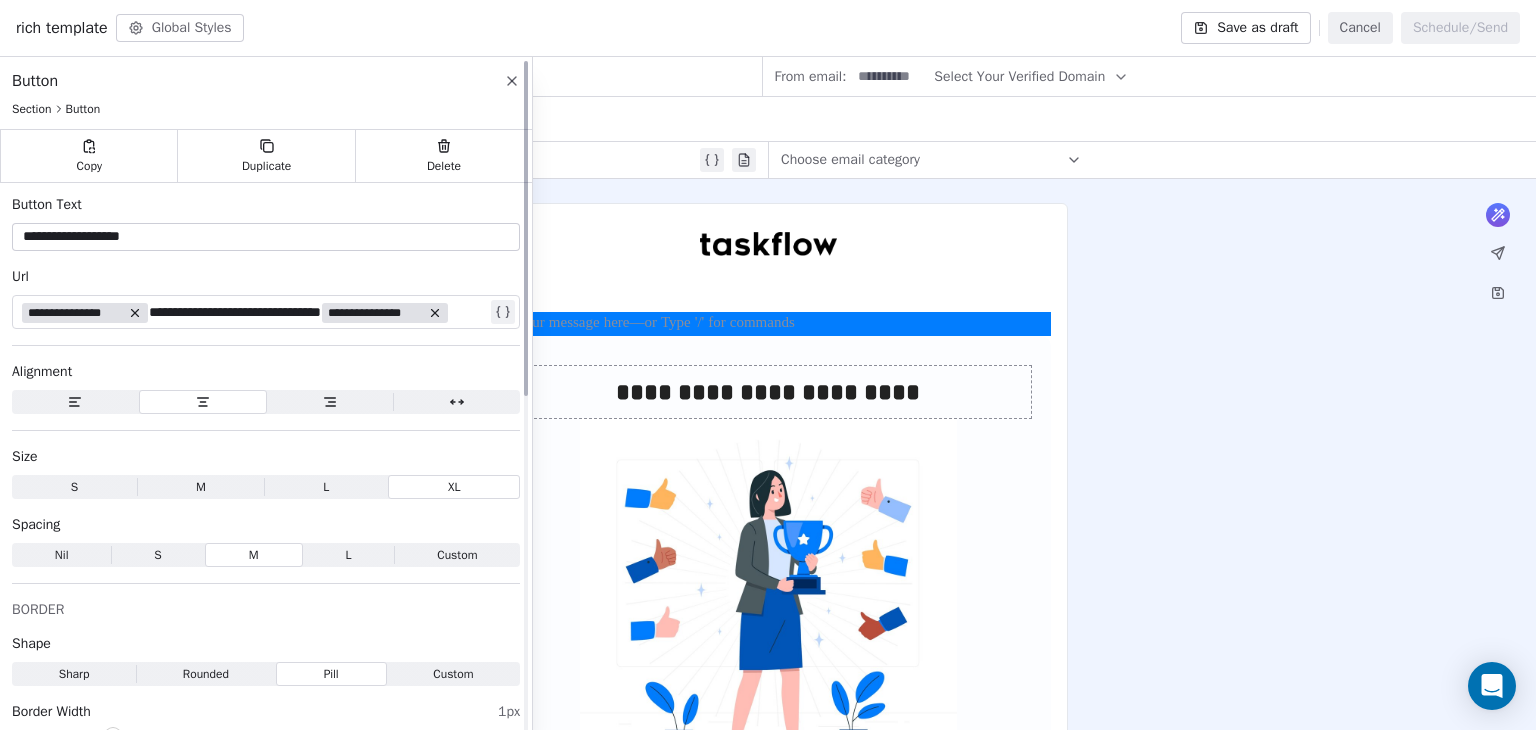 click on "**********" at bounding box center [75, 313] 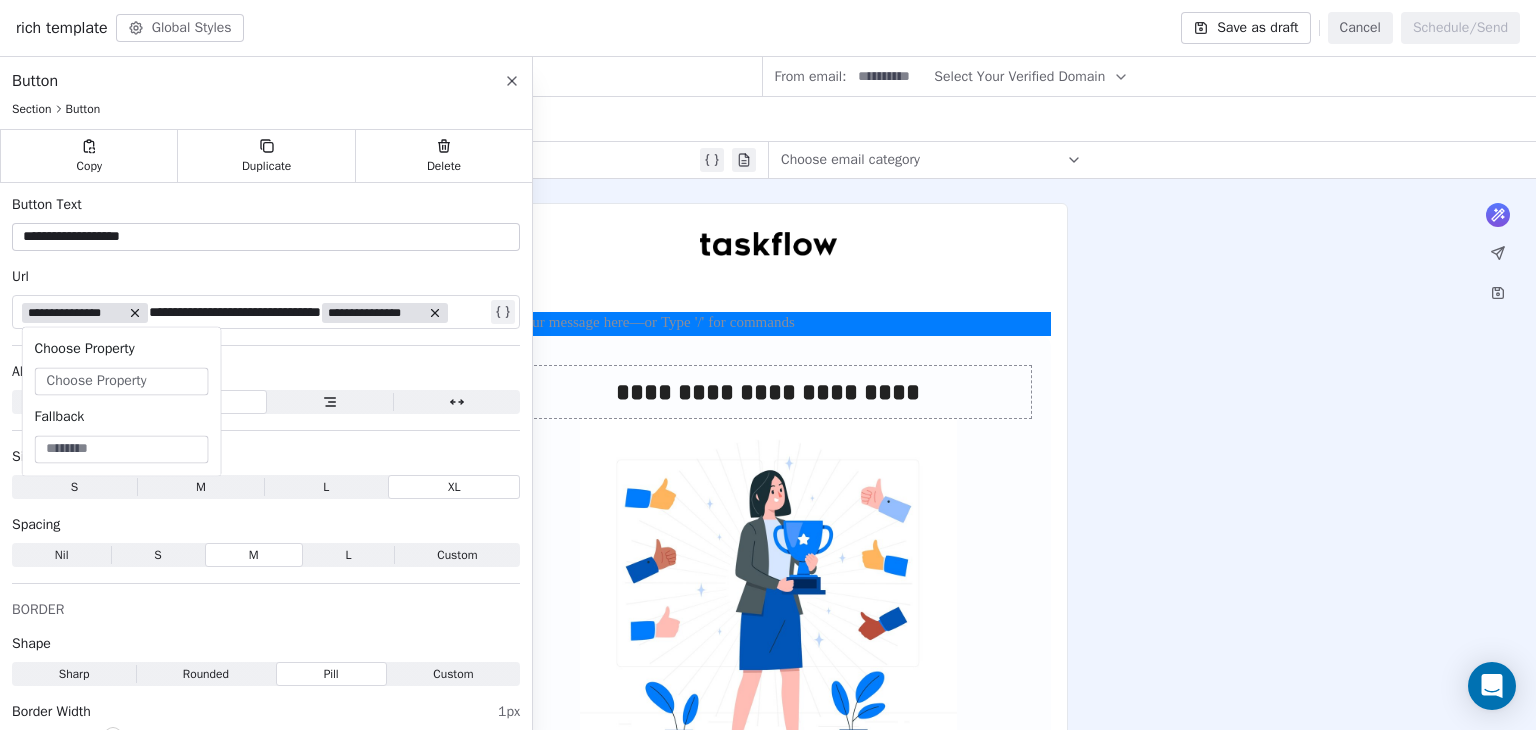click on "Choose Property" at bounding box center [97, 381] 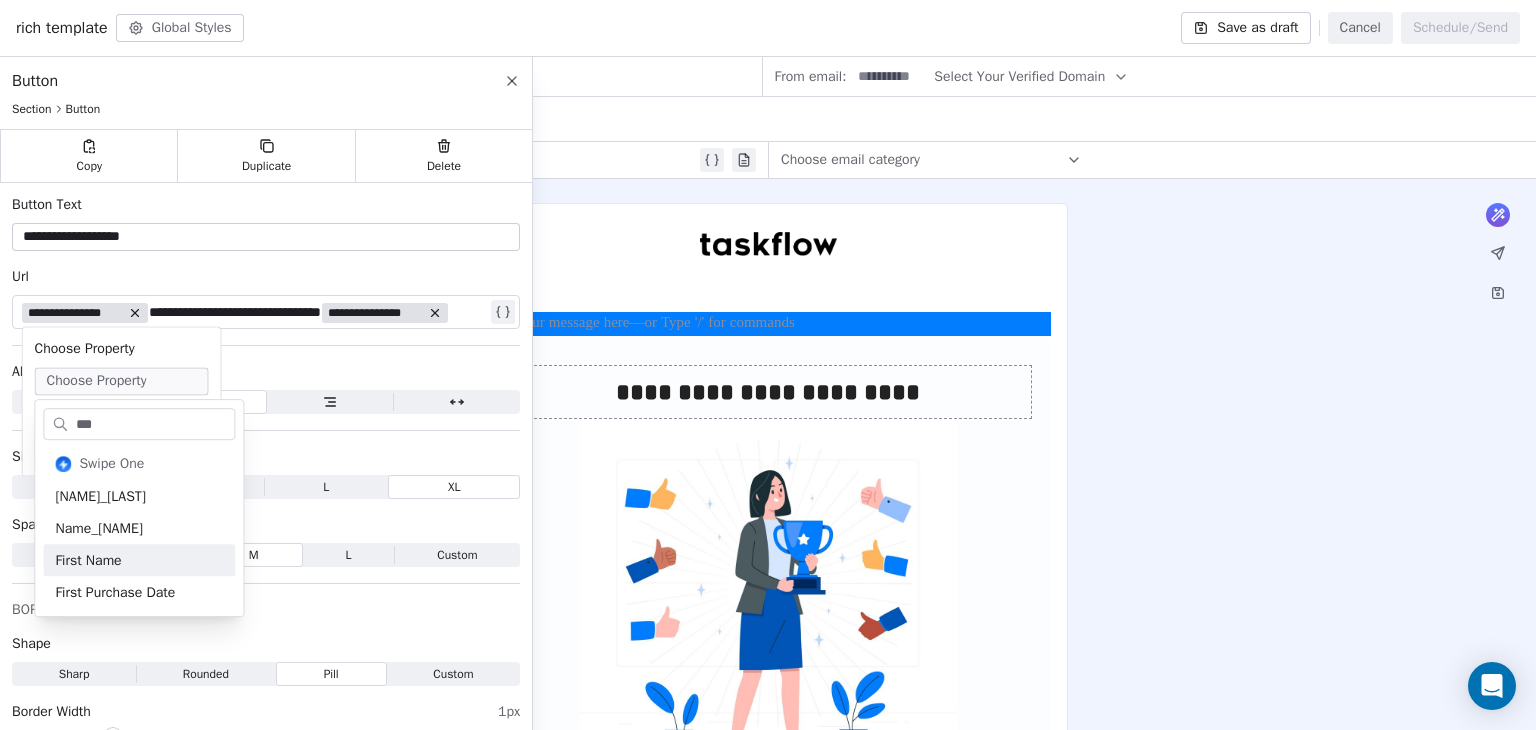 type on "***" 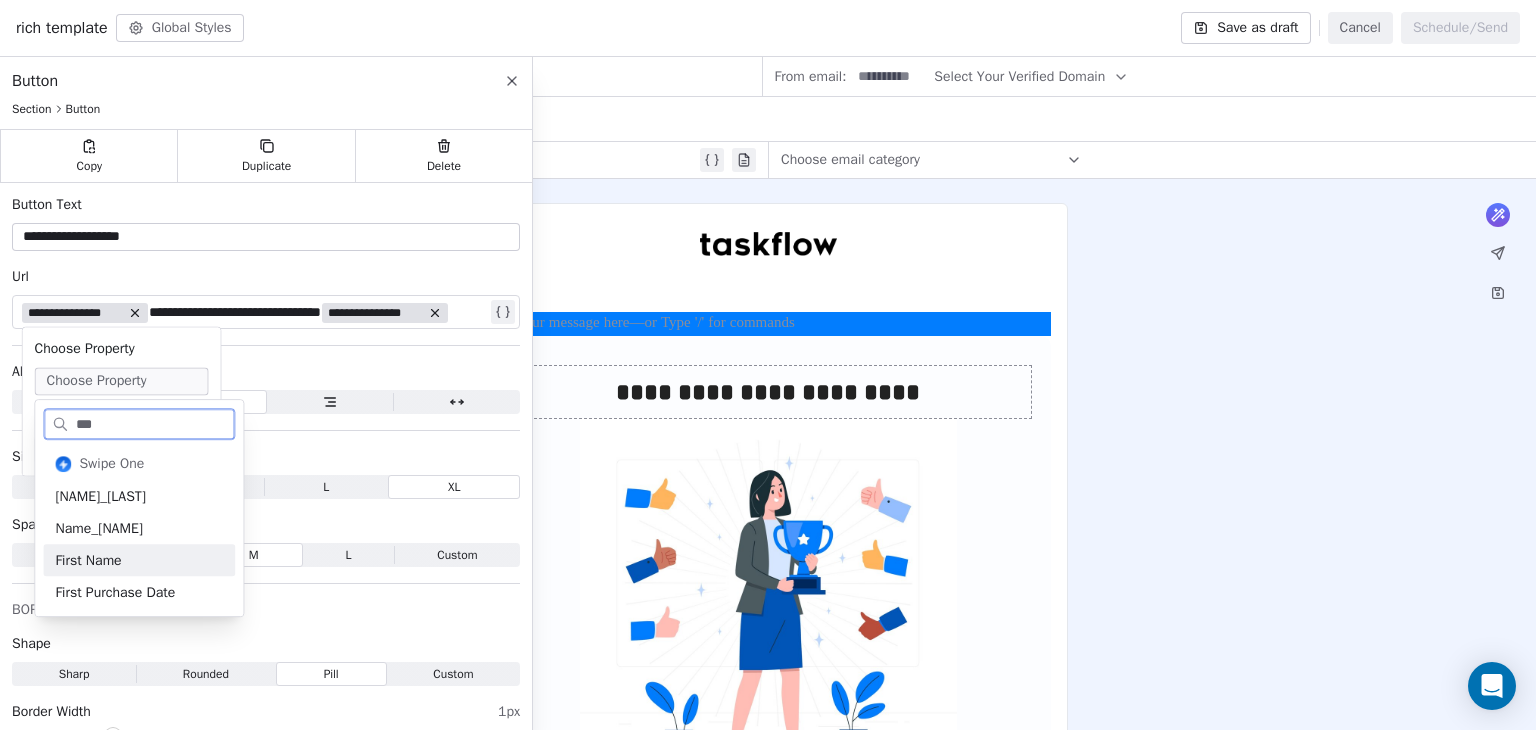 click on "First Name" at bounding box center (139, 560) 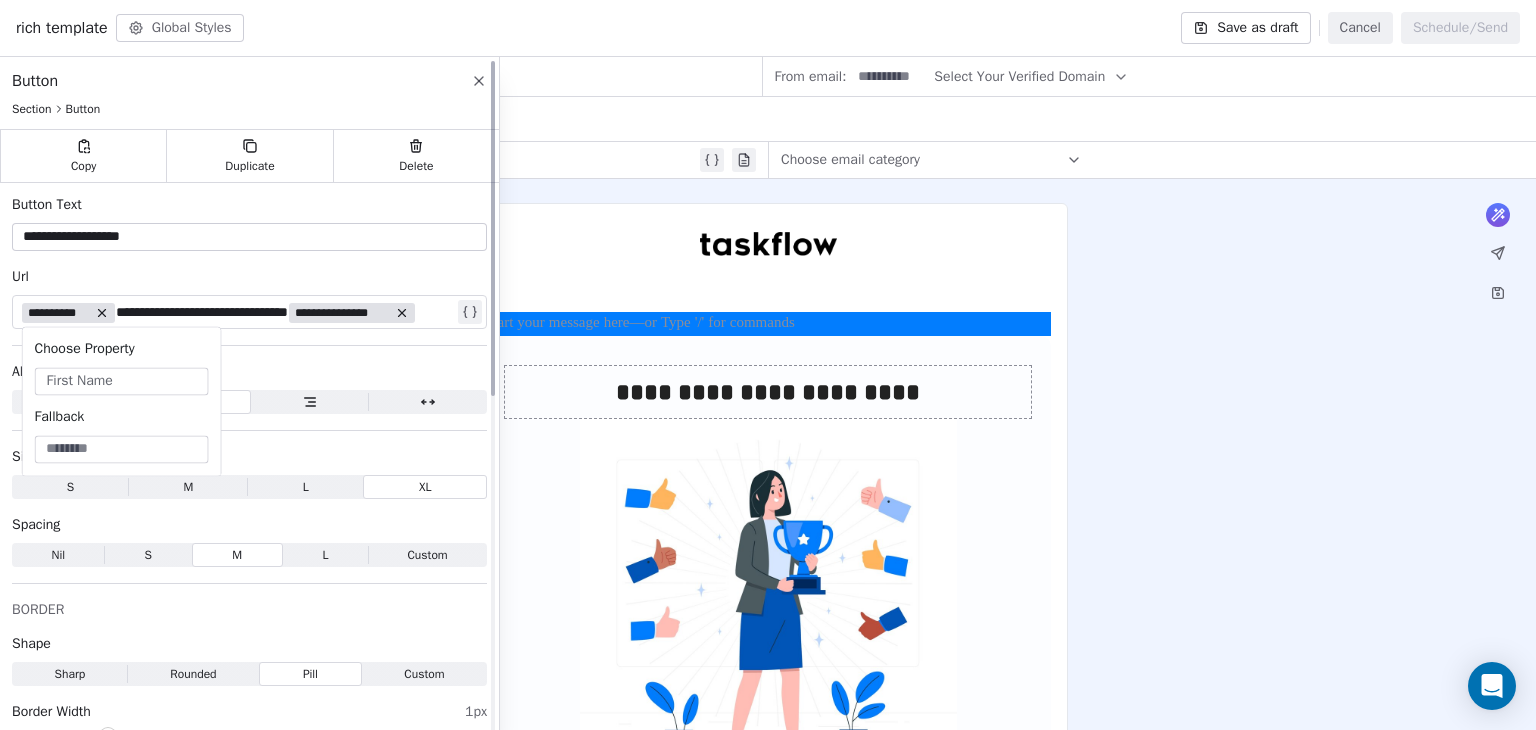 click on "**********" at bounding box center [237, 312] 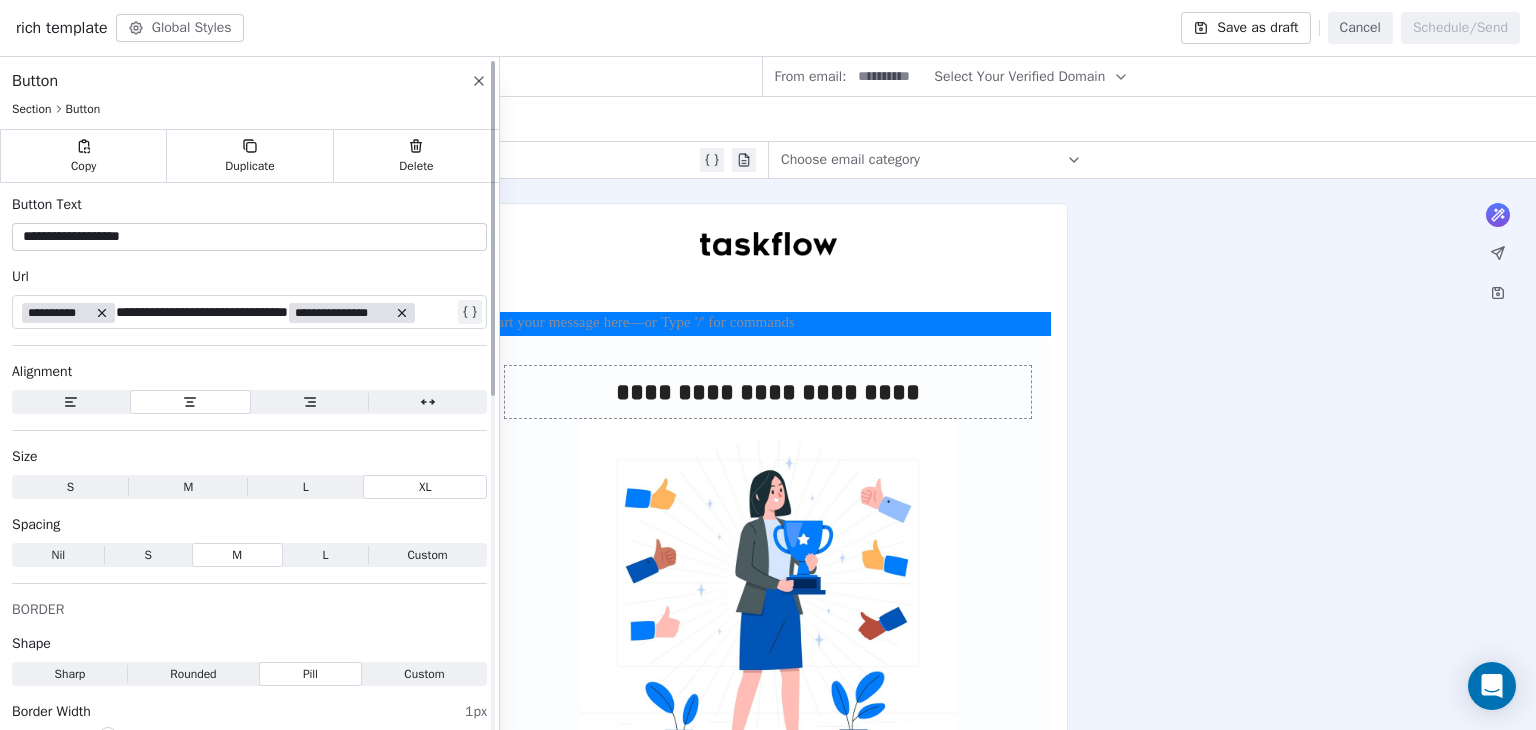 click 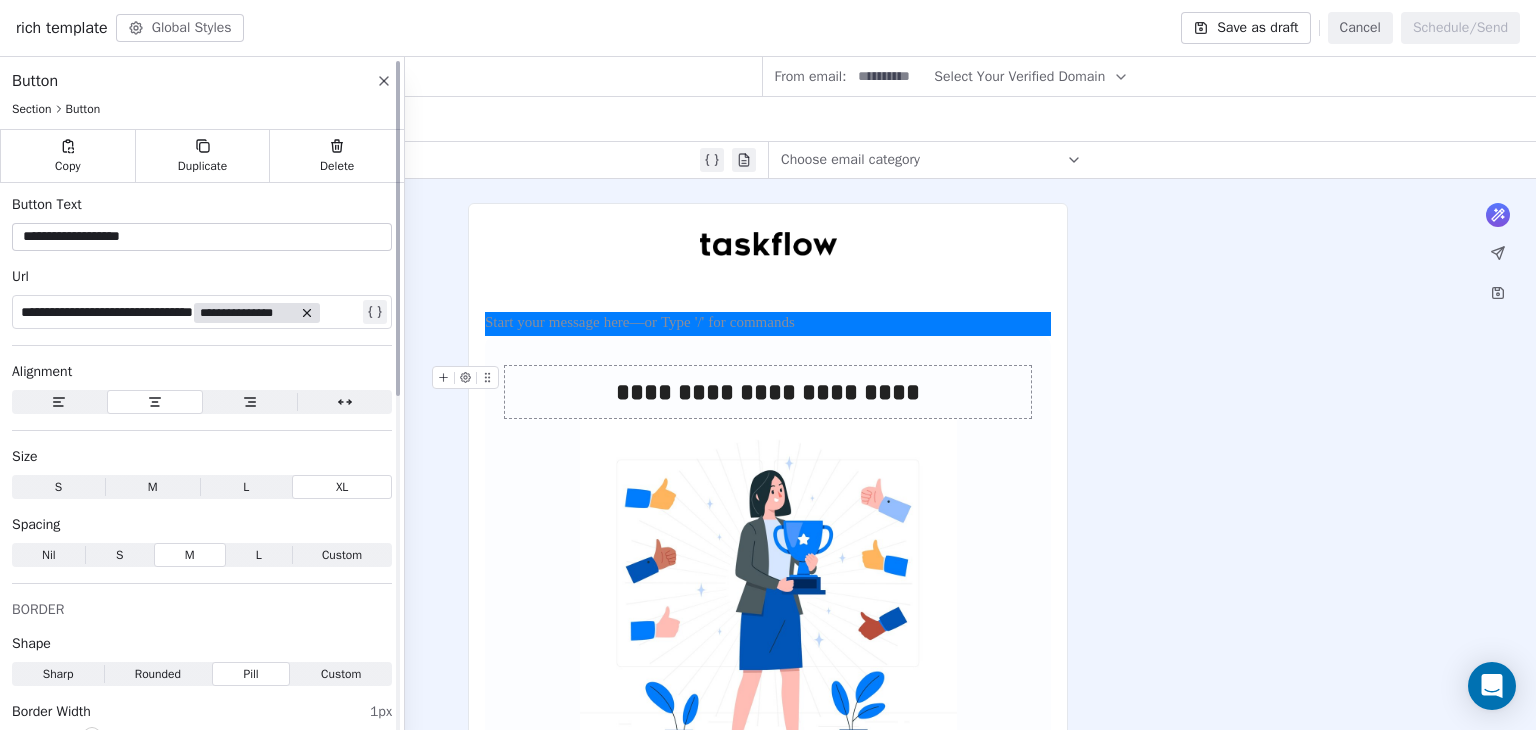click on "**********" at bounding box center (247, 313) 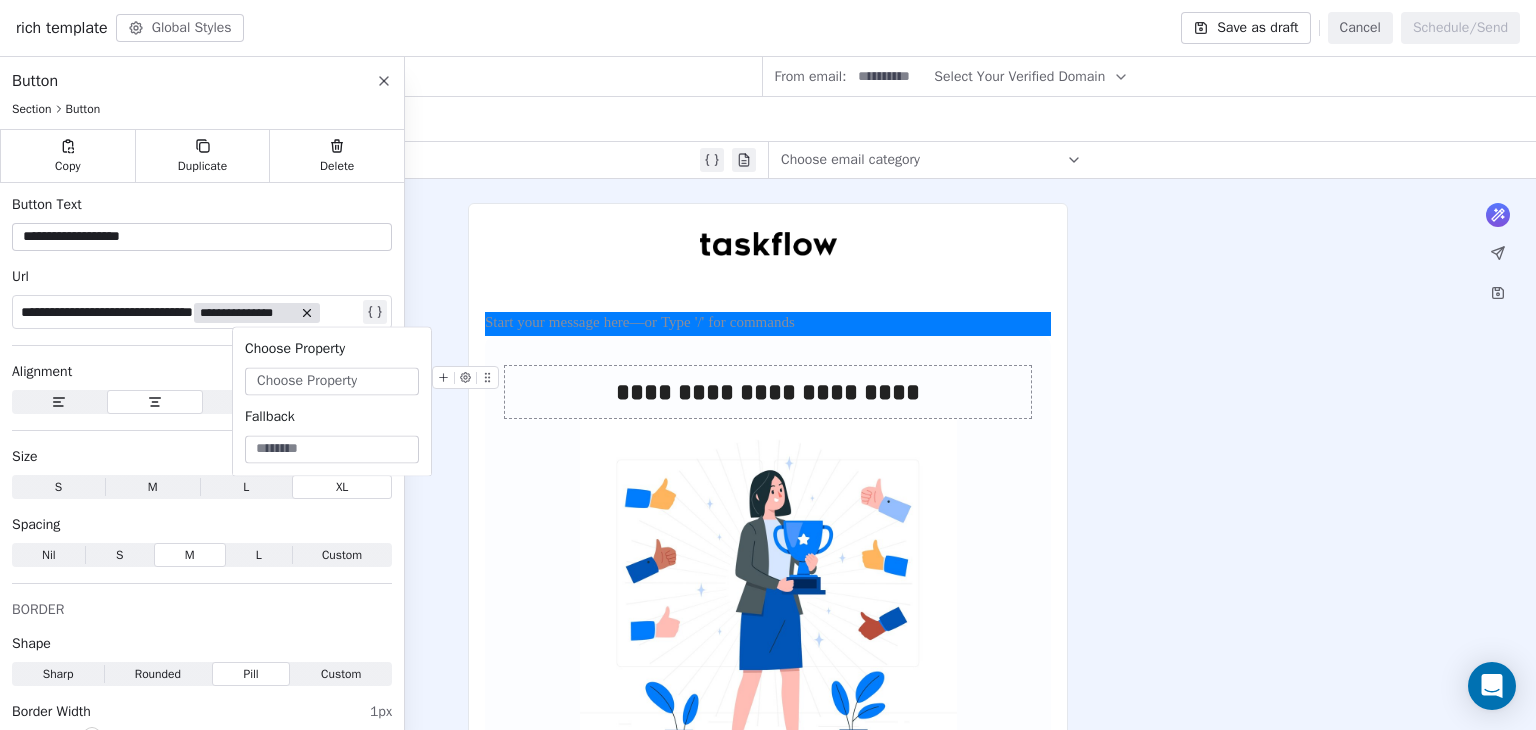 click on "Choose Property" at bounding box center (307, 381) 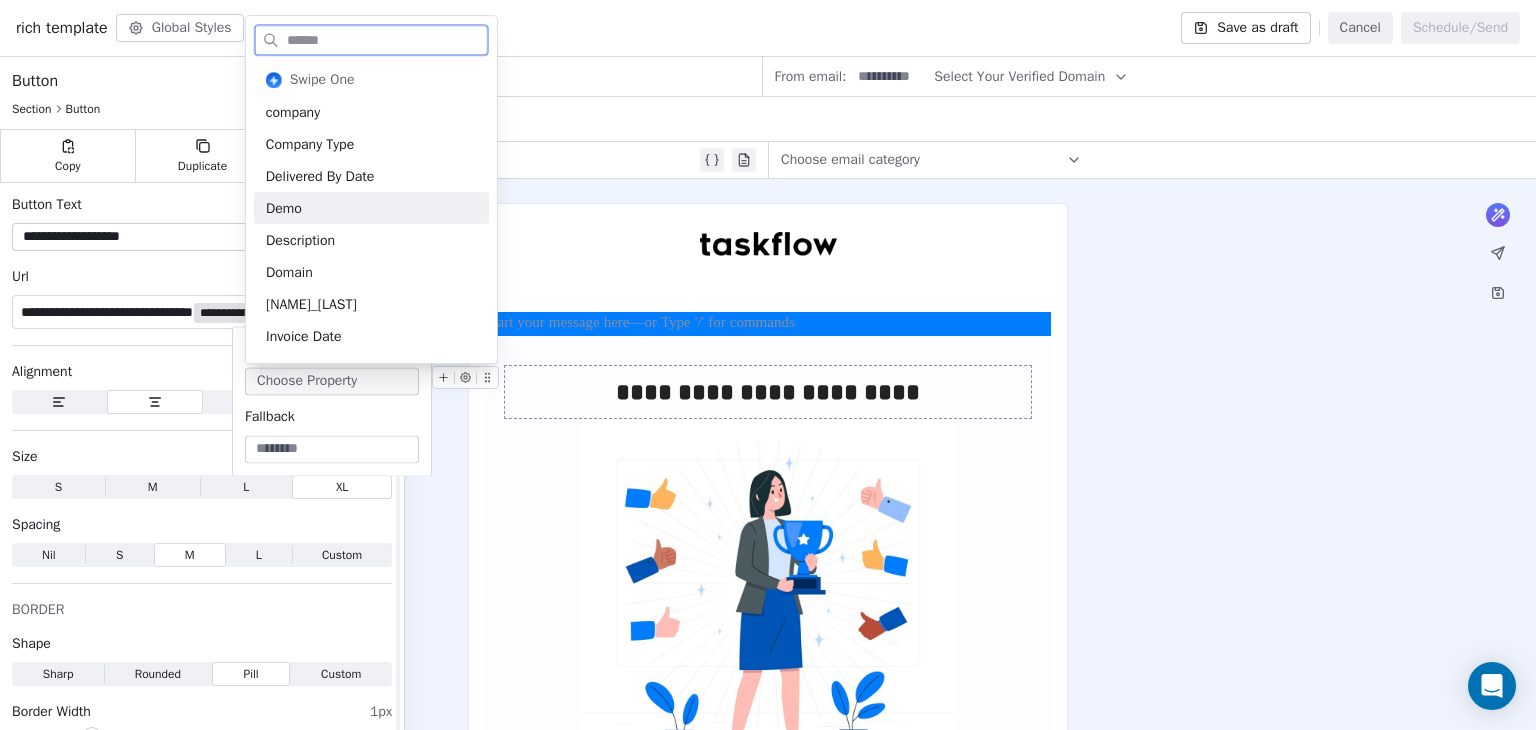 click on "**********" at bounding box center [190, 312] 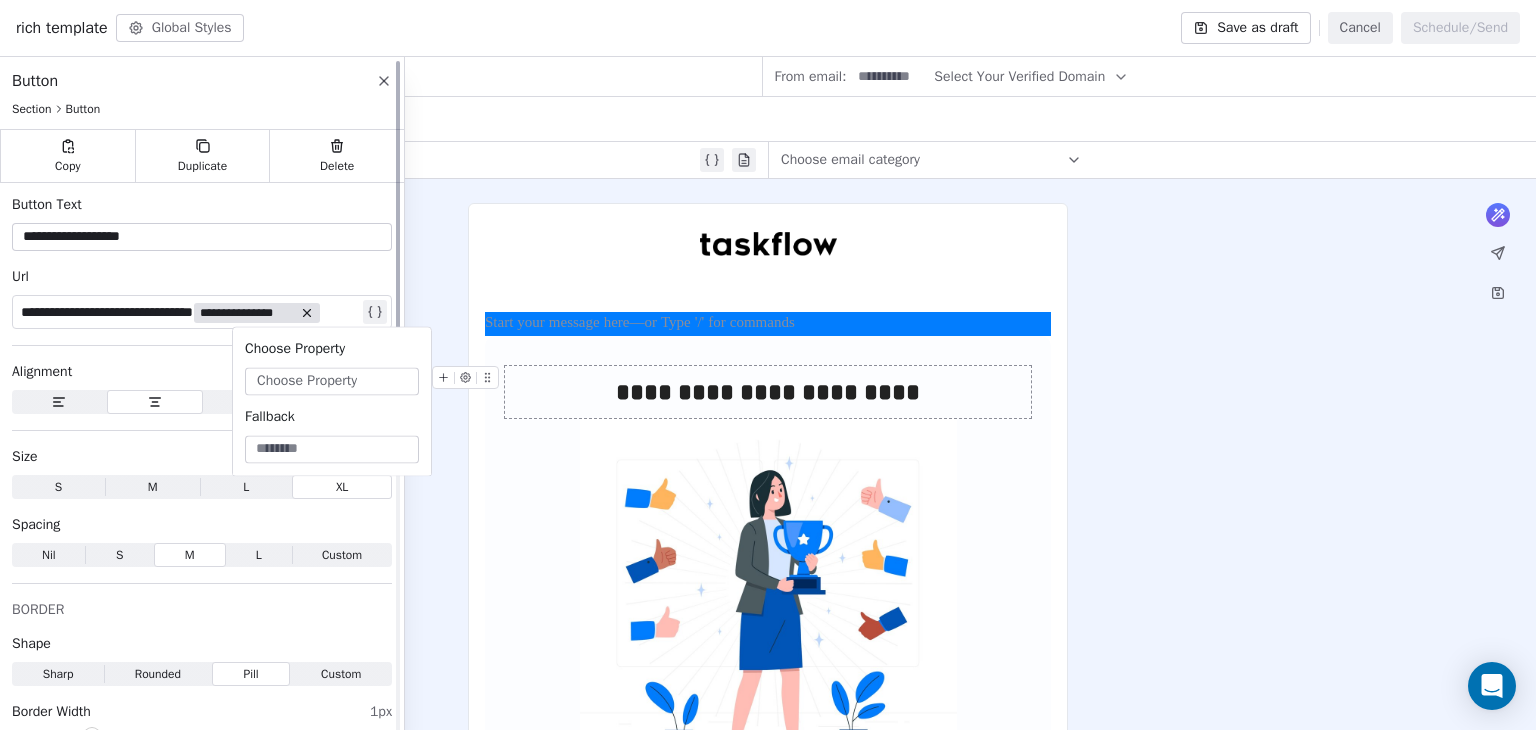 click on "**********" at bounding box center (190, 312) 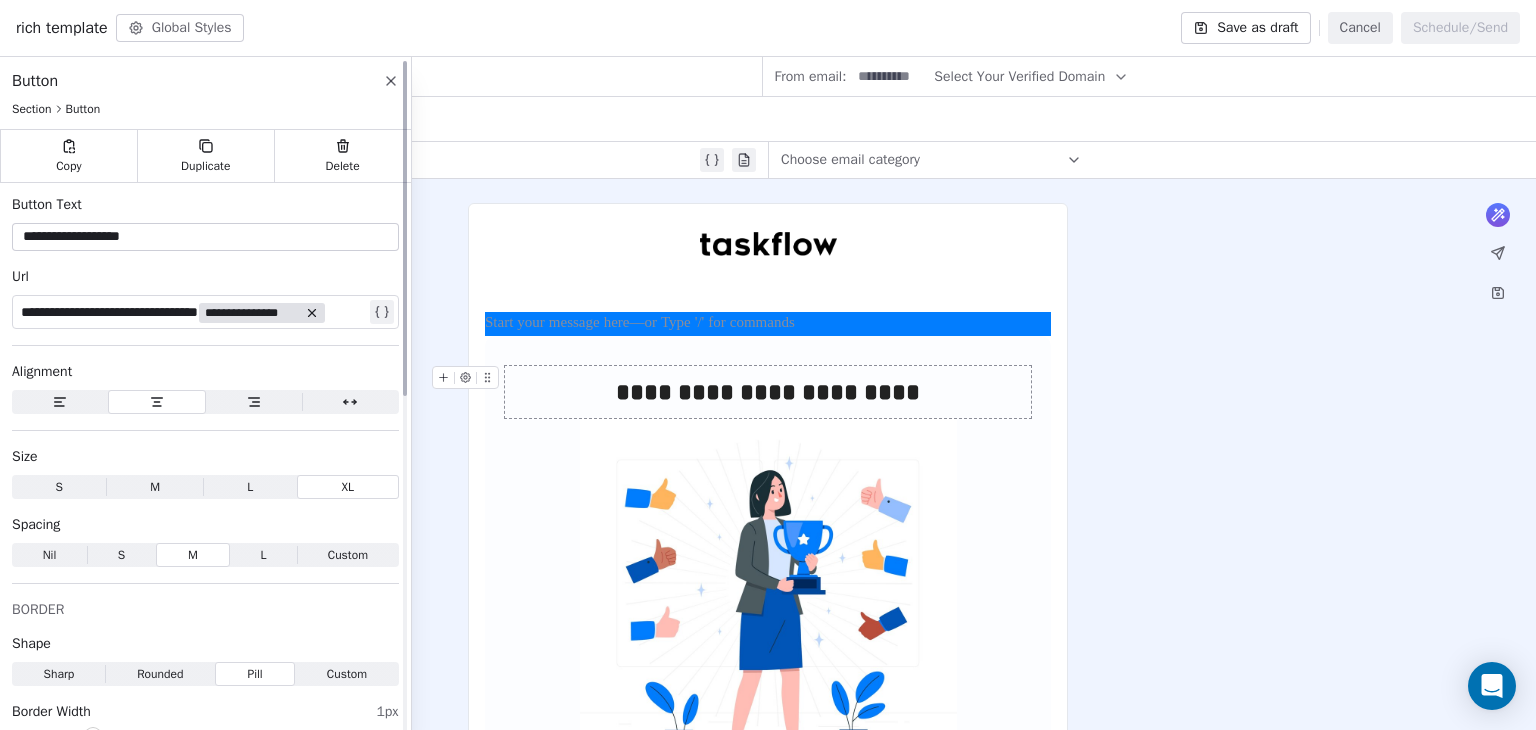 click on "**********" at bounding box center (252, 313) 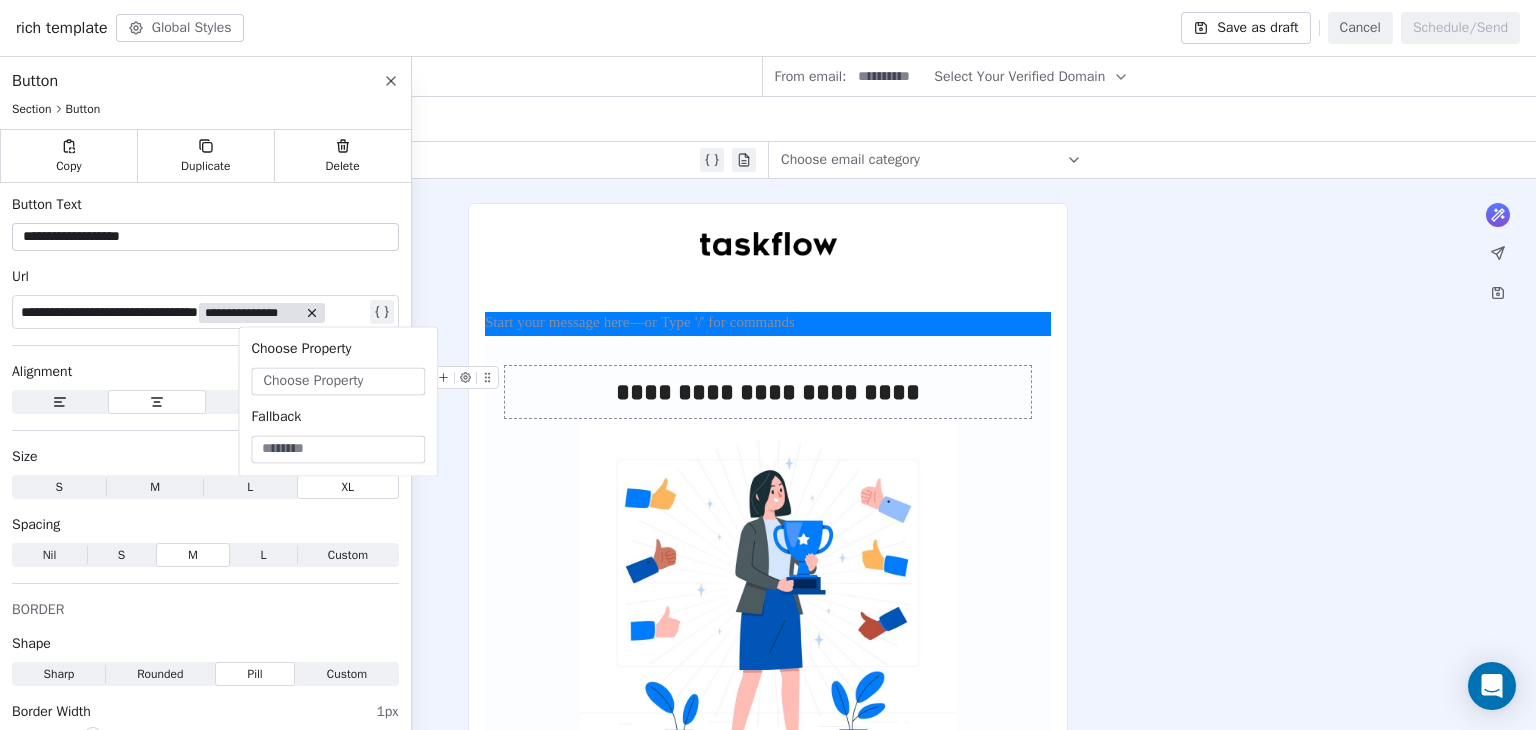 click on "Choose Property" at bounding box center [313, 381] 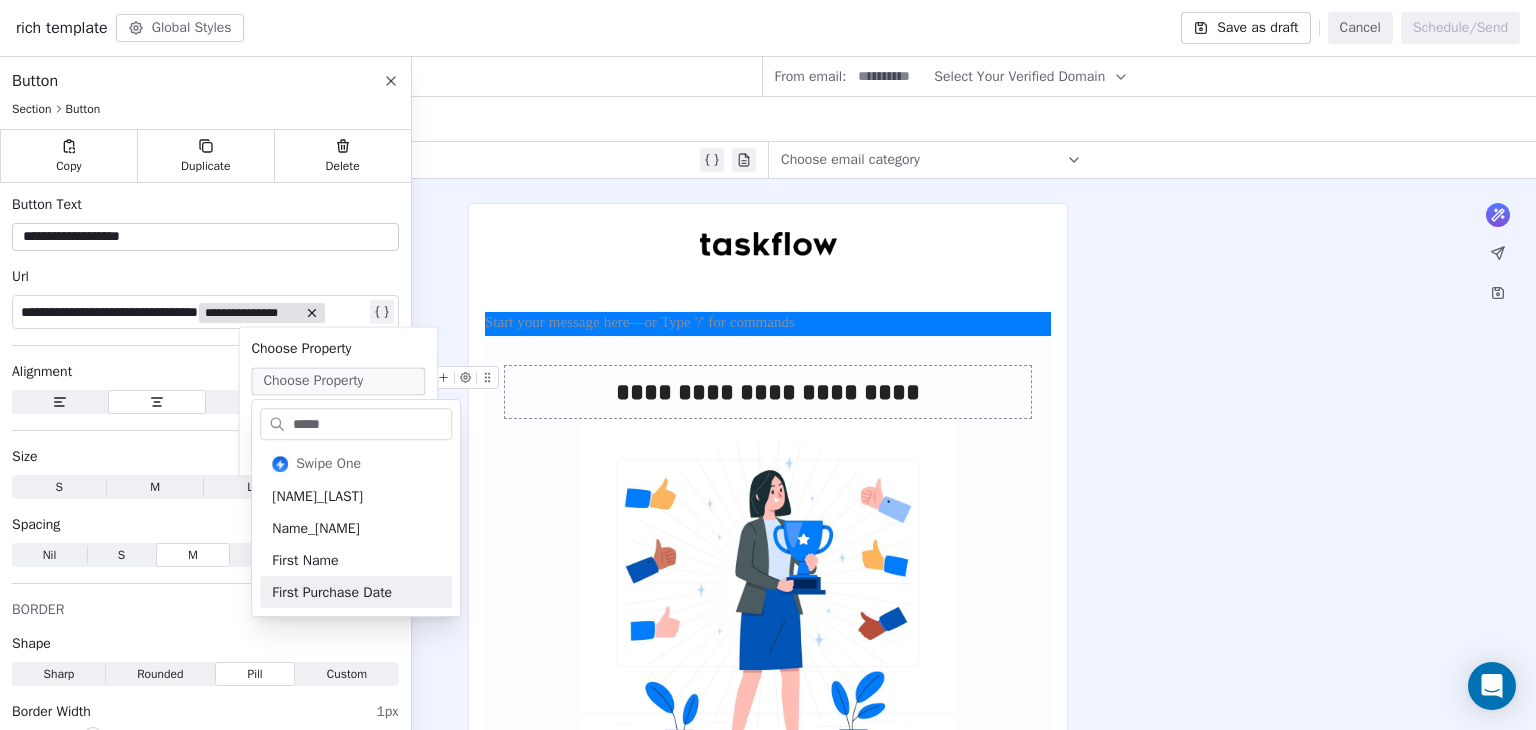 type on "*****" 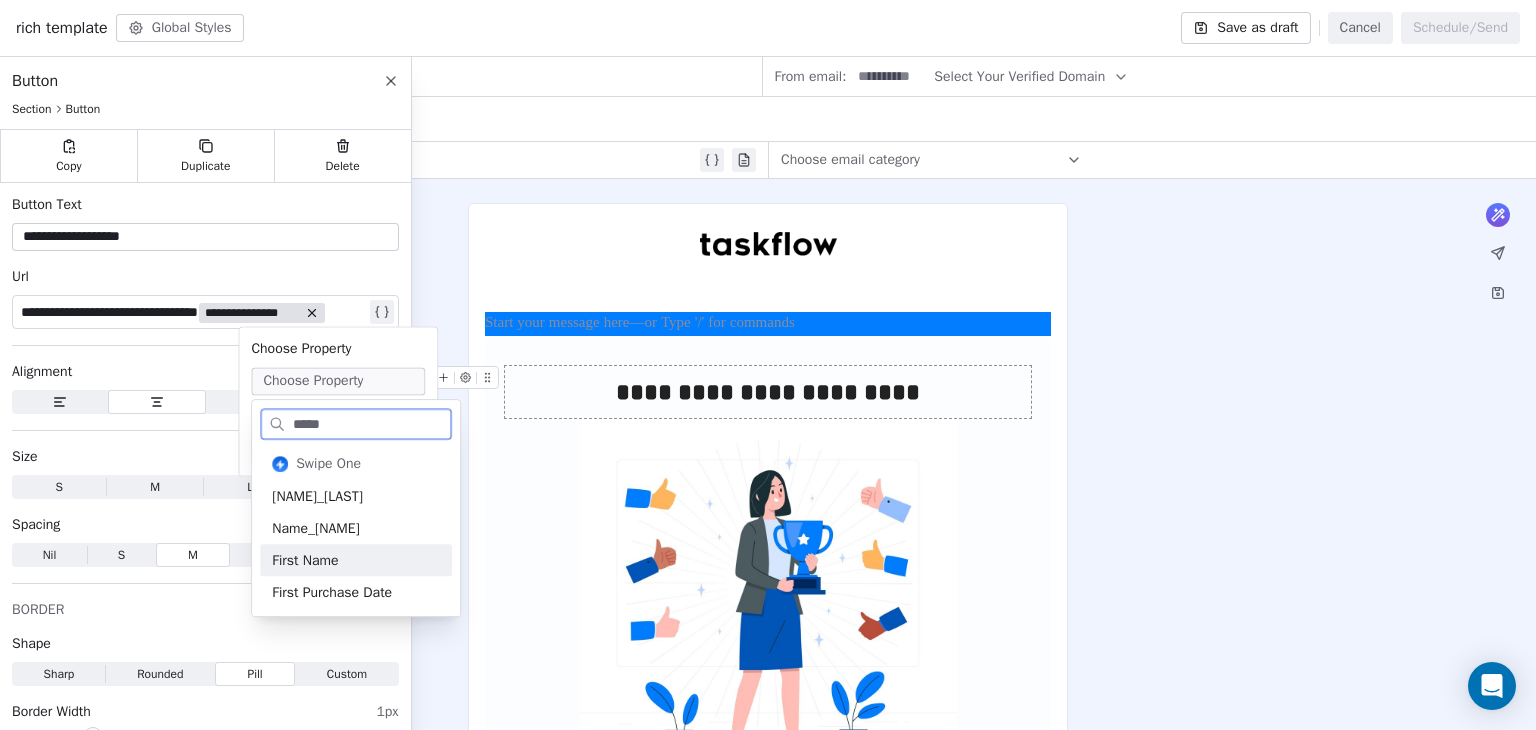 click on "First Name" at bounding box center (356, 560) 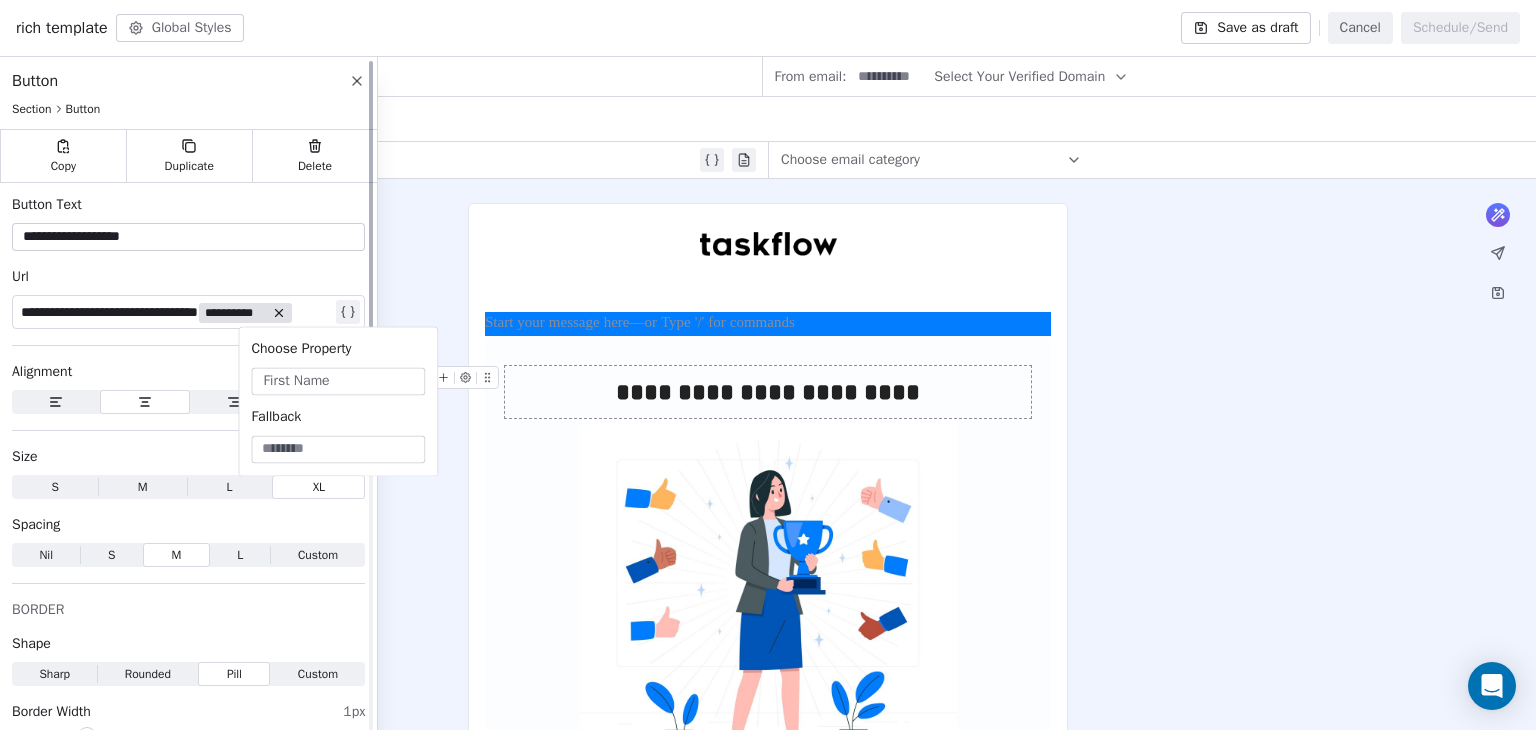 click on "Url" at bounding box center [188, 277] 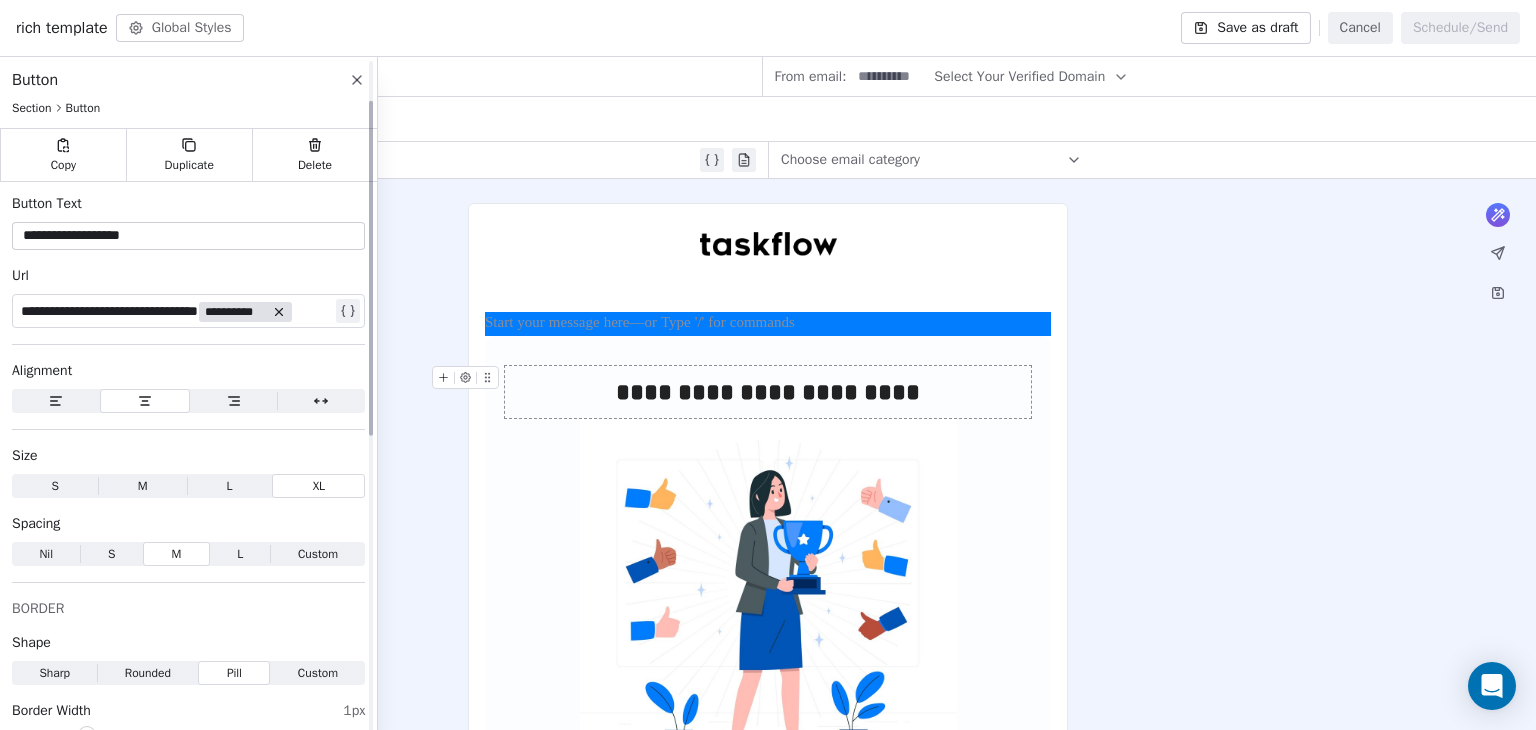 scroll, scrollTop: 0, scrollLeft: 0, axis: both 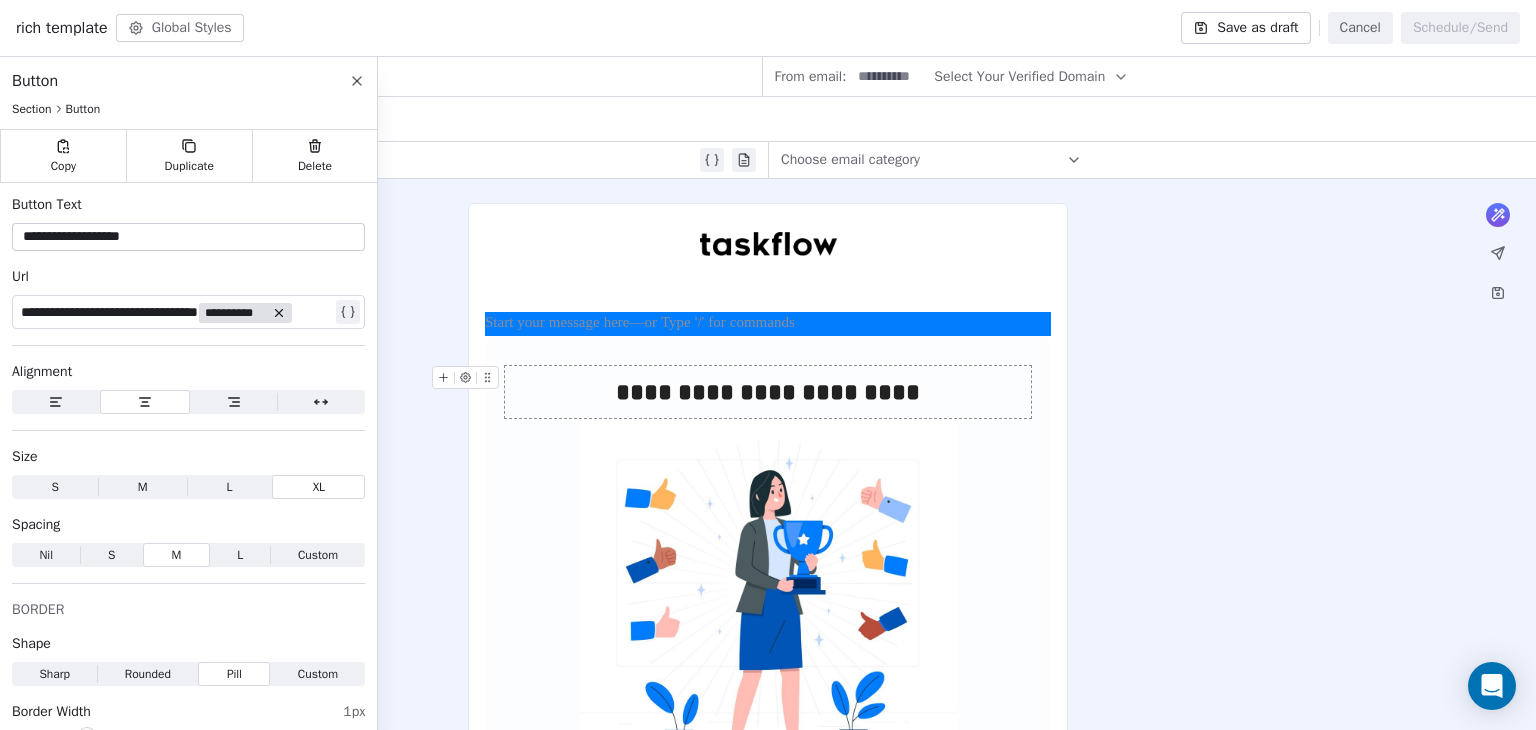 click on "**********" at bounding box center (768, 791) 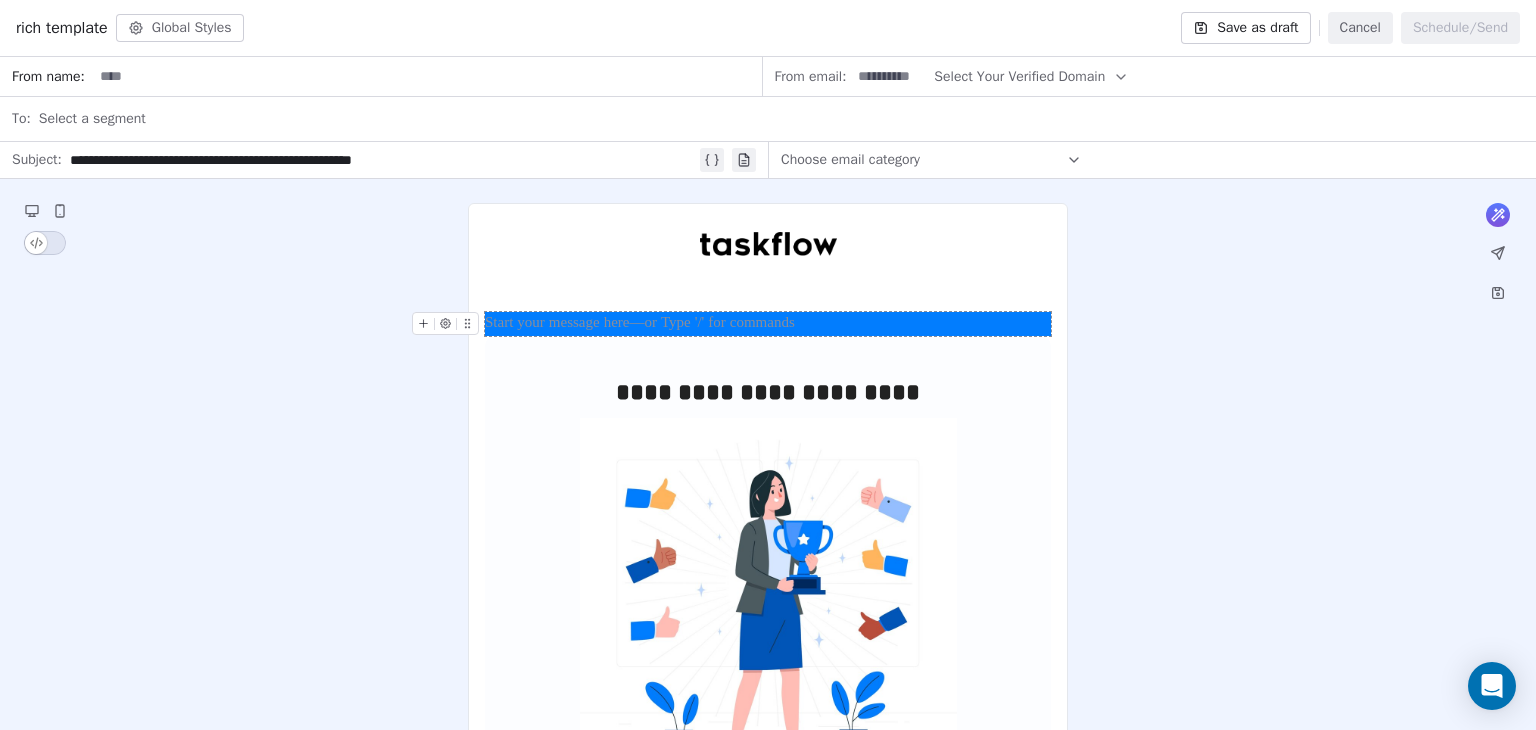 click at bounding box center (768, 324) 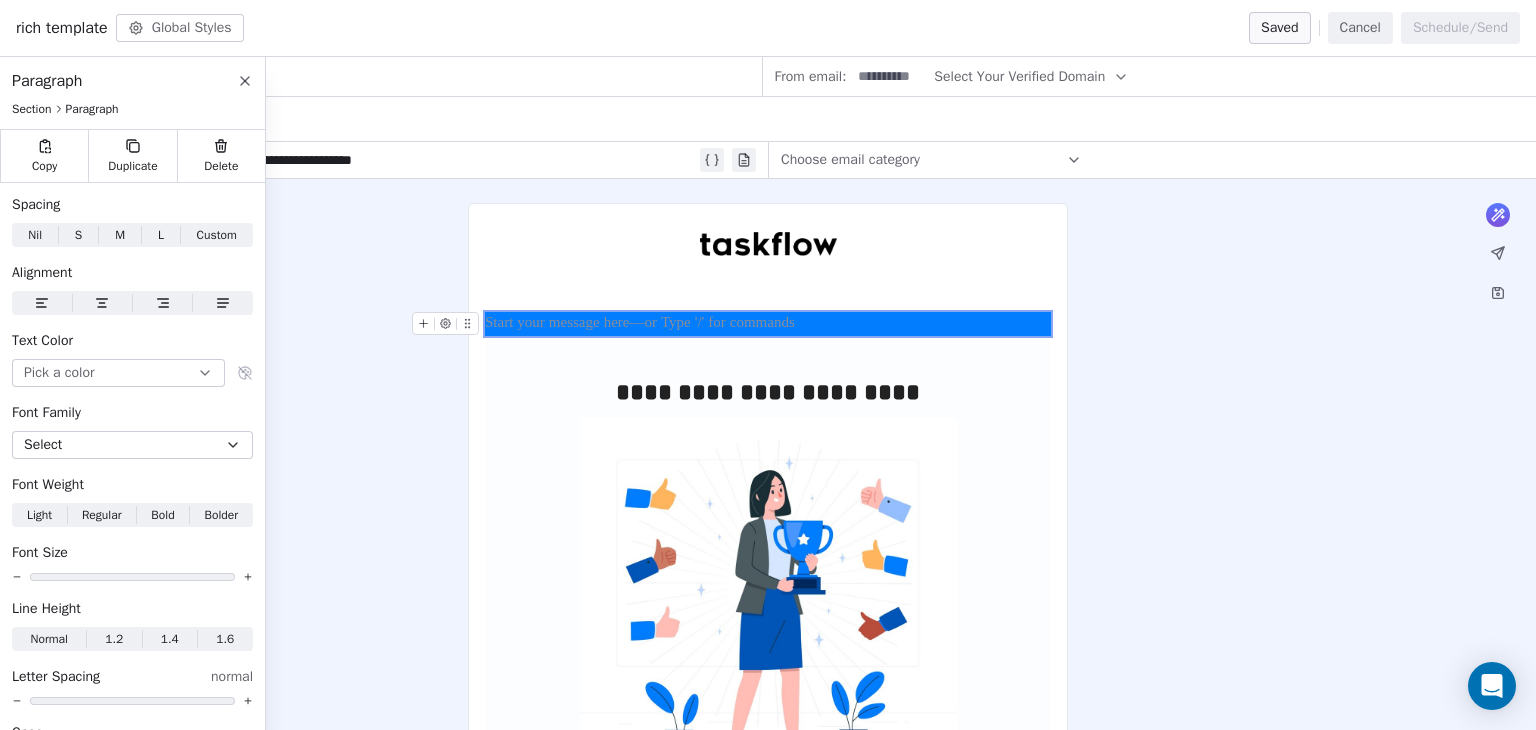 click at bounding box center [768, 324] 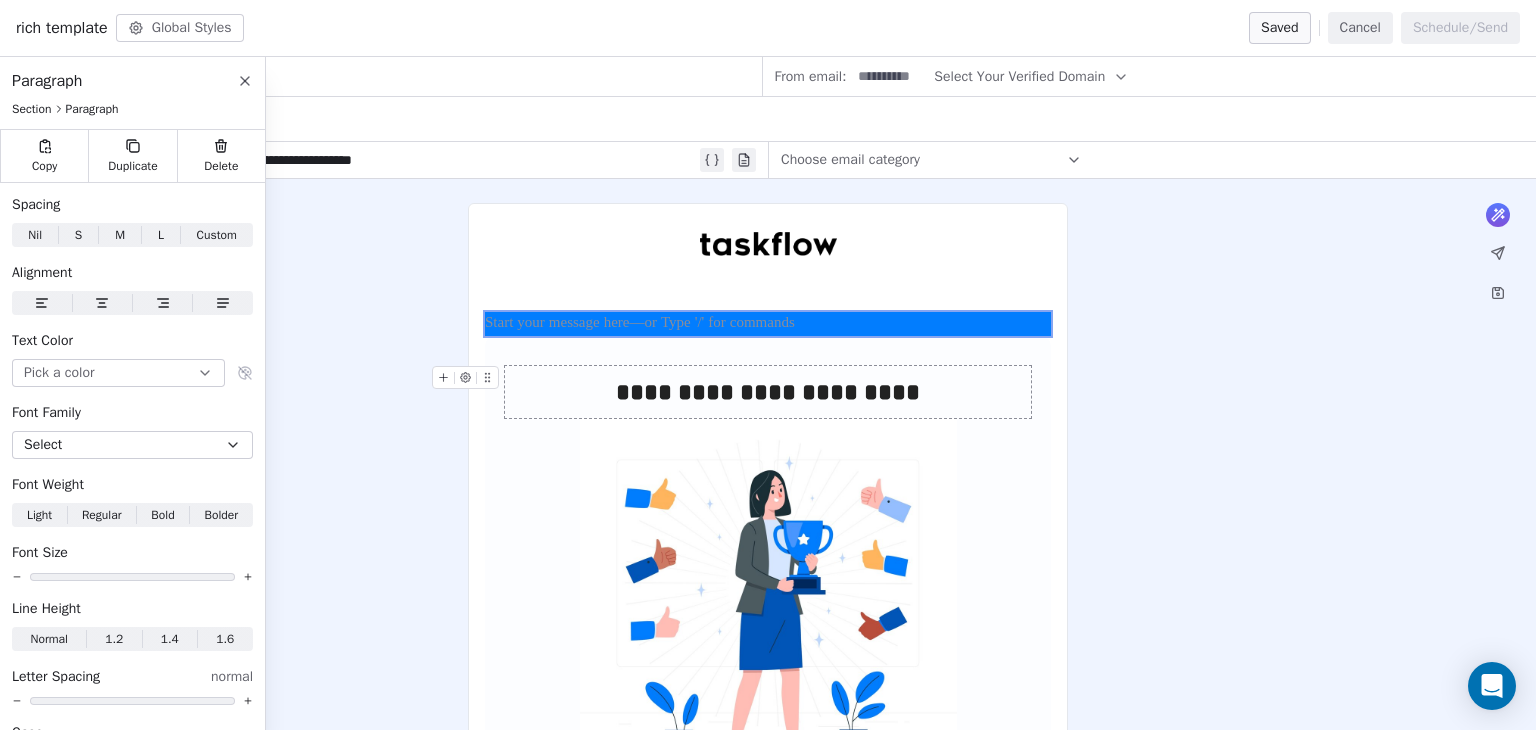 click on "**********" at bounding box center [768, 392] 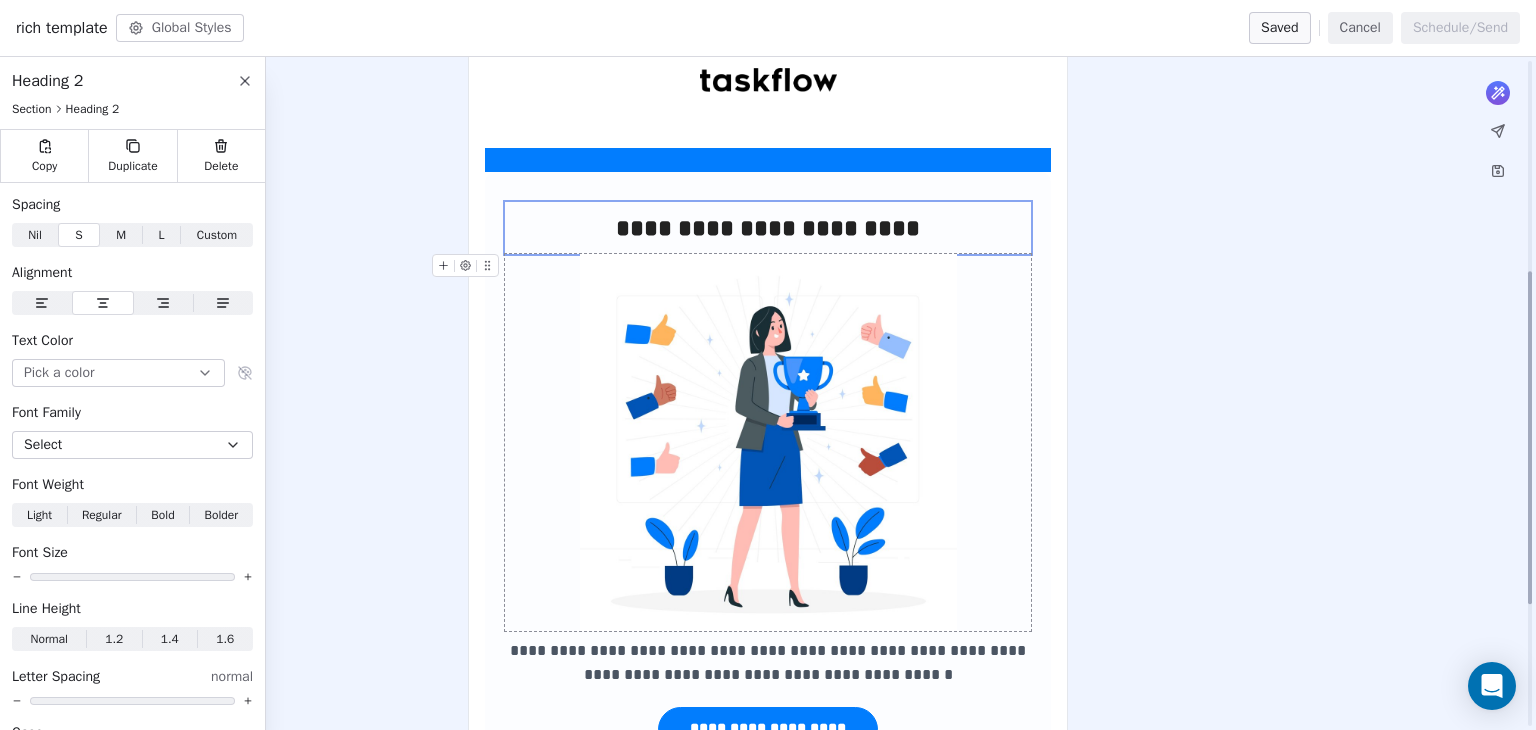 scroll, scrollTop: 672, scrollLeft: 0, axis: vertical 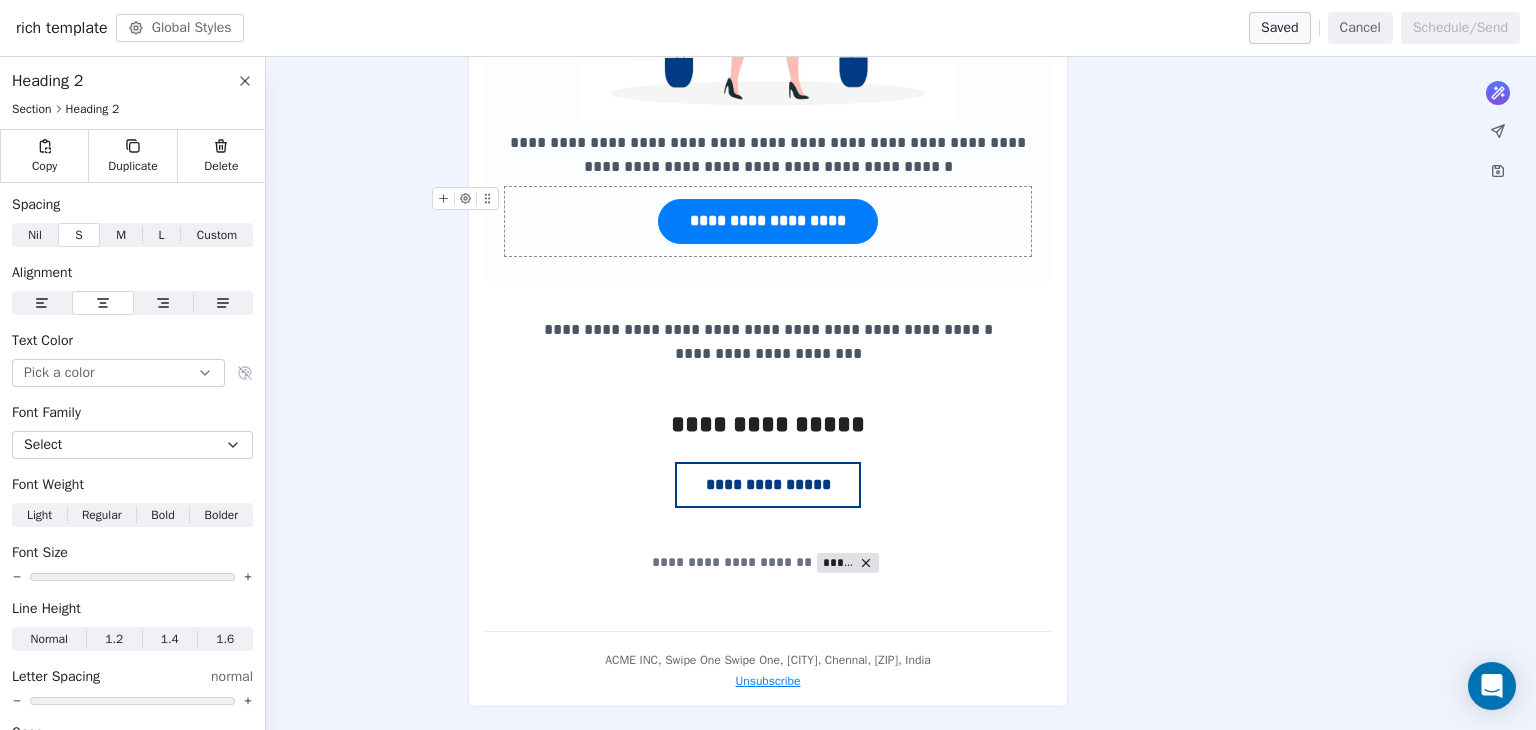 click on "**********" at bounding box center [768, 221] 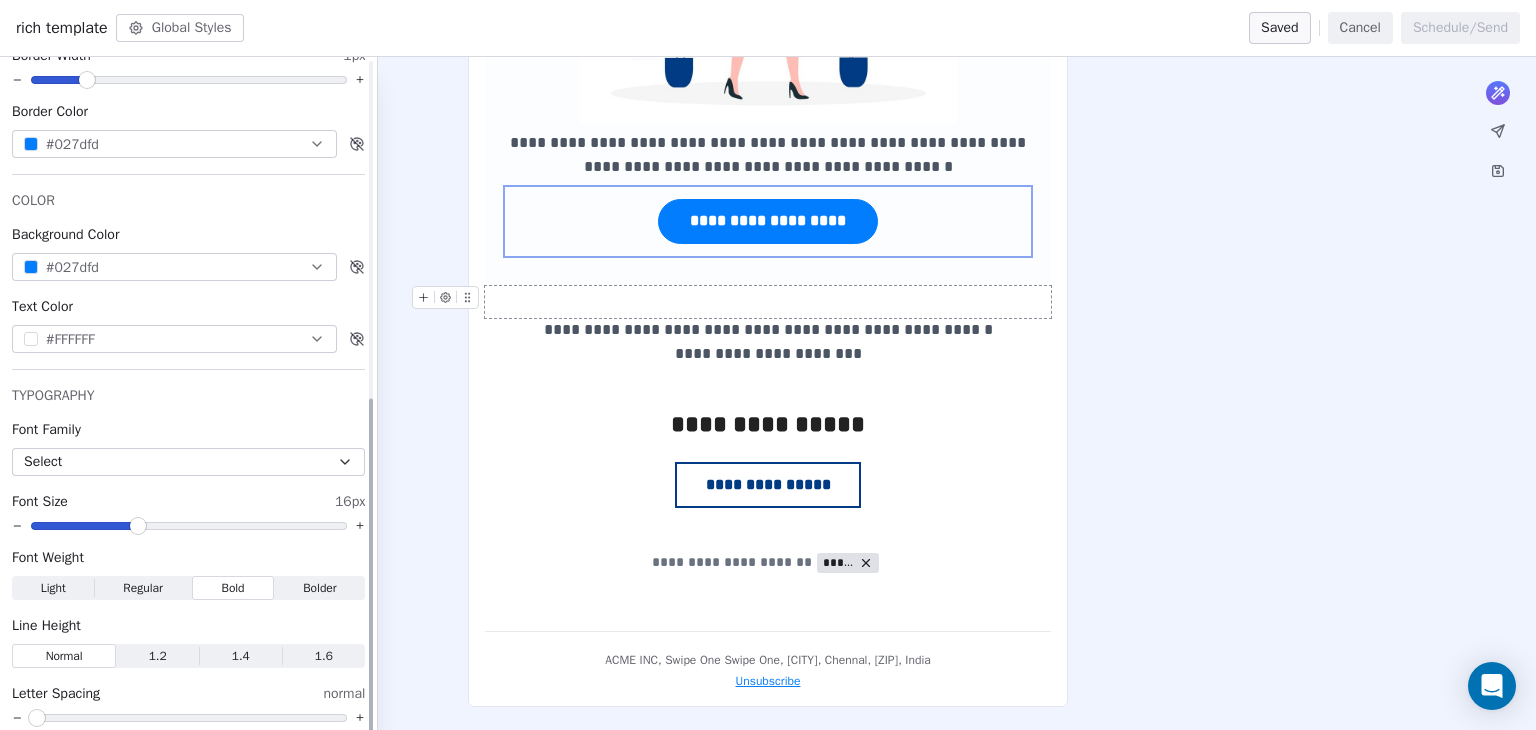 scroll, scrollTop: 686, scrollLeft: 0, axis: vertical 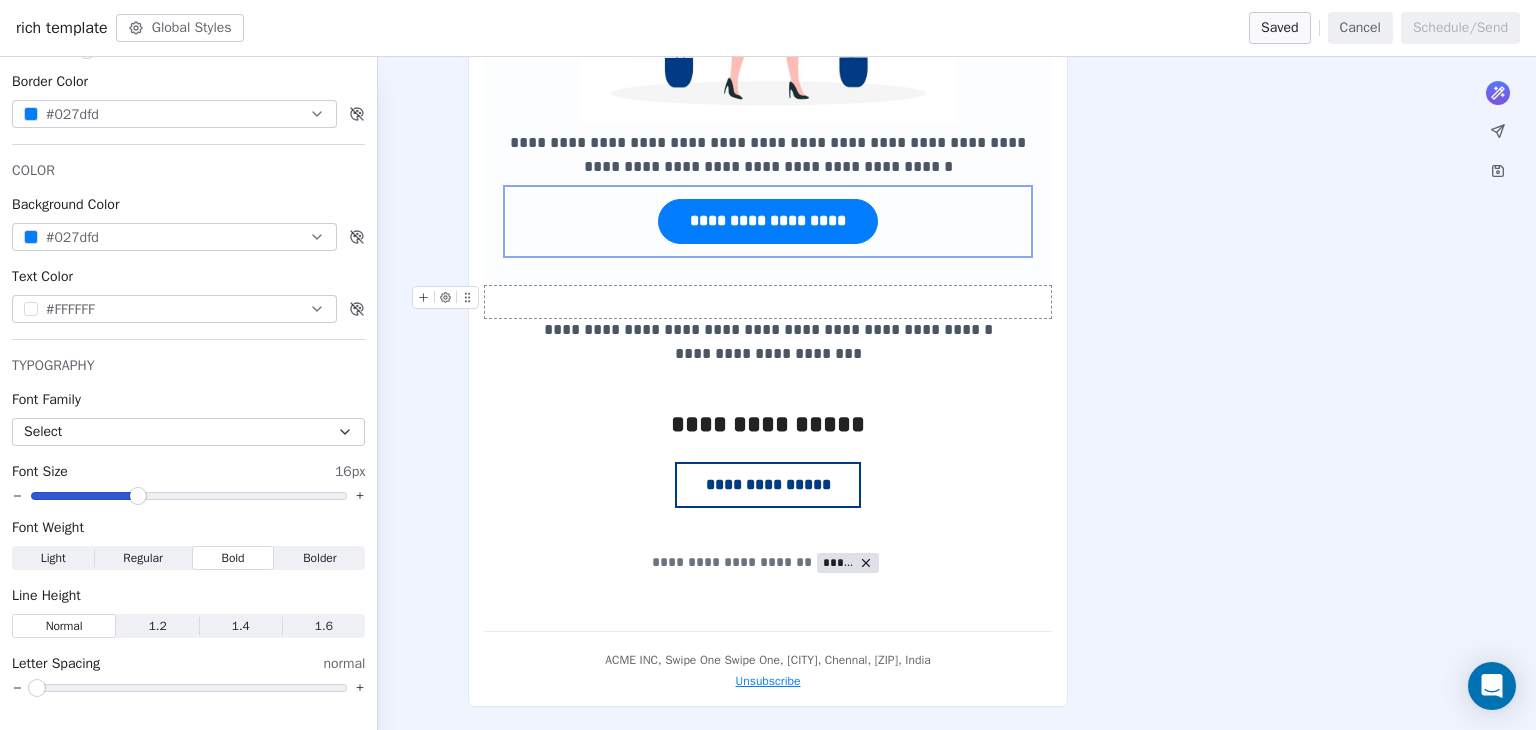 click on "**********" at bounding box center [768, 119] 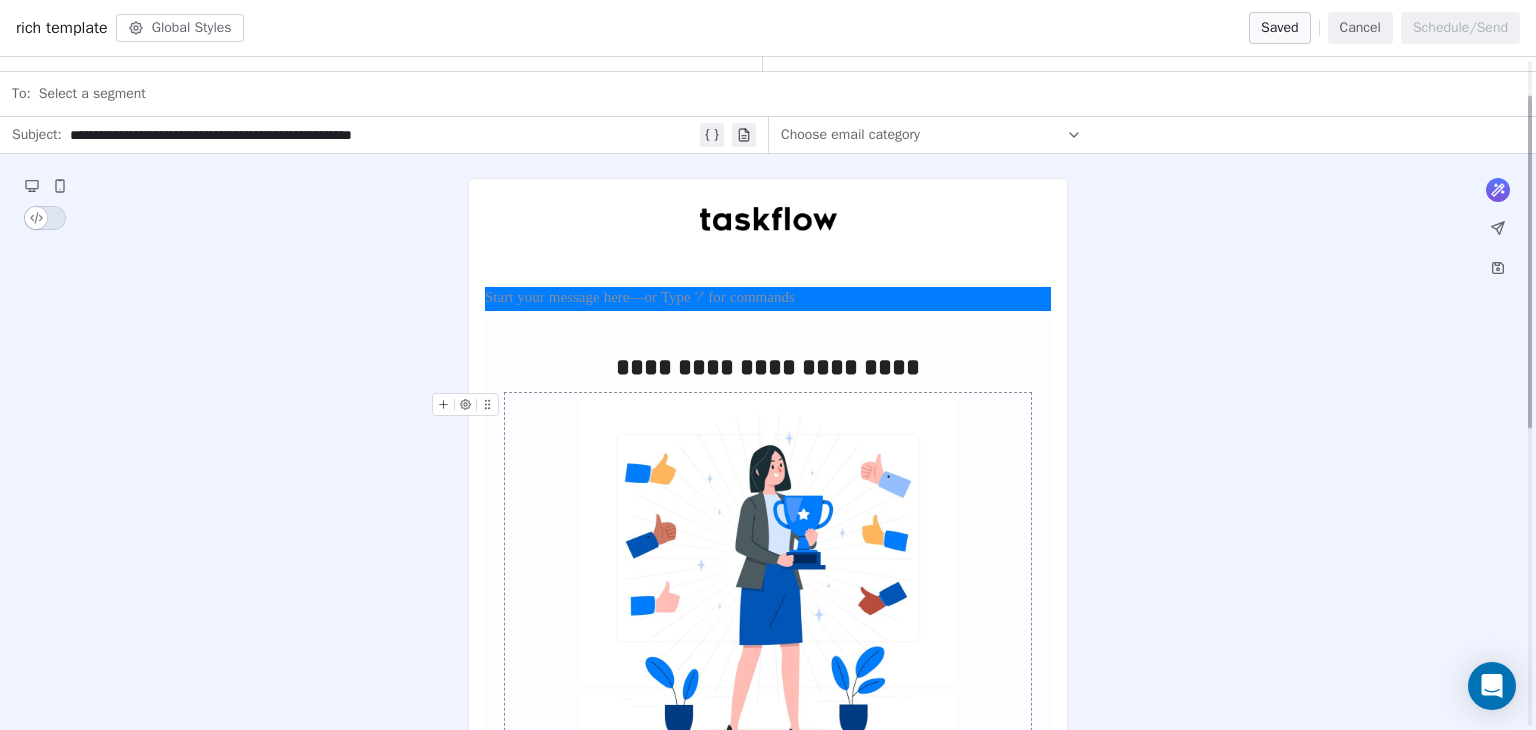 scroll, scrollTop: 0, scrollLeft: 0, axis: both 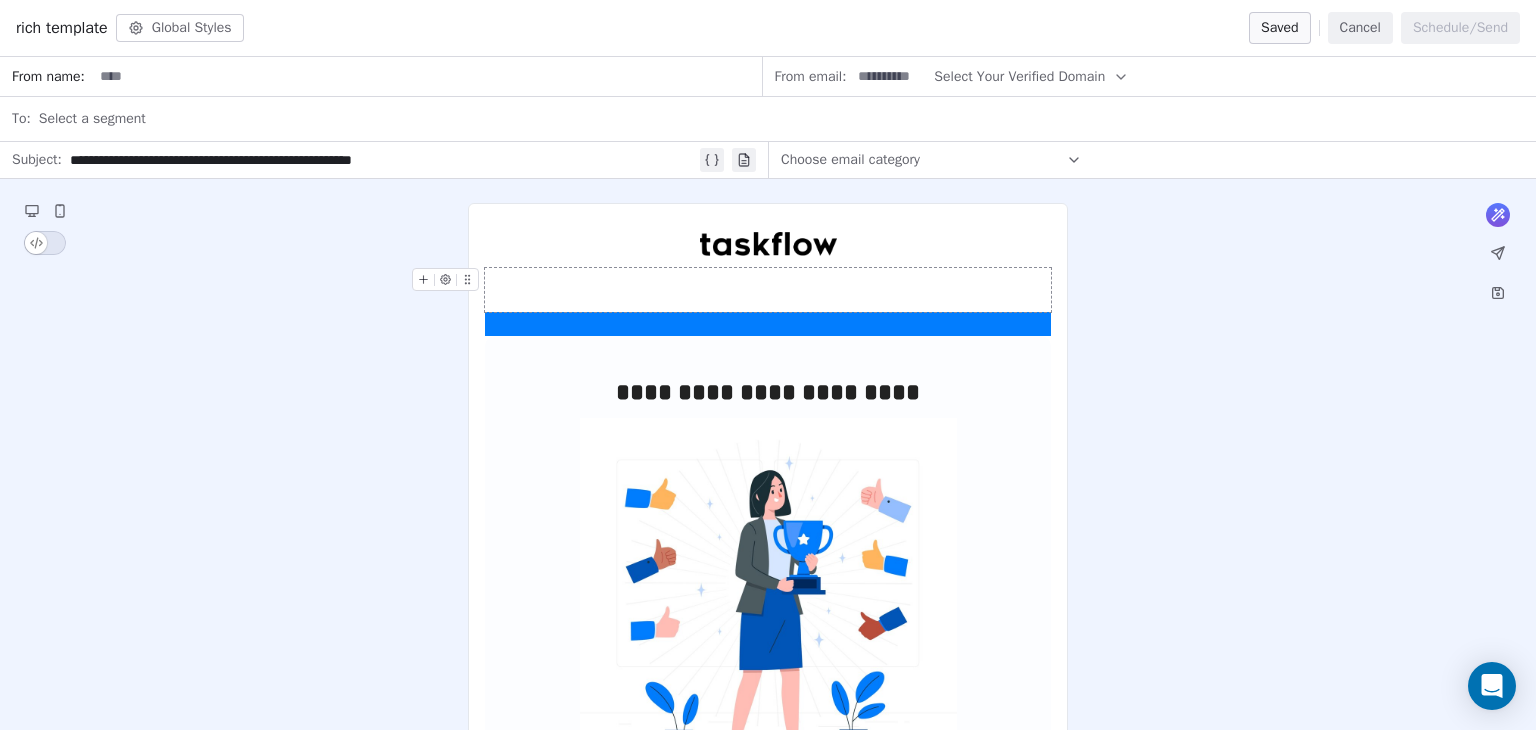 click at bounding box center [768, 290] 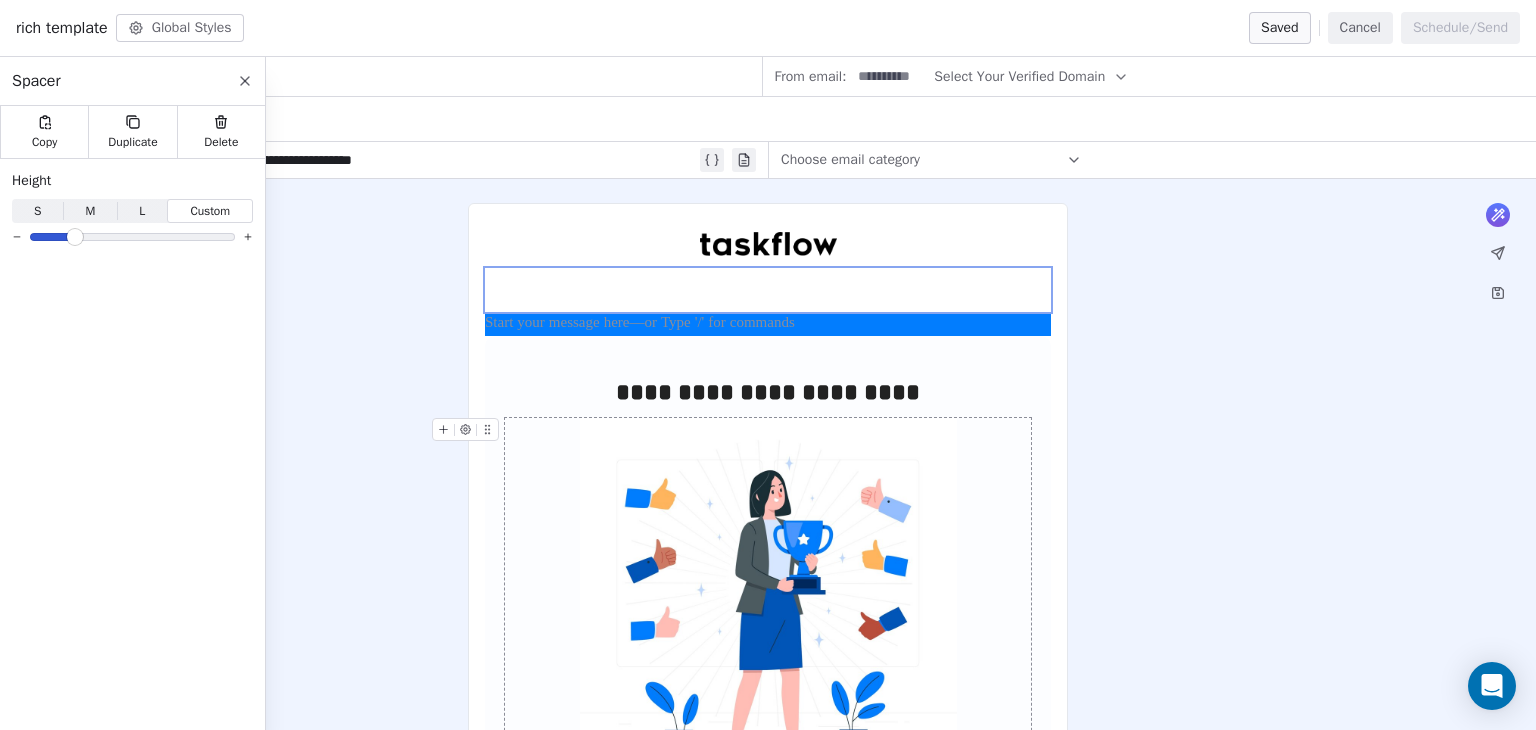 click on "**********" at bounding box center [768, 791] 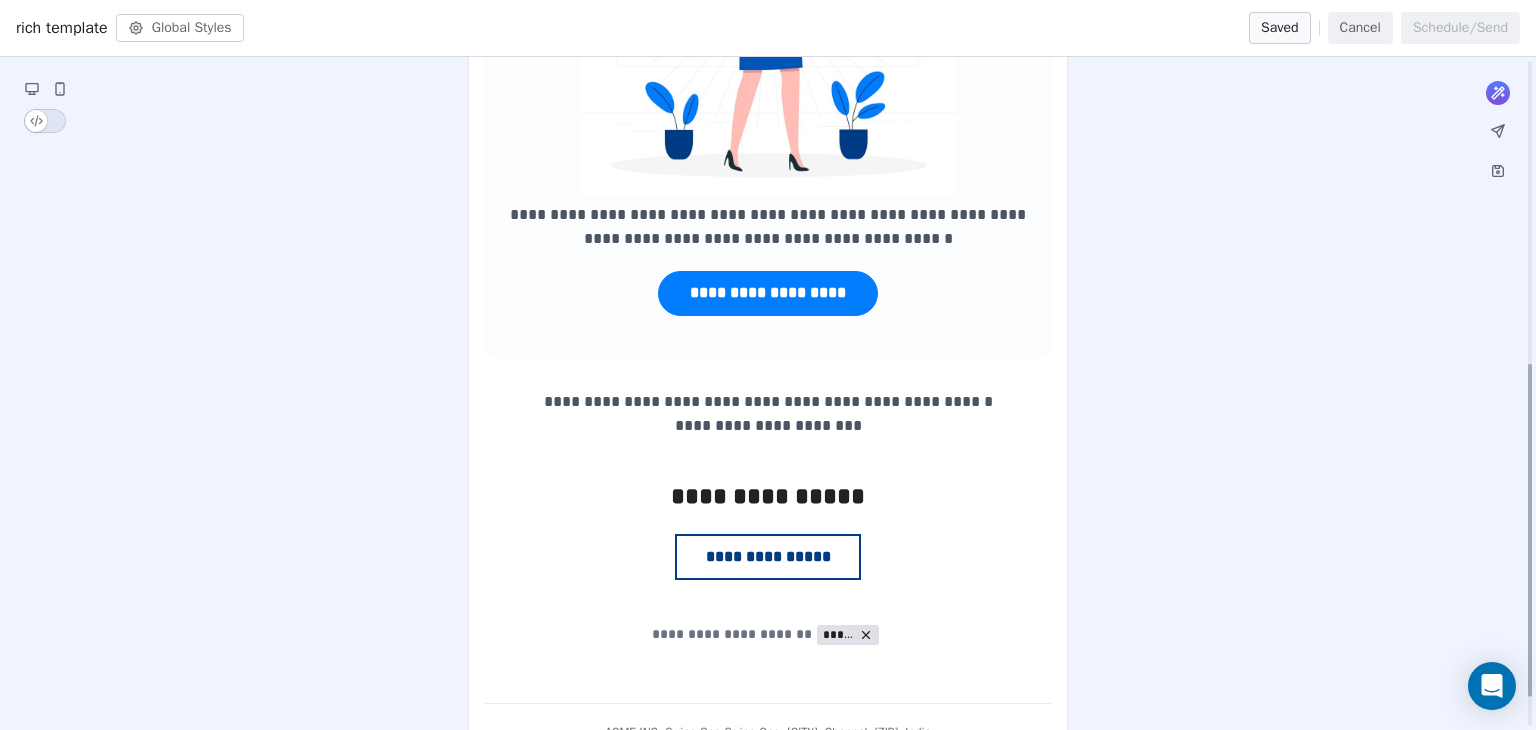 scroll, scrollTop: 672, scrollLeft: 0, axis: vertical 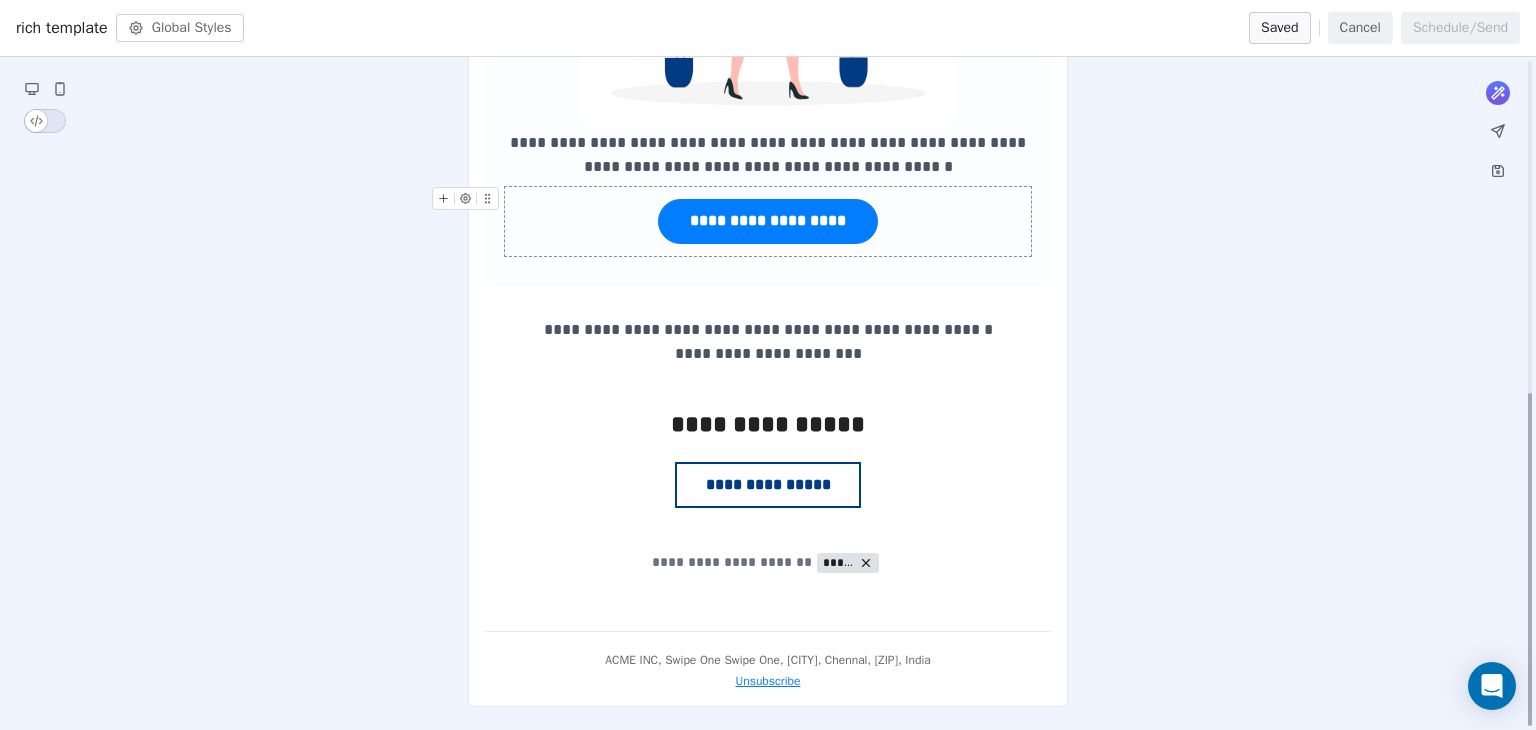 click on "**********" at bounding box center [768, 221] 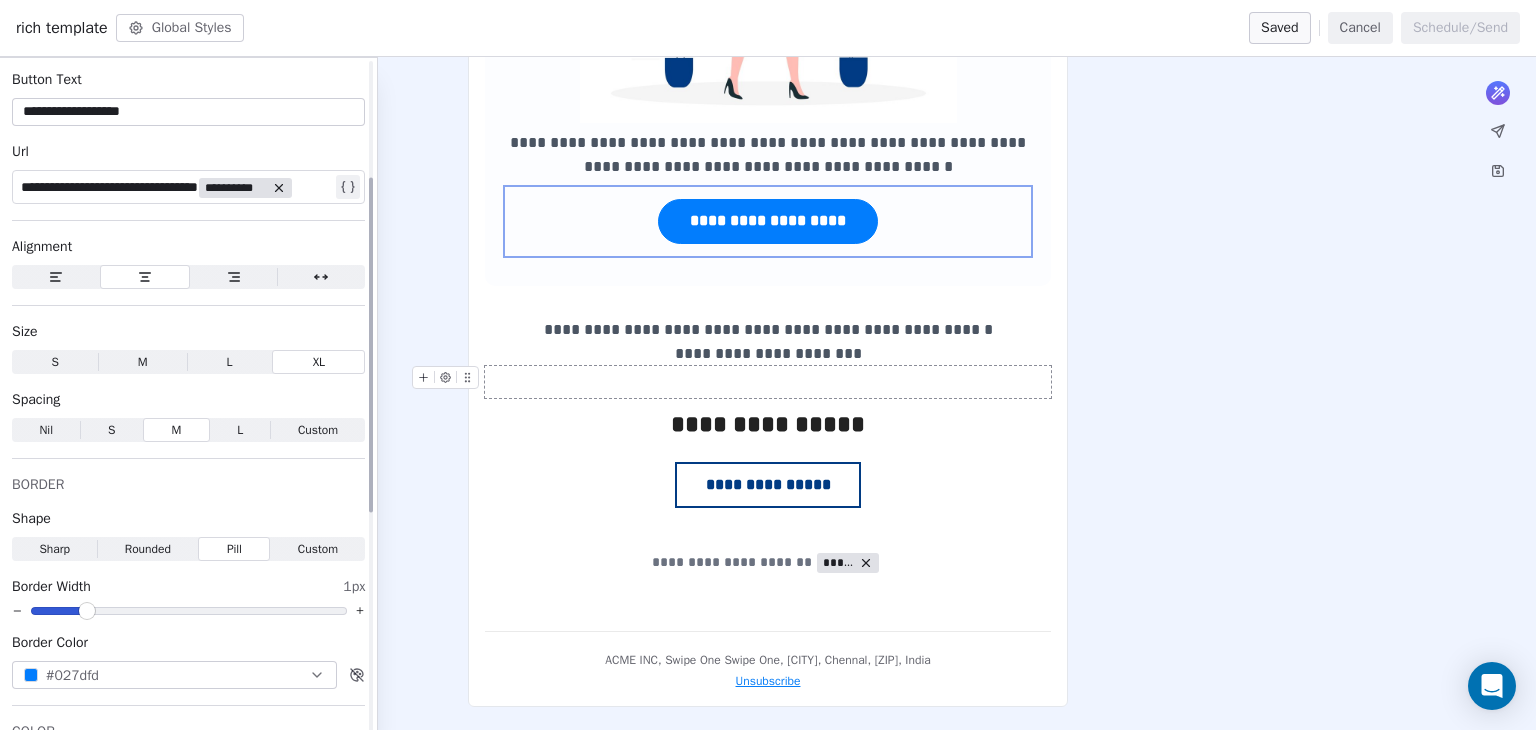 scroll, scrollTop: 0, scrollLeft: 0, axis: both 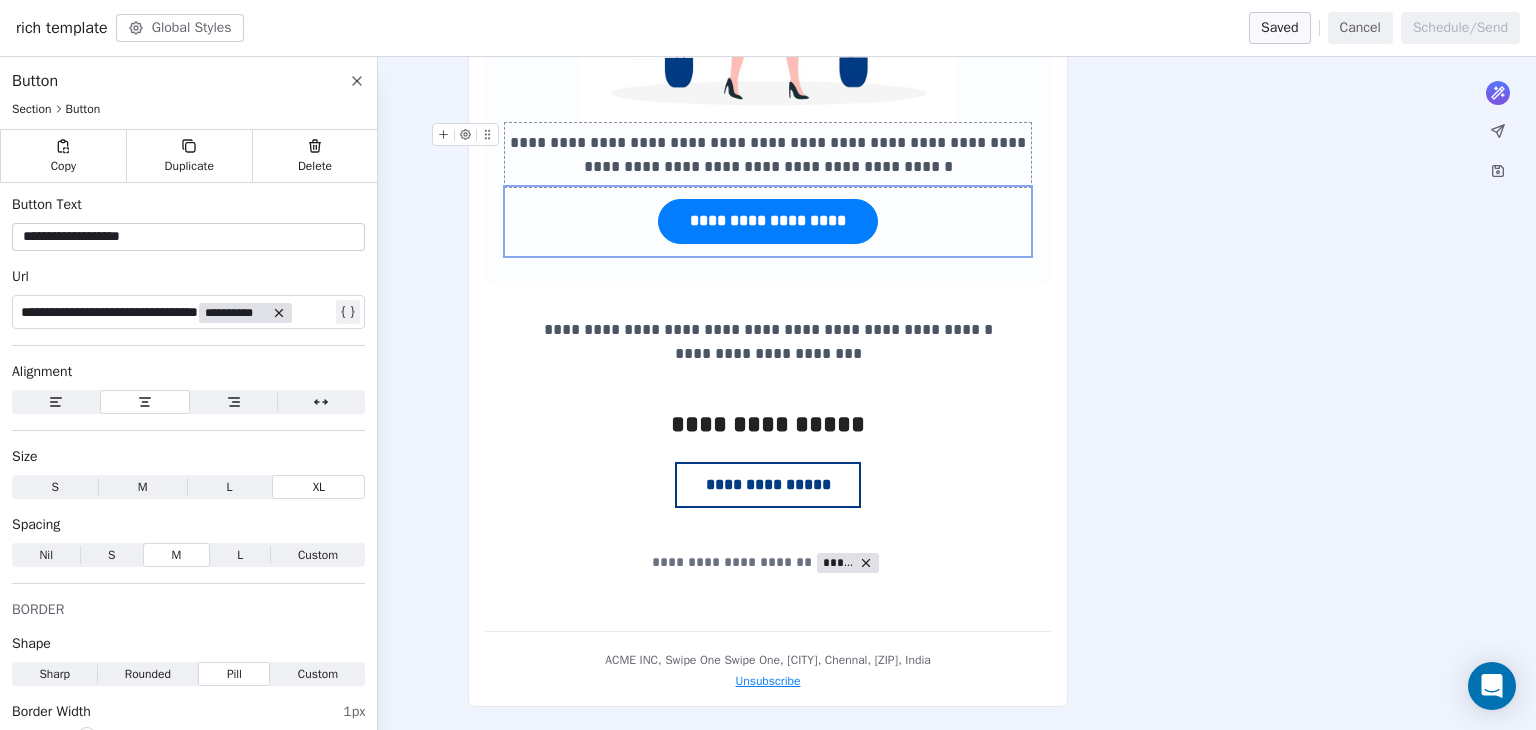 click on "**********" at bounding box center [768, 119] 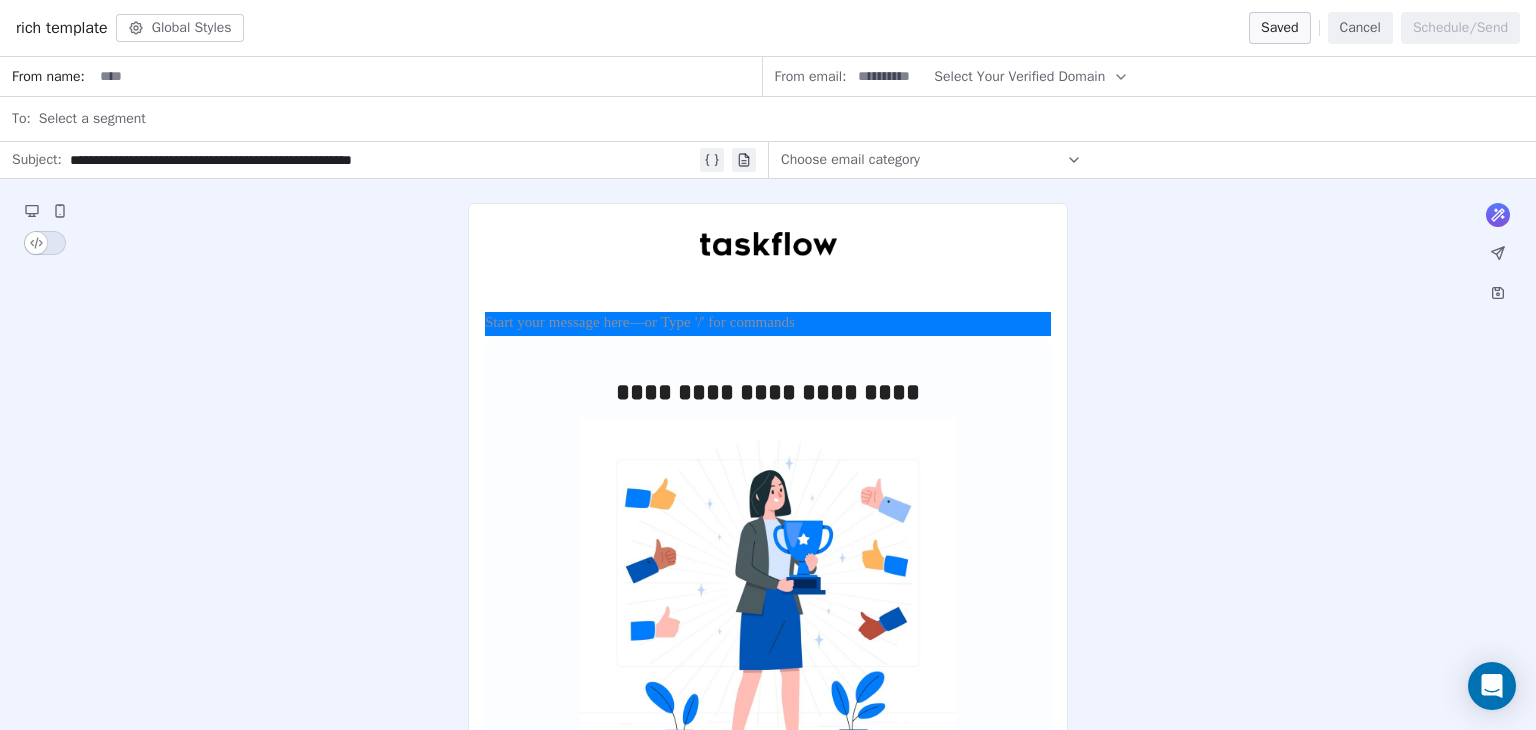 click at bounding box center (427, 76) 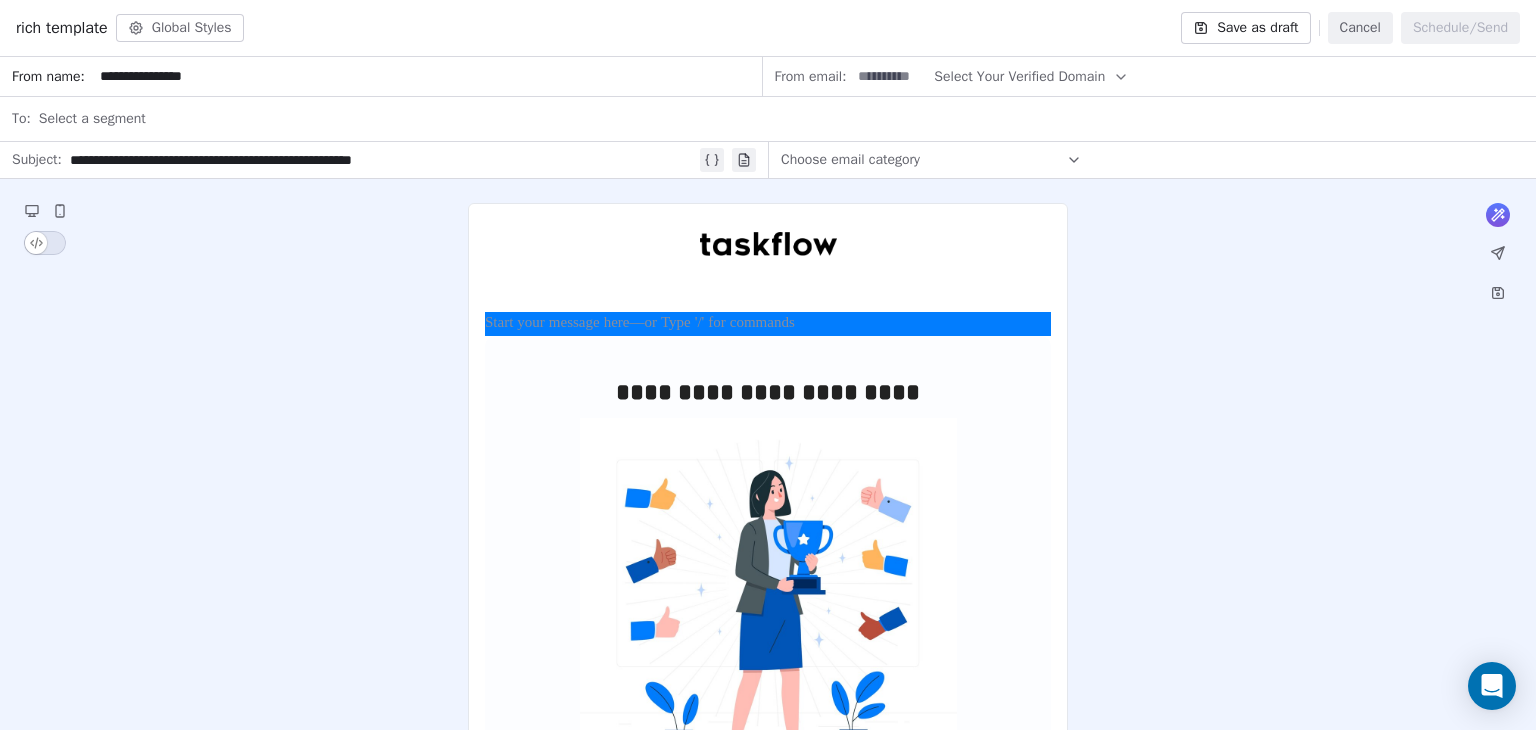 type on "**********" 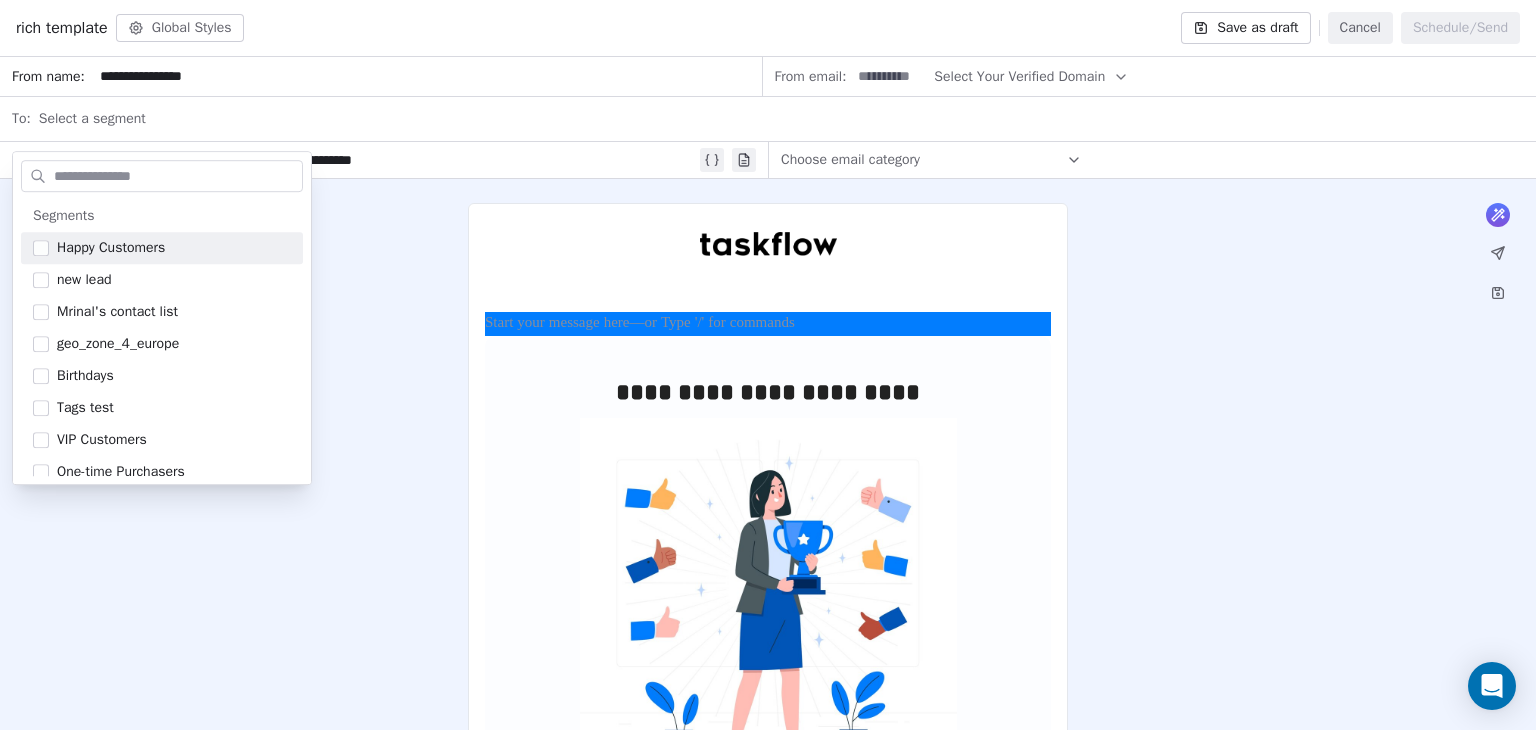 click at bounding box center (176, 176) 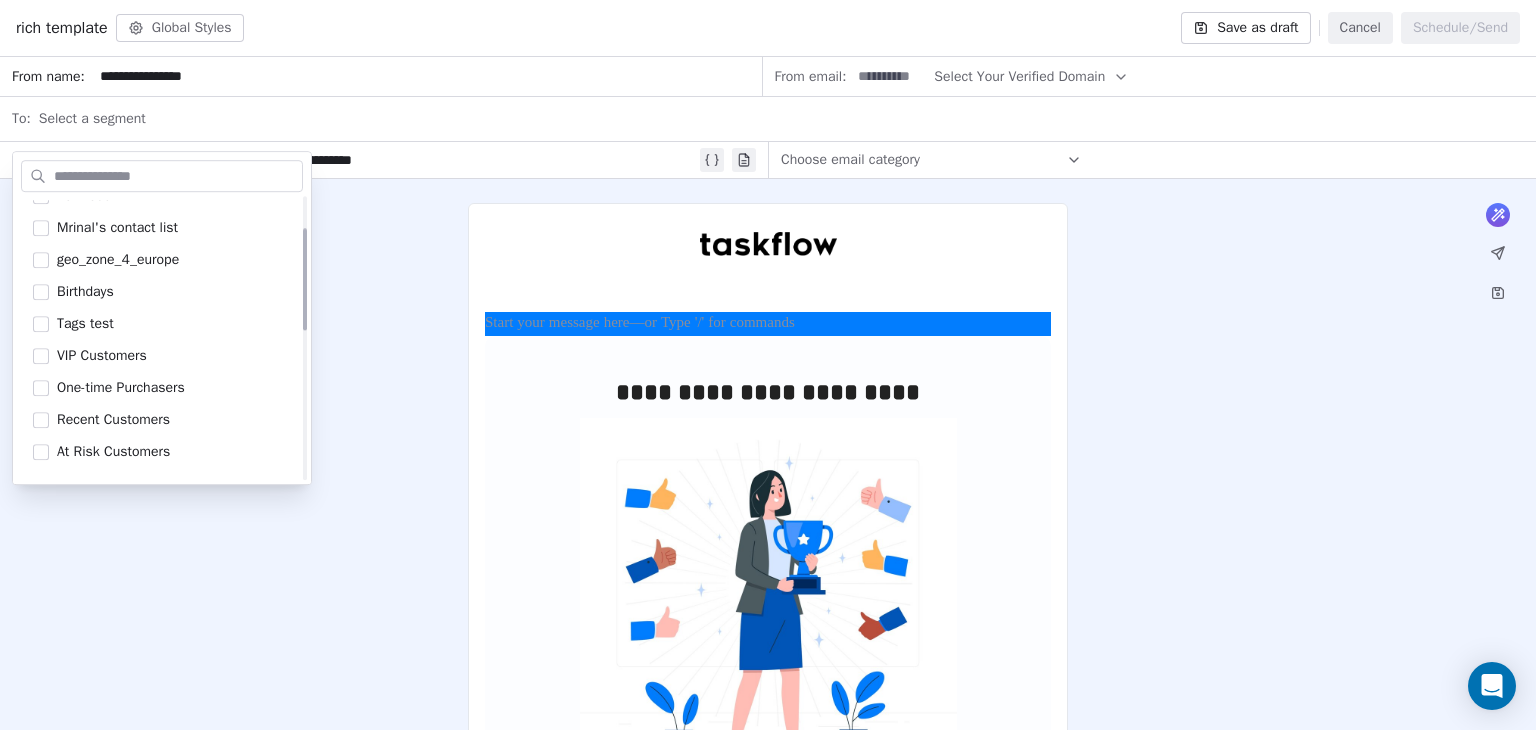 scroll, scrollTop: 0, scrollLeft: 0, axis: both 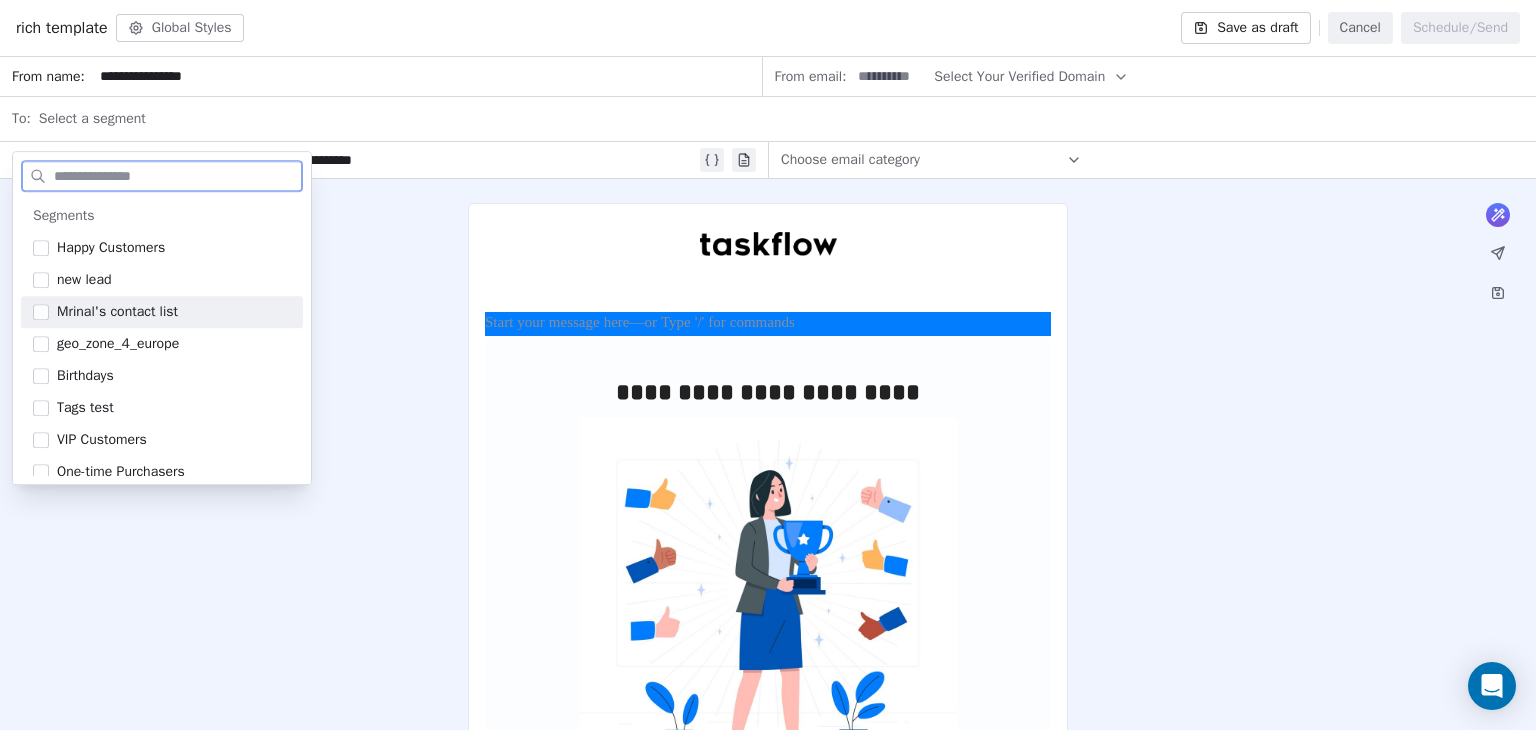 click on "Mrinal's contact list" at bounding box center (117, 312) 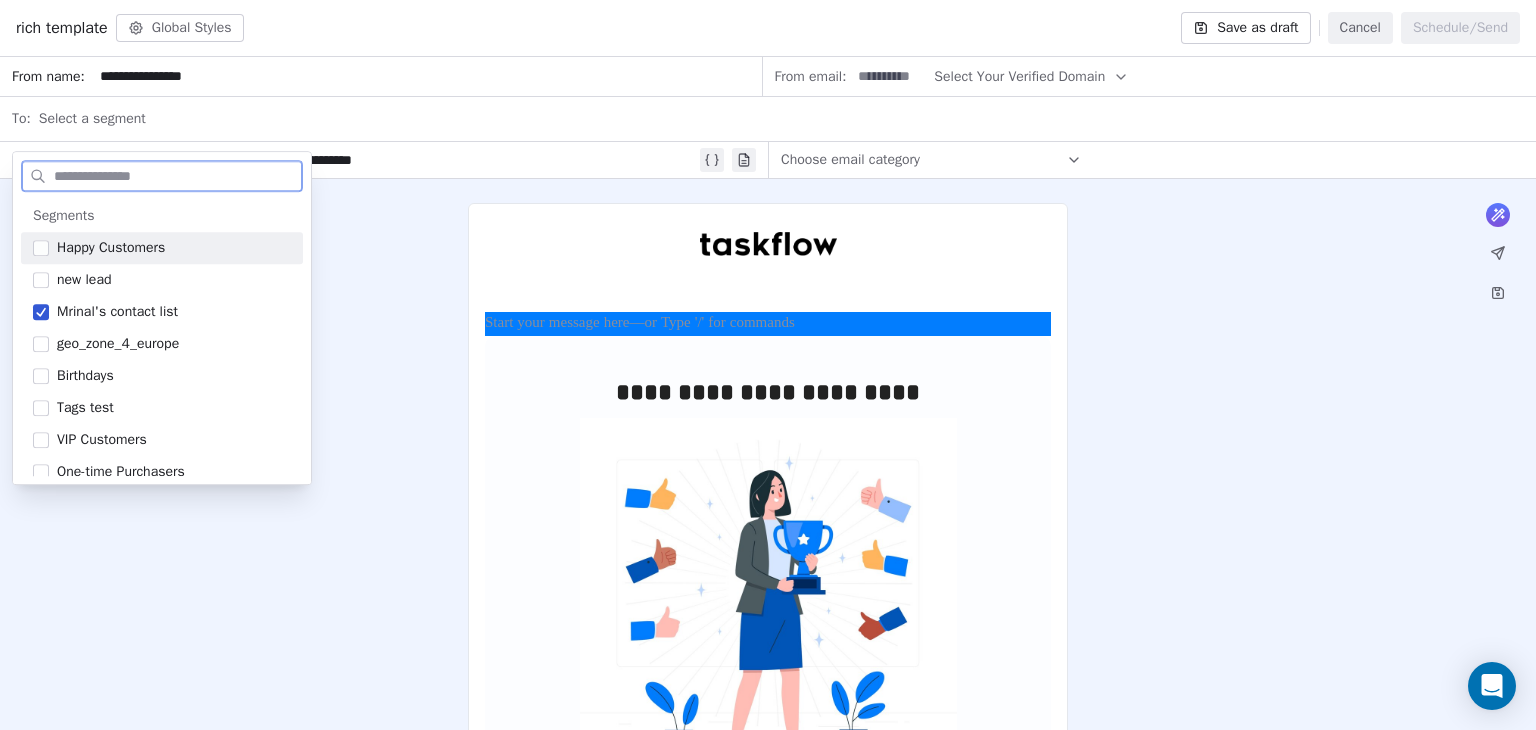 click on "**********" at bounding box center (427, 76) 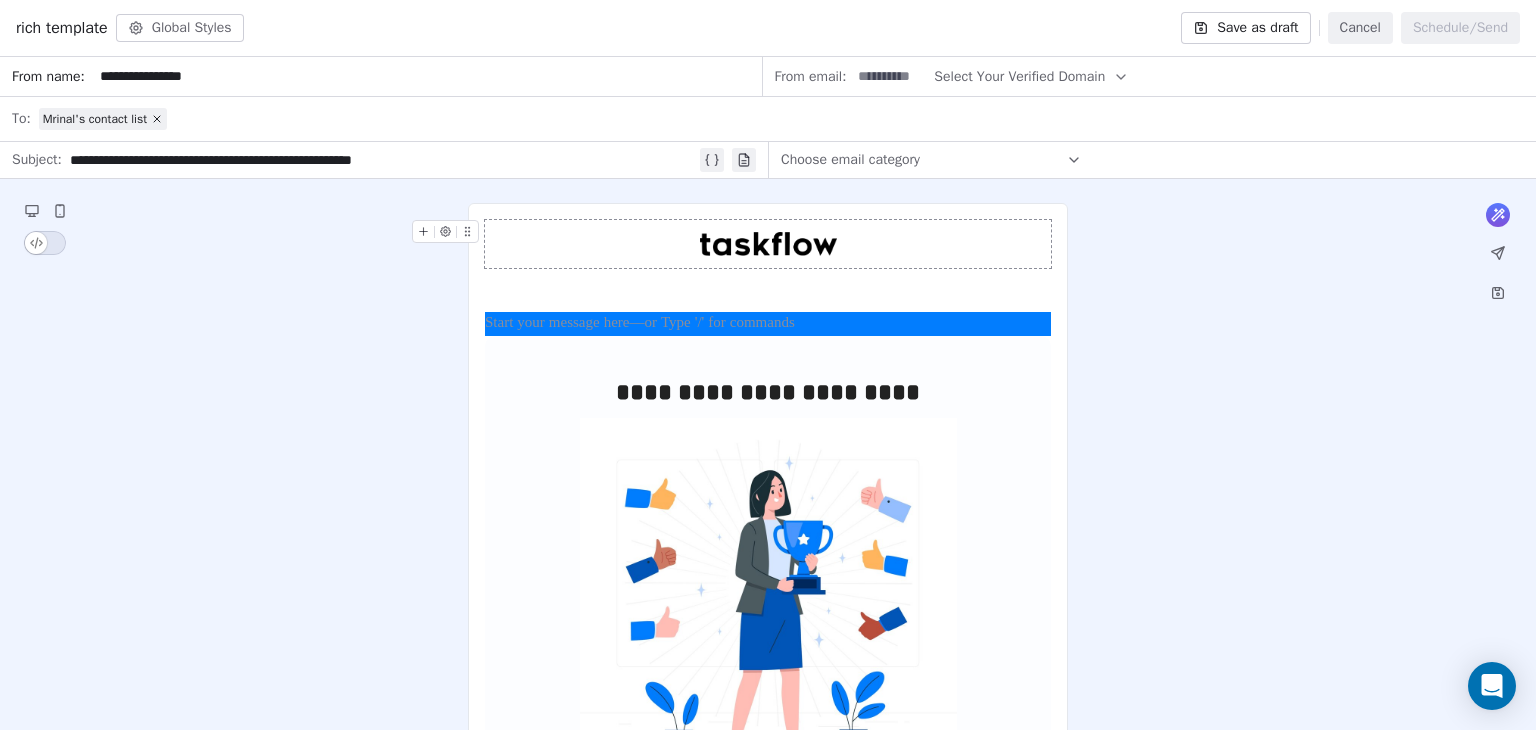 click on "Choose email category" at bounding box center [850, 160] 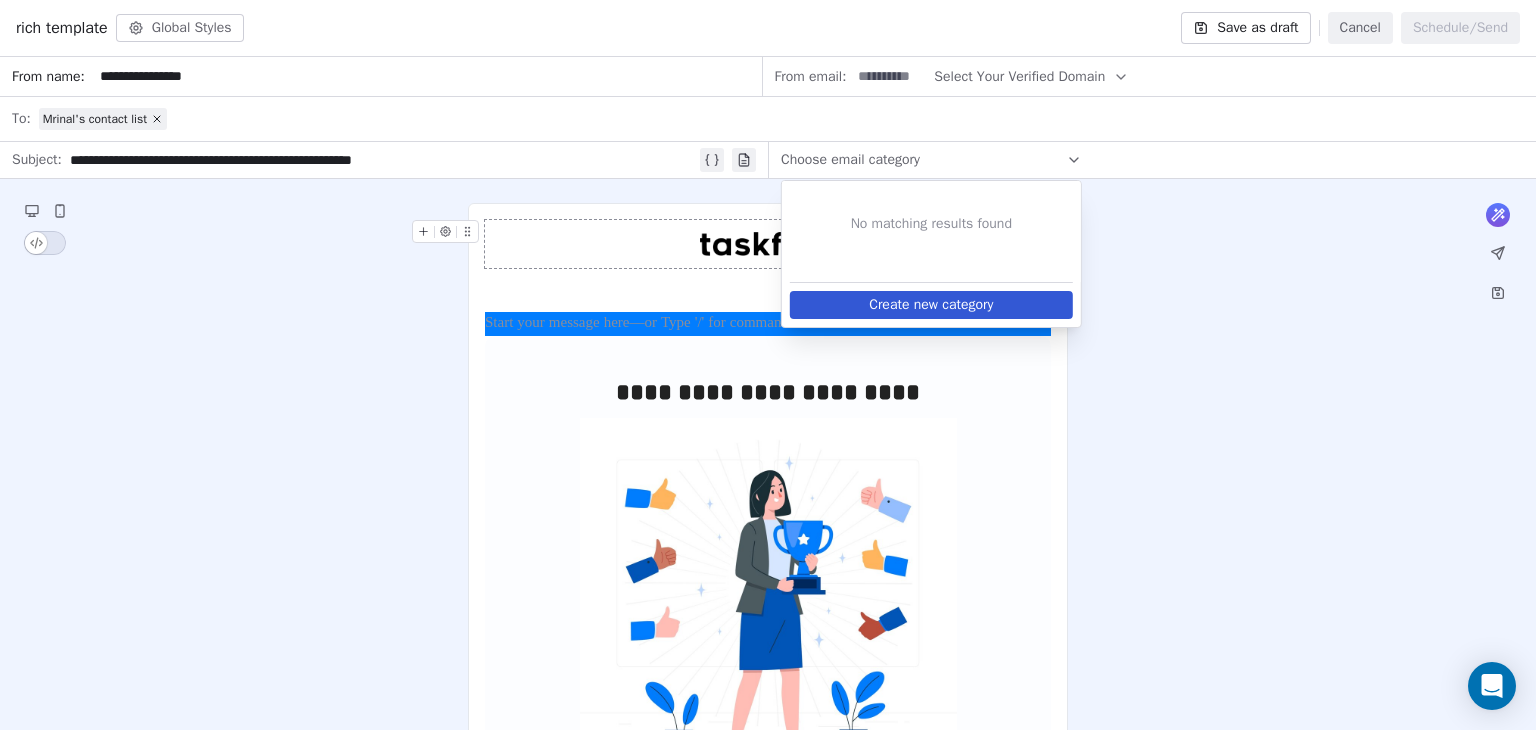 click on "Choose email category" at bounding box center [850, 160] 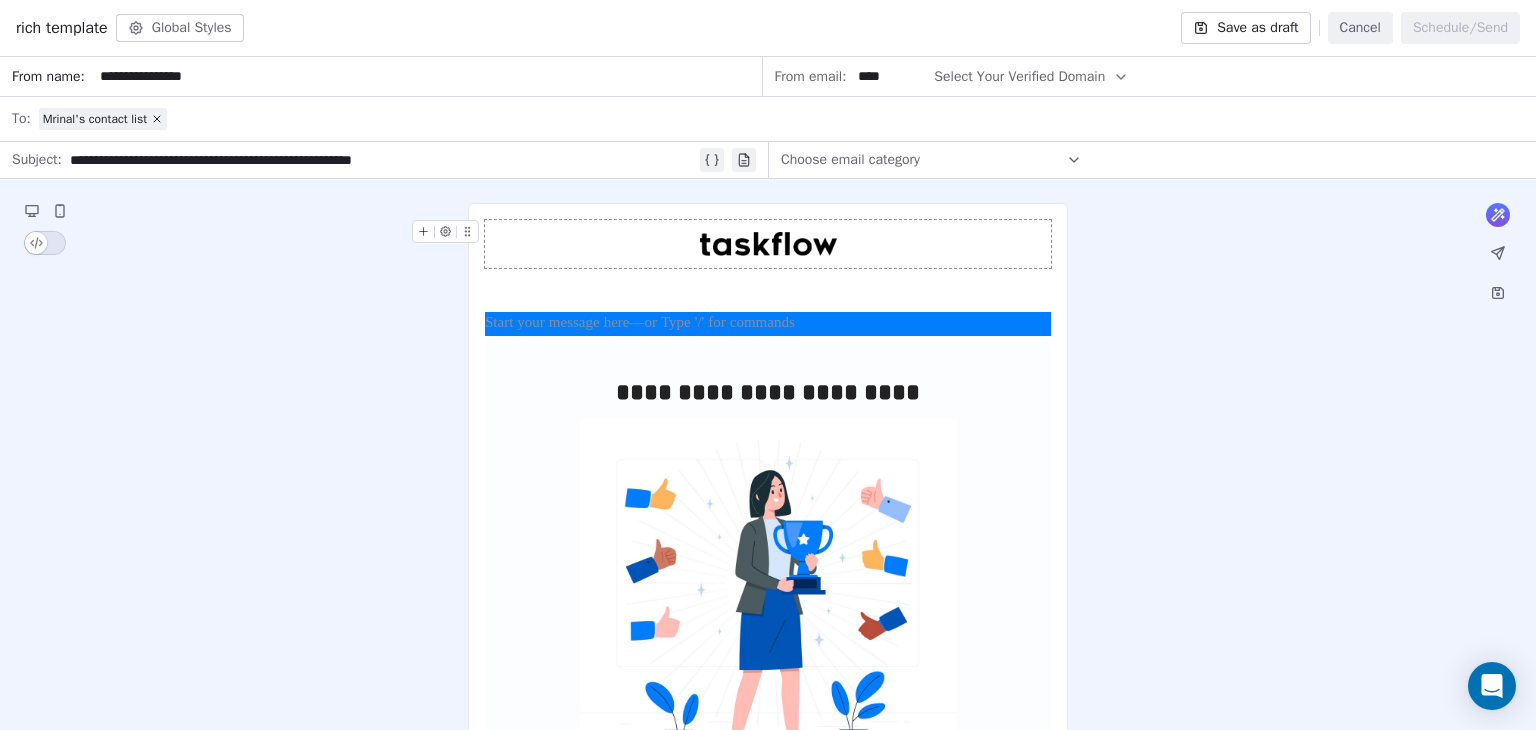 type on "****" 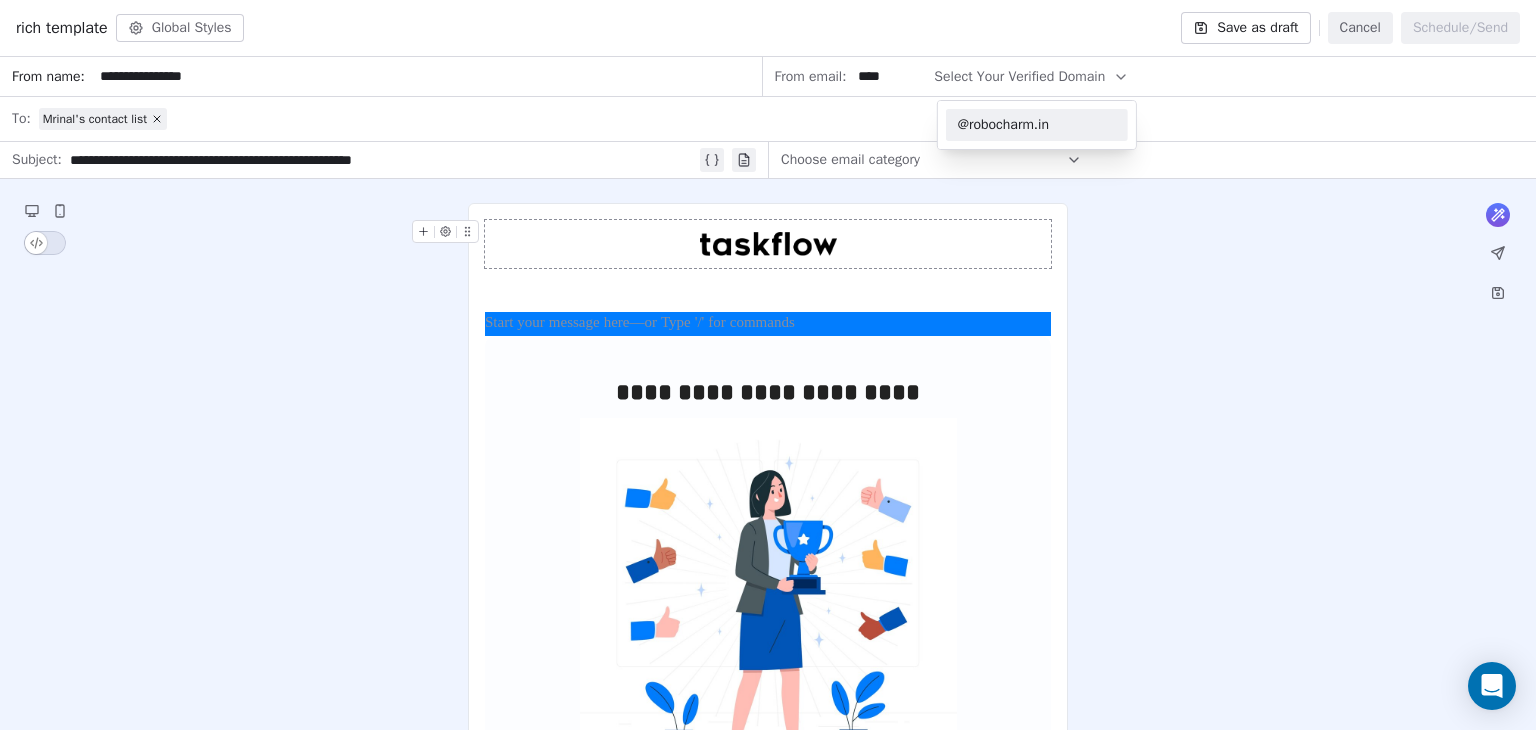 click on "@robocharm.in" at bounding box center (1037, 125) 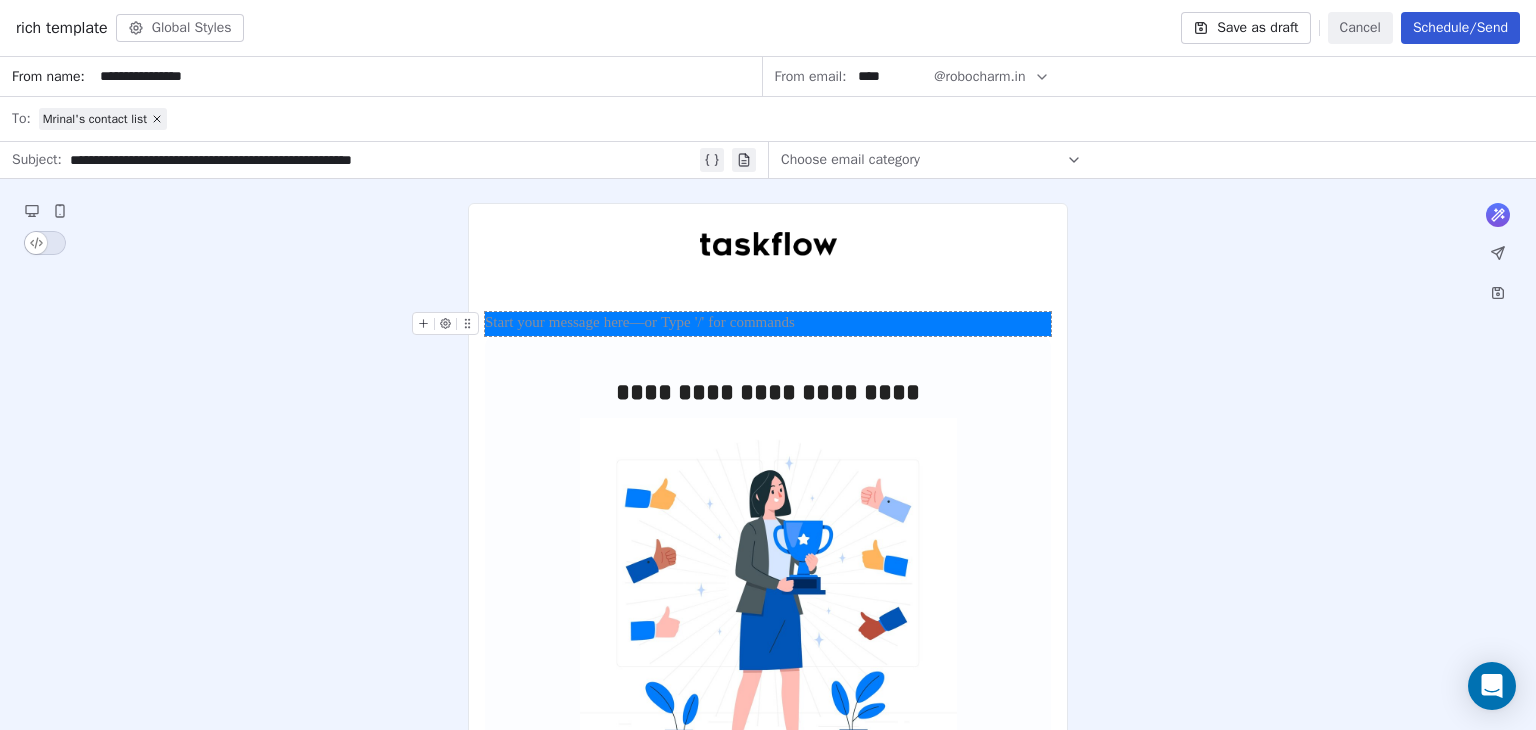 click 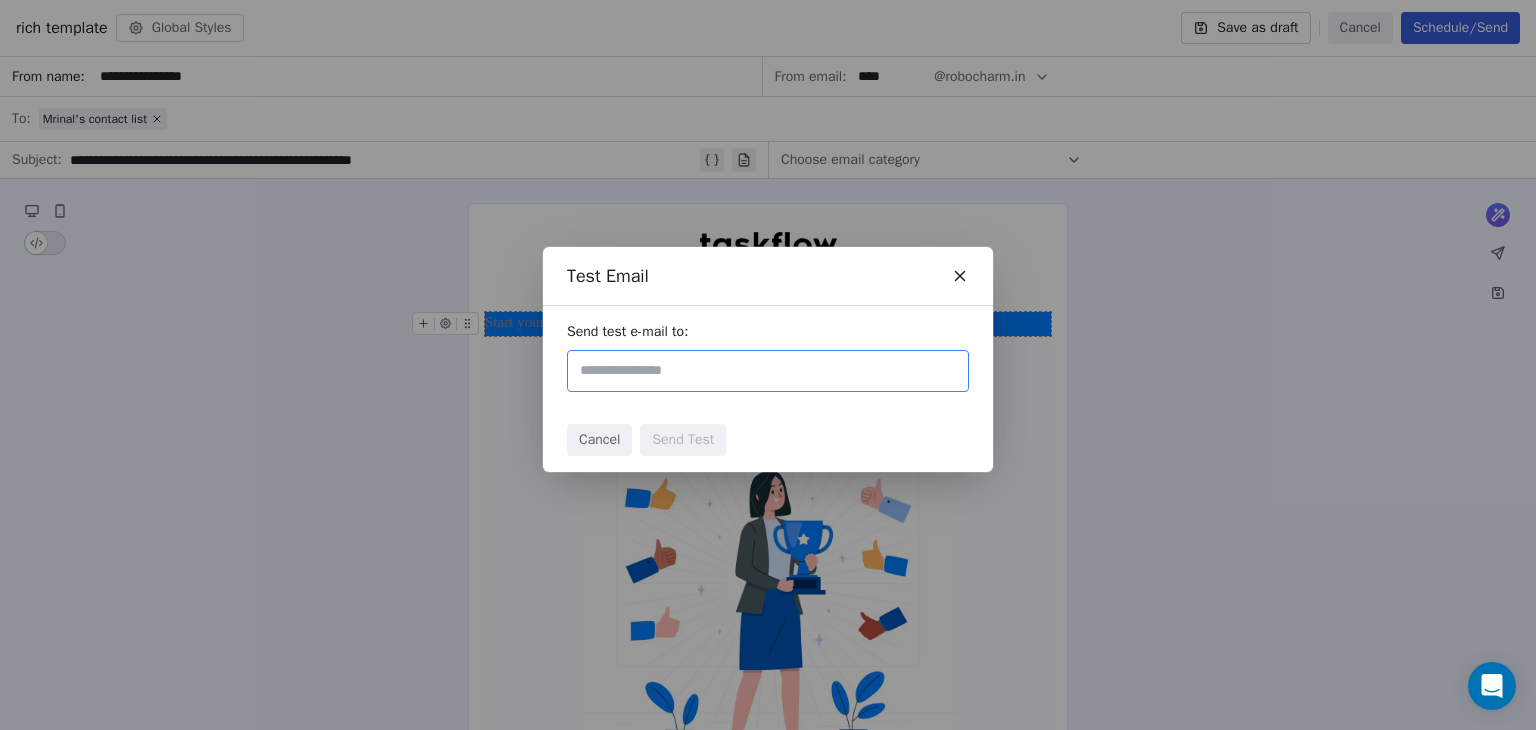 type on "**********" 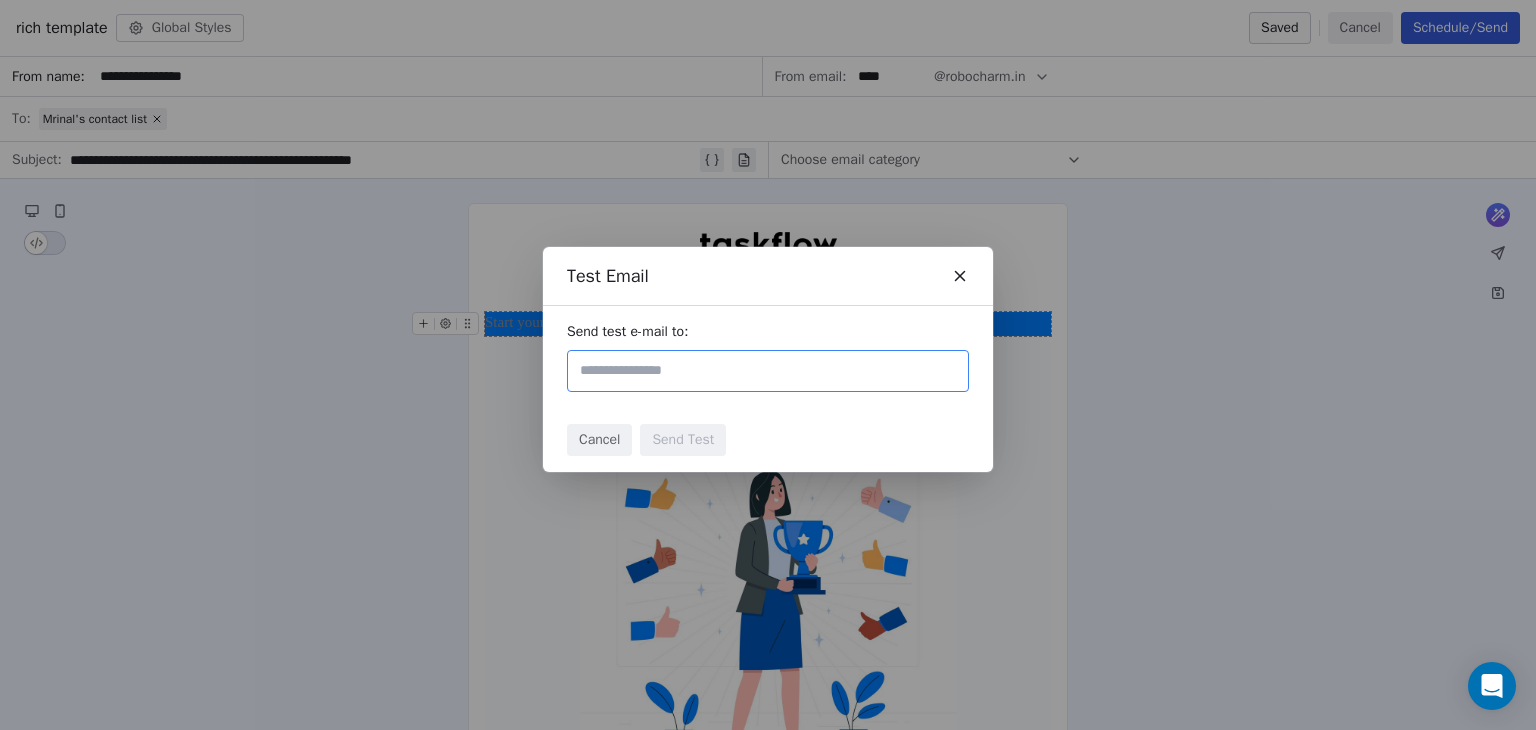 click on "Send test e-mail to:" at bounding box center [768, 357] 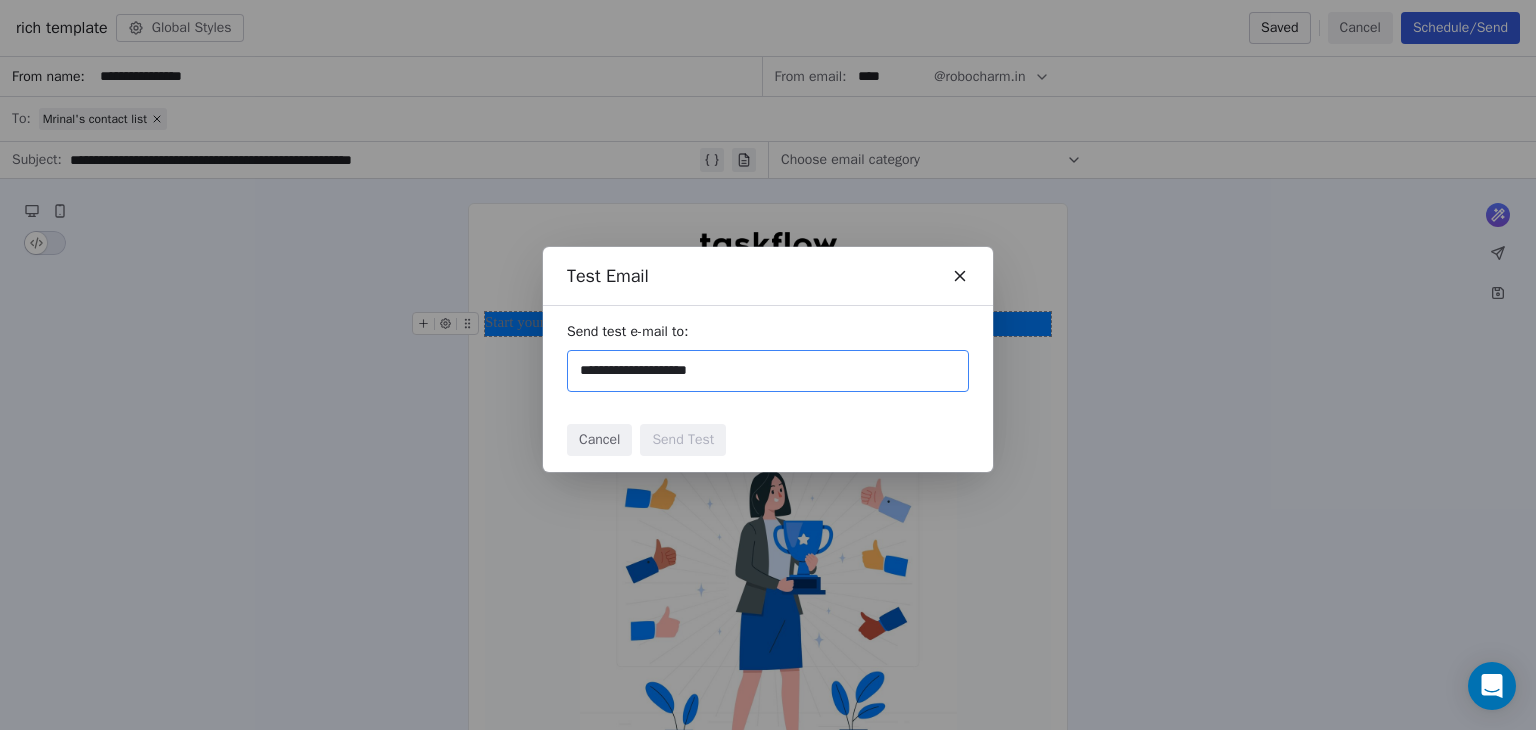type on "**********" 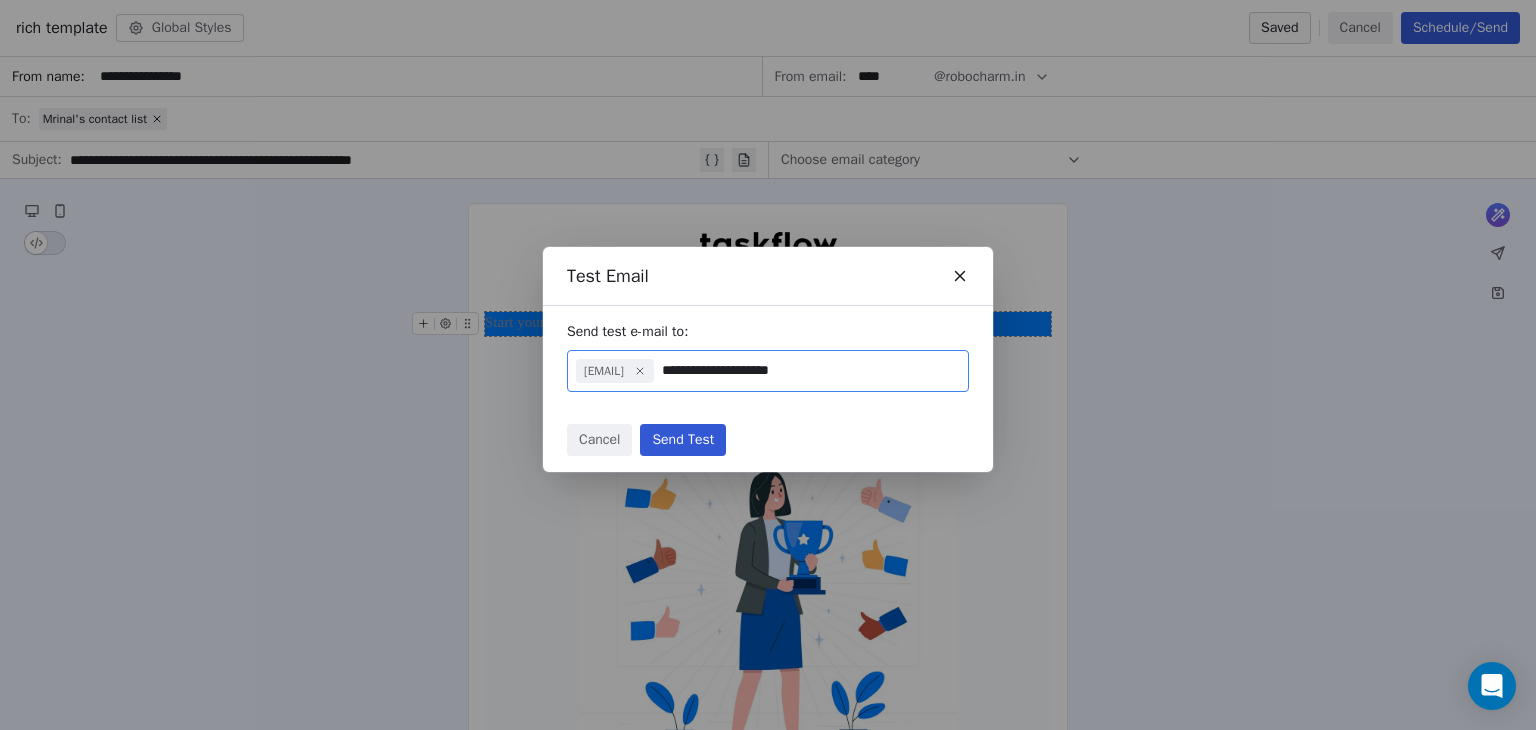 type 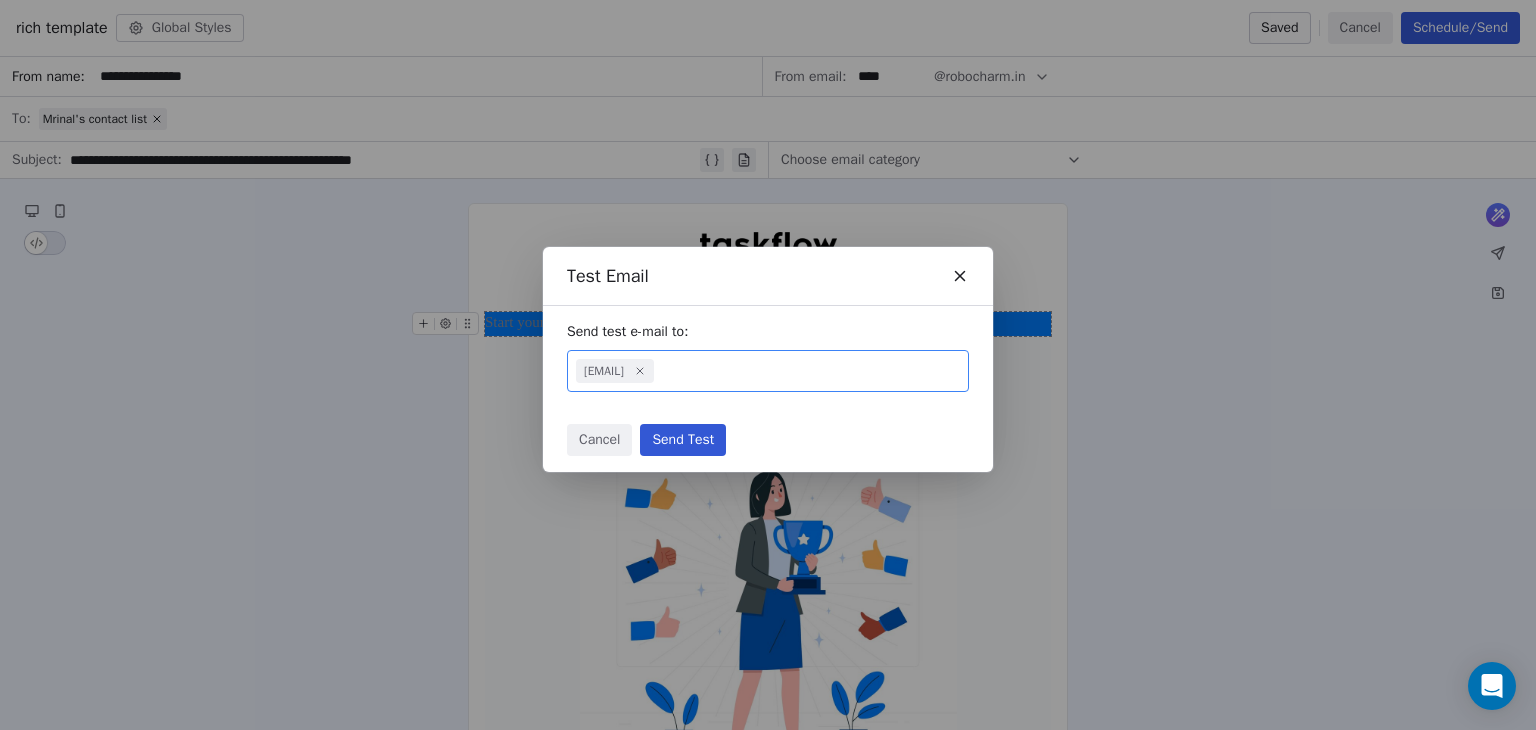 click on "Cancel Send Test" at bounding box center [768, 440] 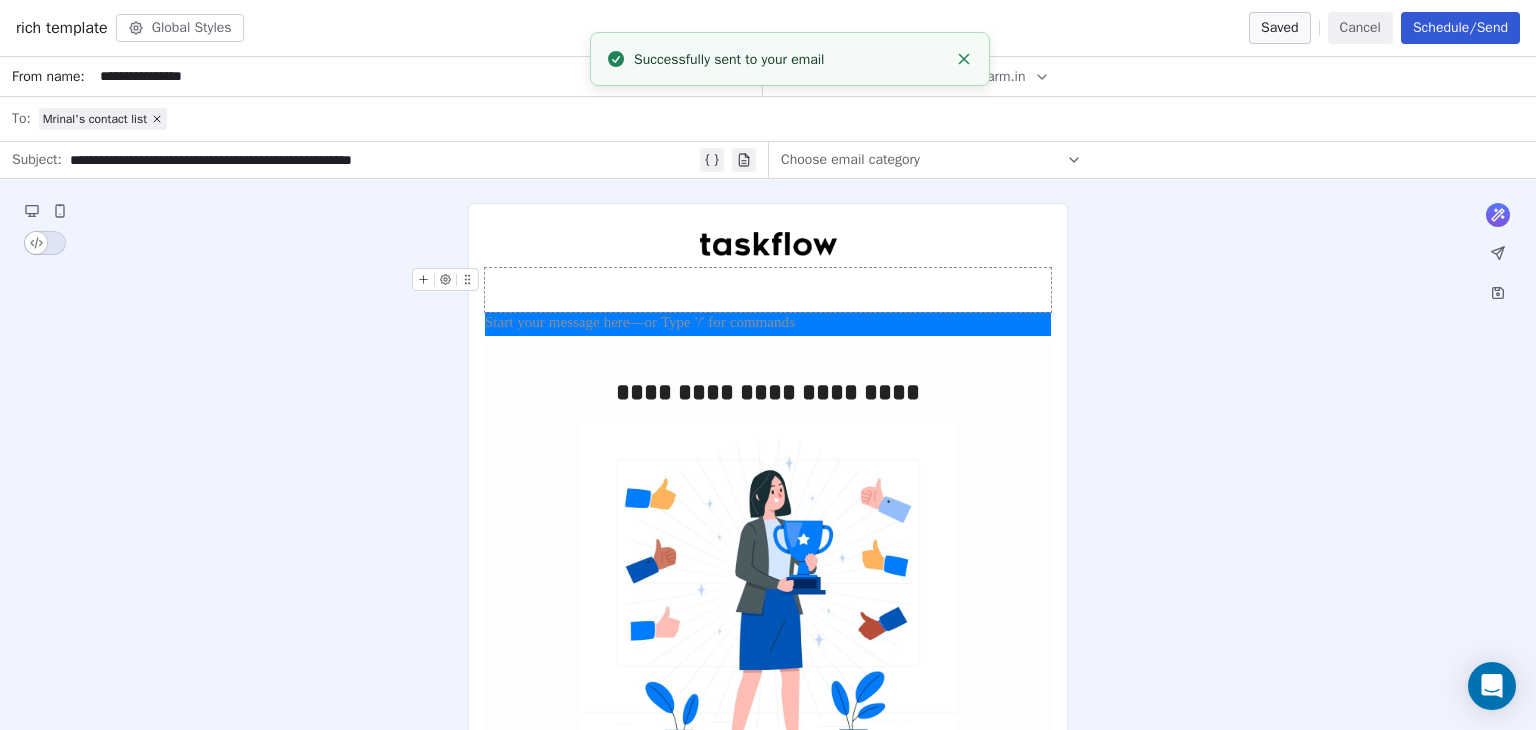 click on "Cancel" at bounding box center [1360, 28] 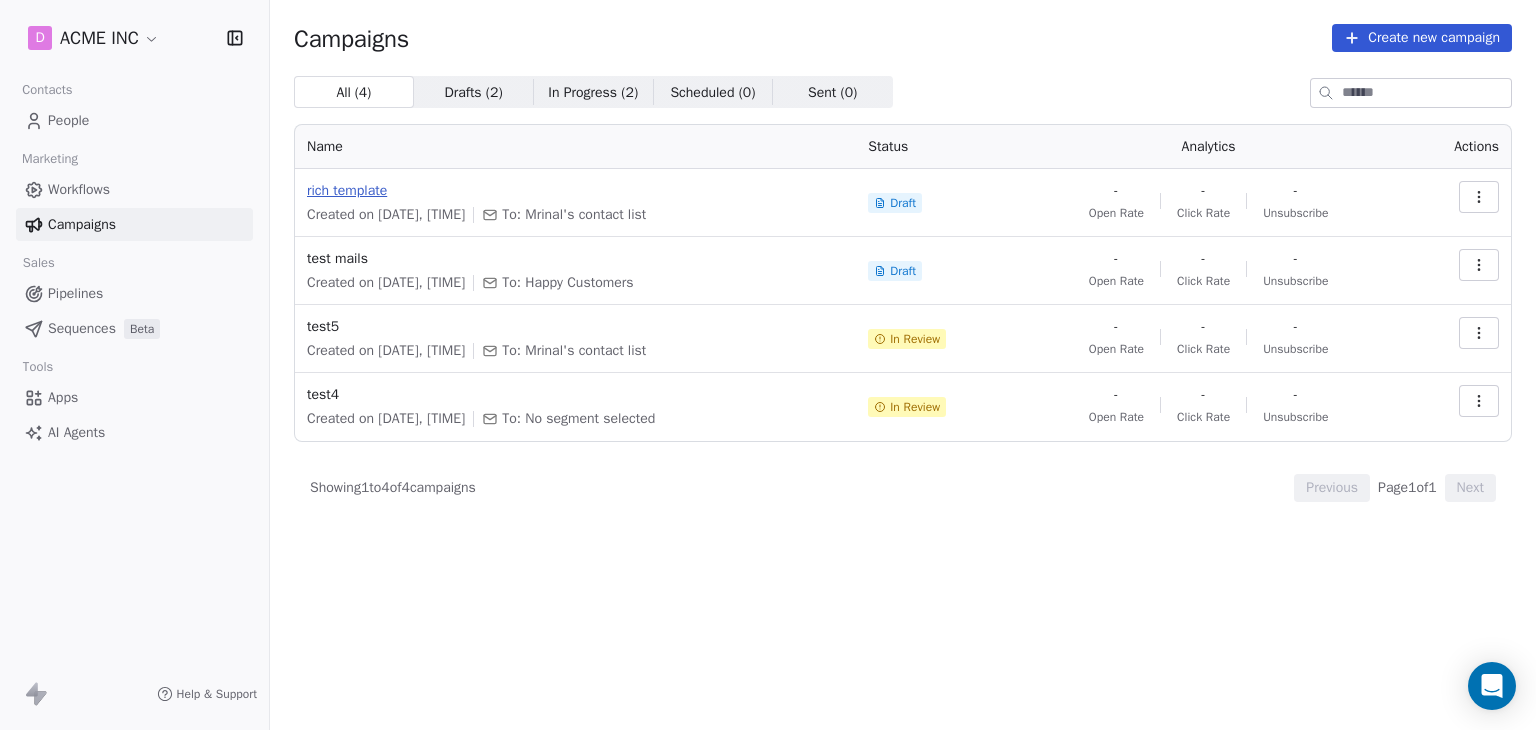 click on "rich template" at bounding box center [575, 191] 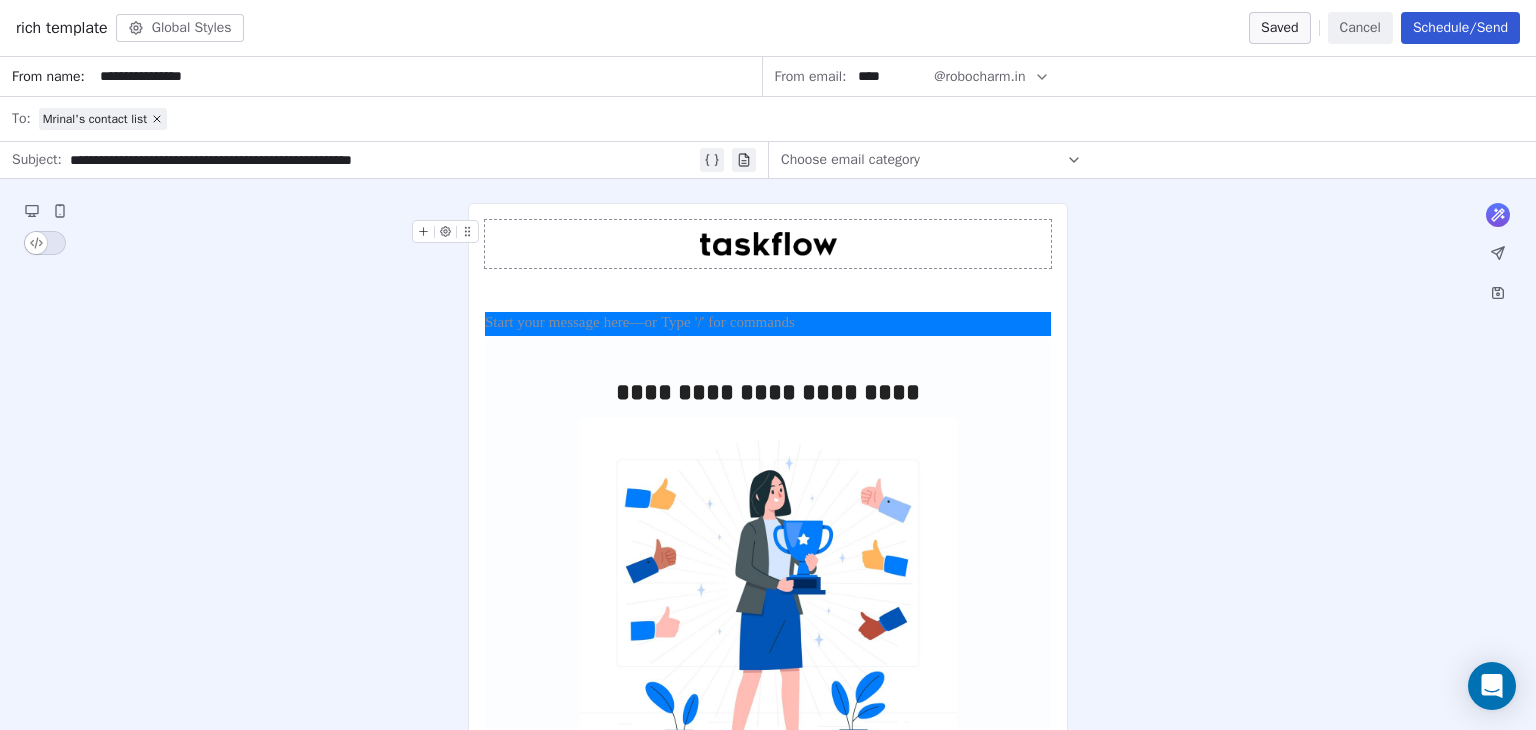 click on "Schedule/Send" at bounding box center [1460, 28] 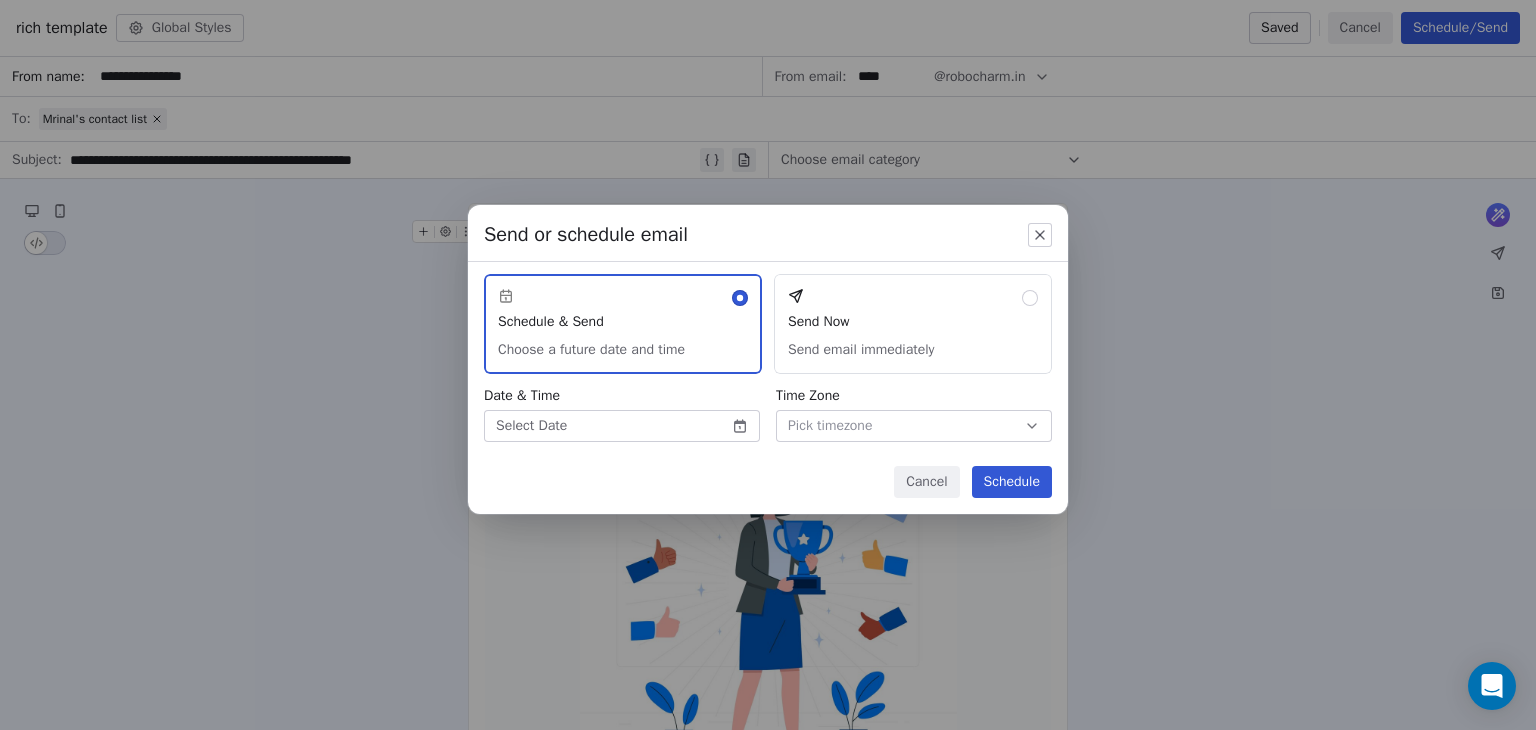 click on "Send Now Send email immediately" at bounding box center [913, 324] 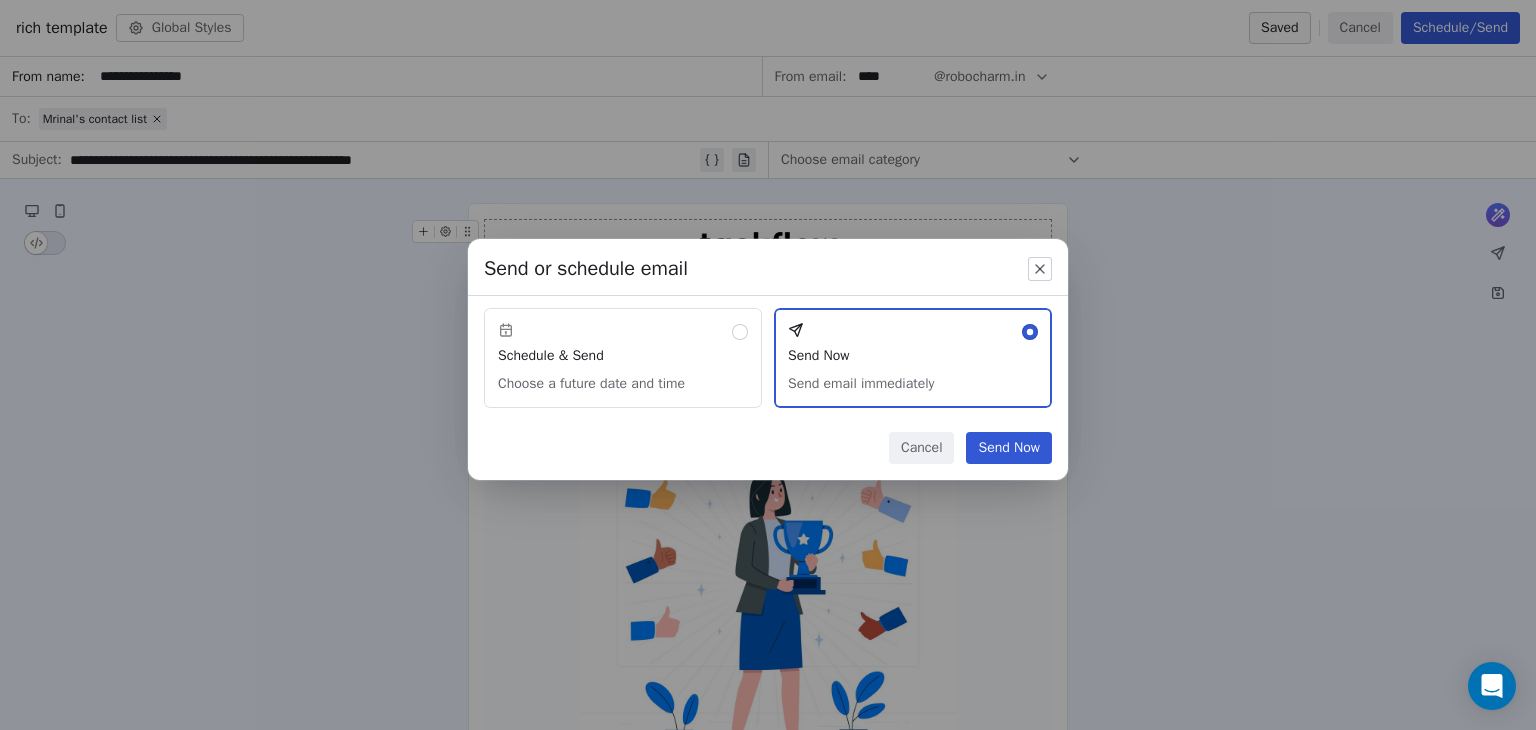 click on "Send Now" at bounding box center [1009, 448] 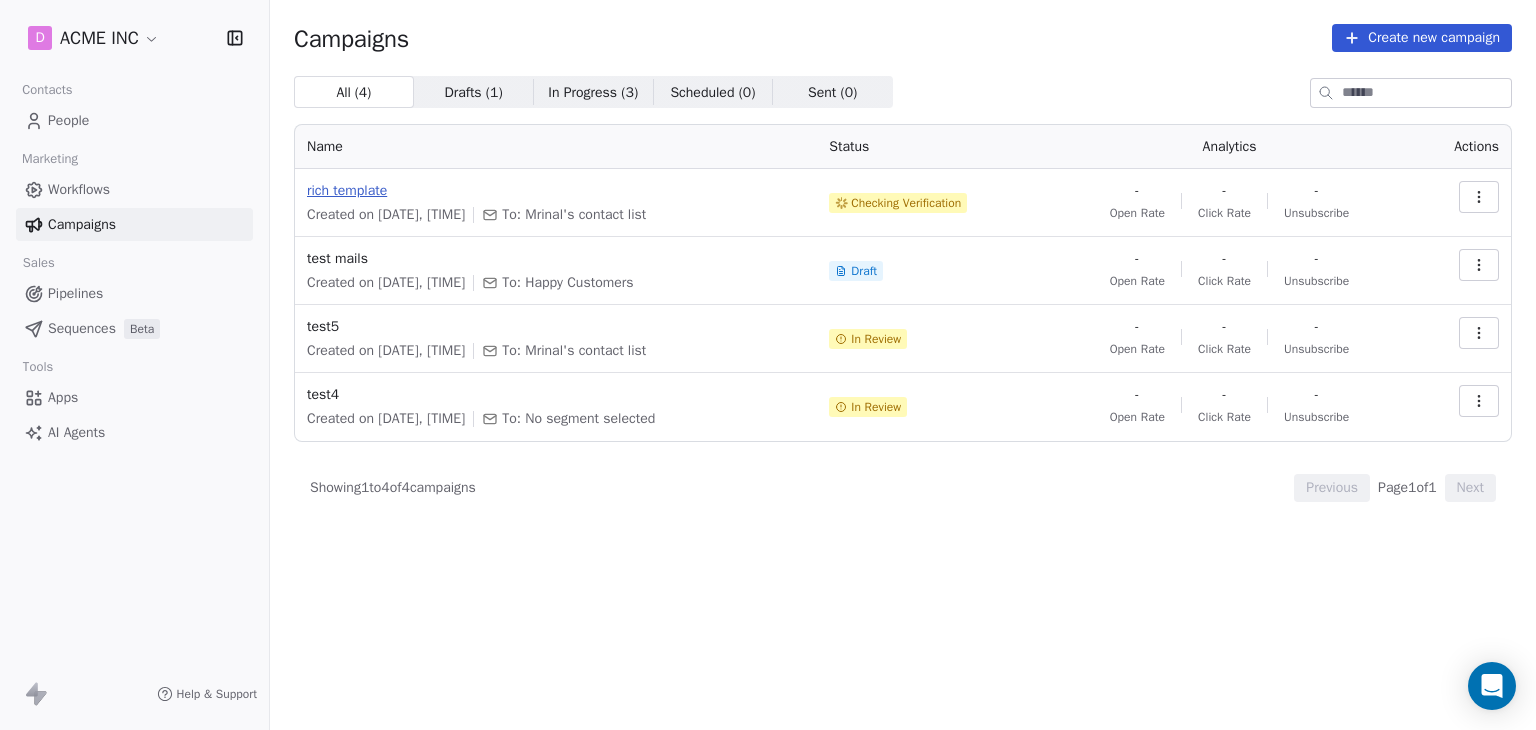 click on "rich template" at bounding box center [556, 191] 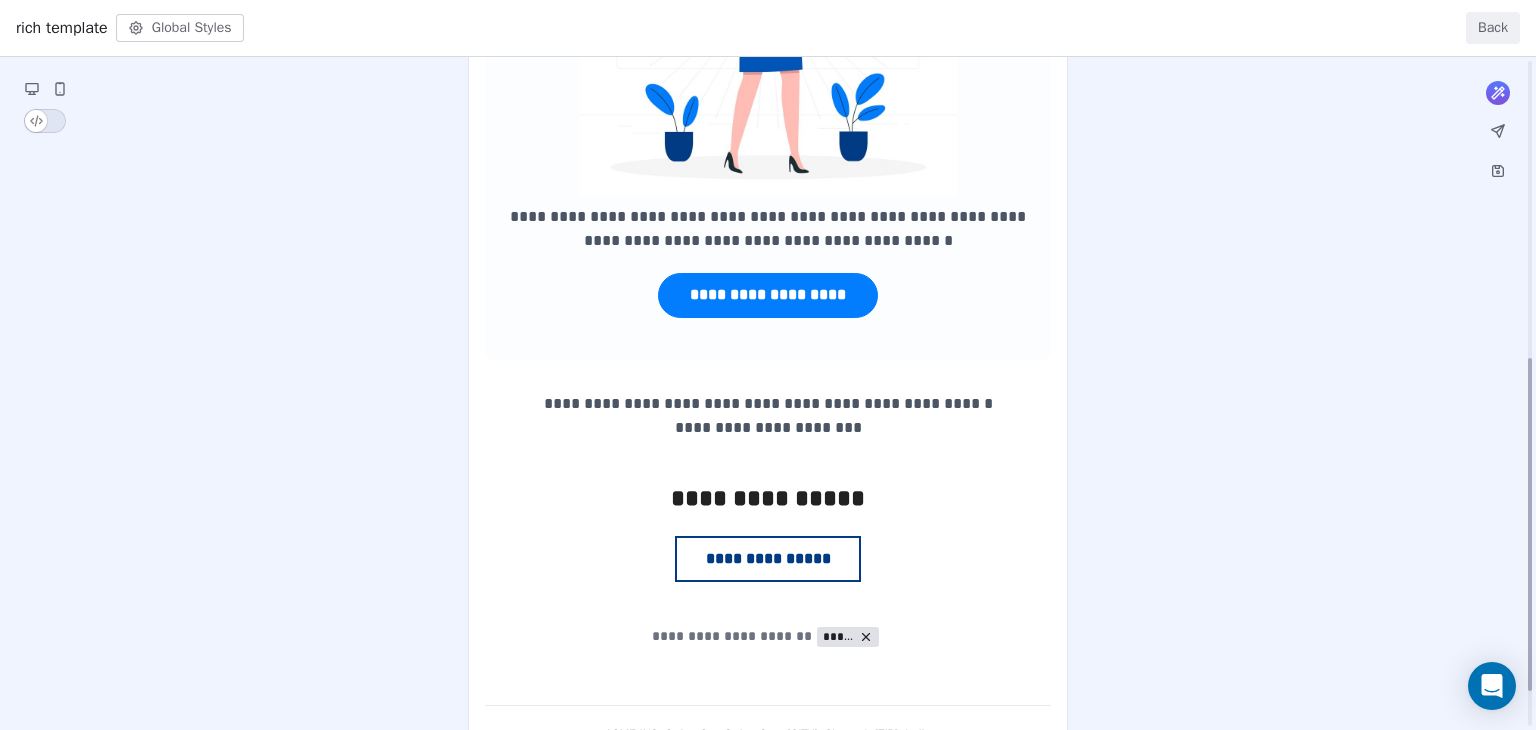 scroll, scrollTop: 600, scrollLeft: 0, axis: vertical 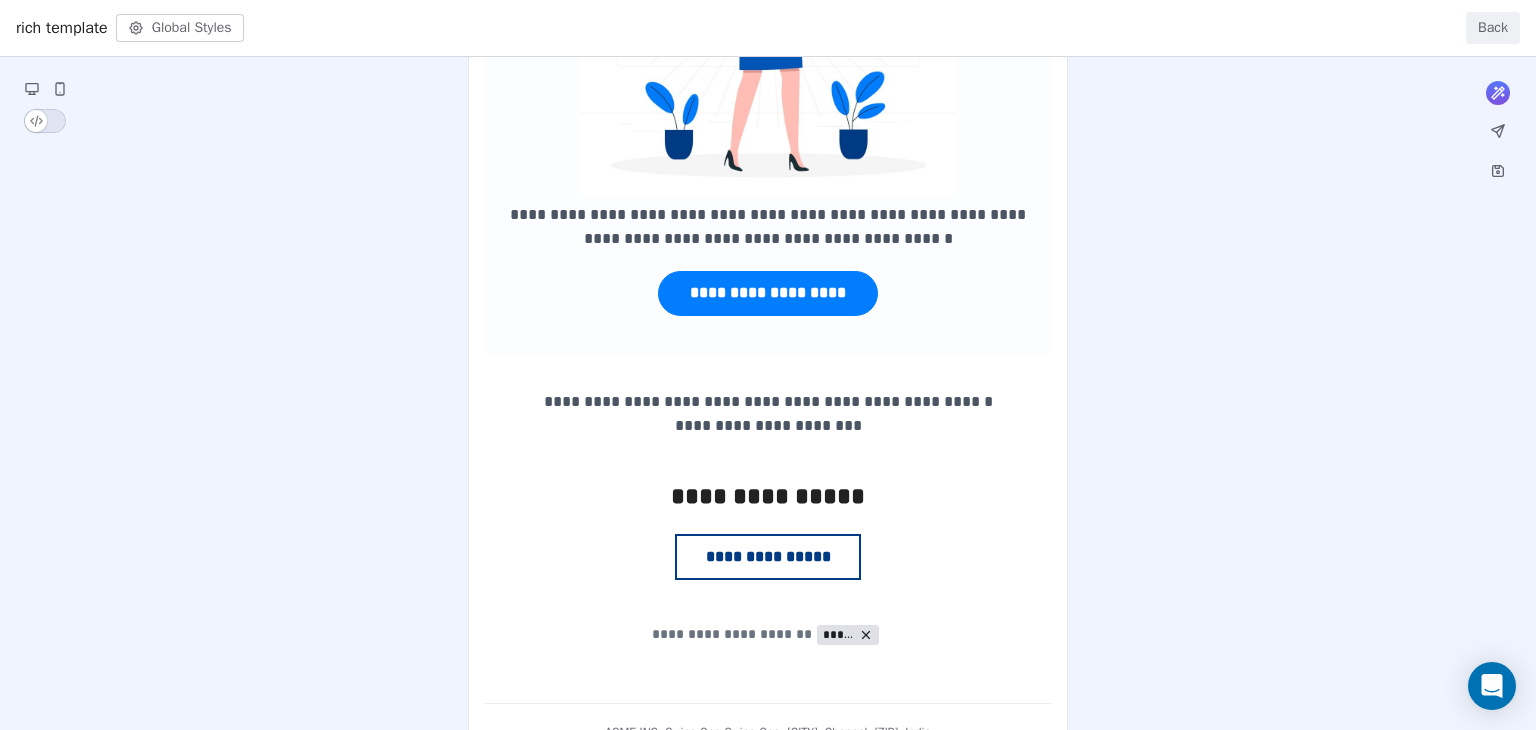 click on "**********" at bounding box center (768, 109) 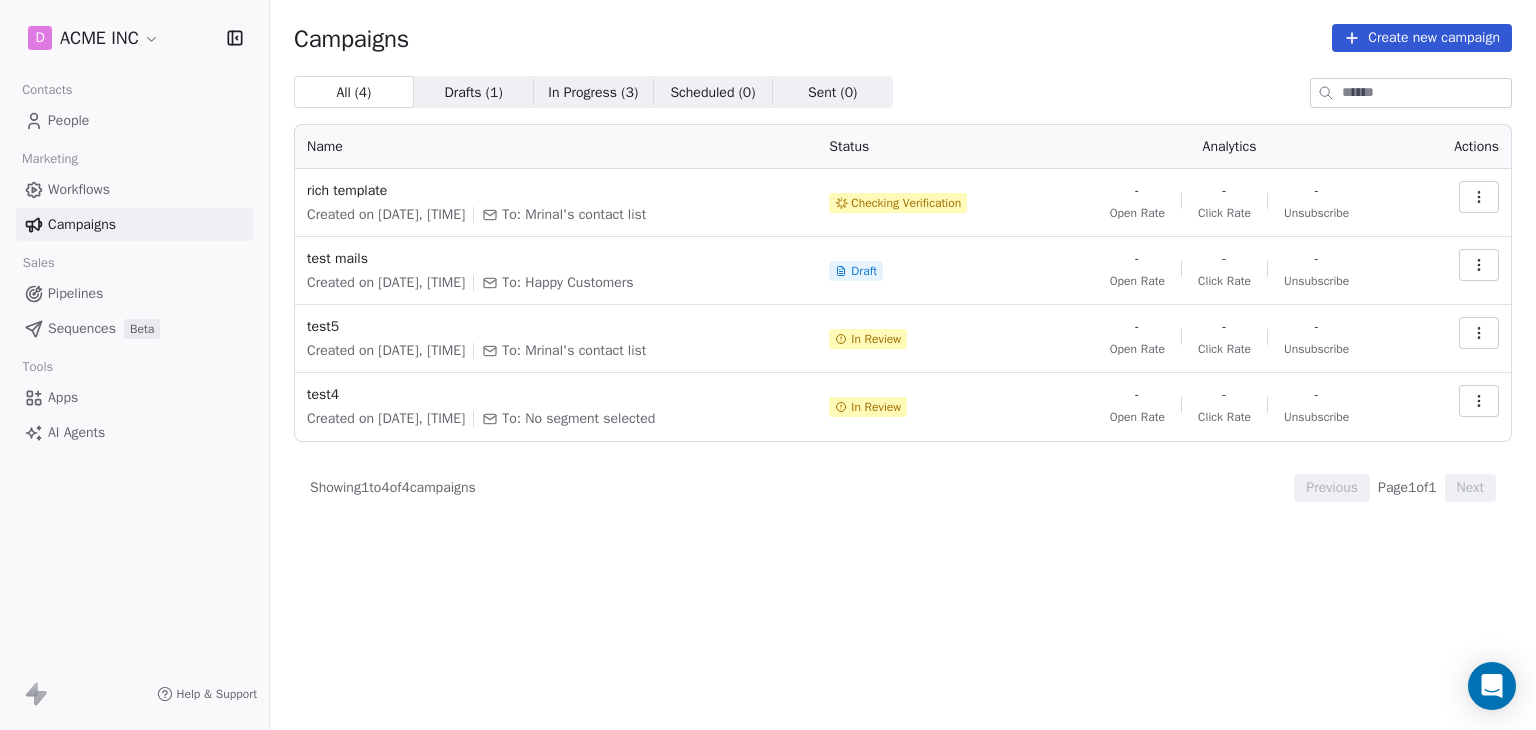click on "Drafts ( 1 )" at bounding box center [473, 92] 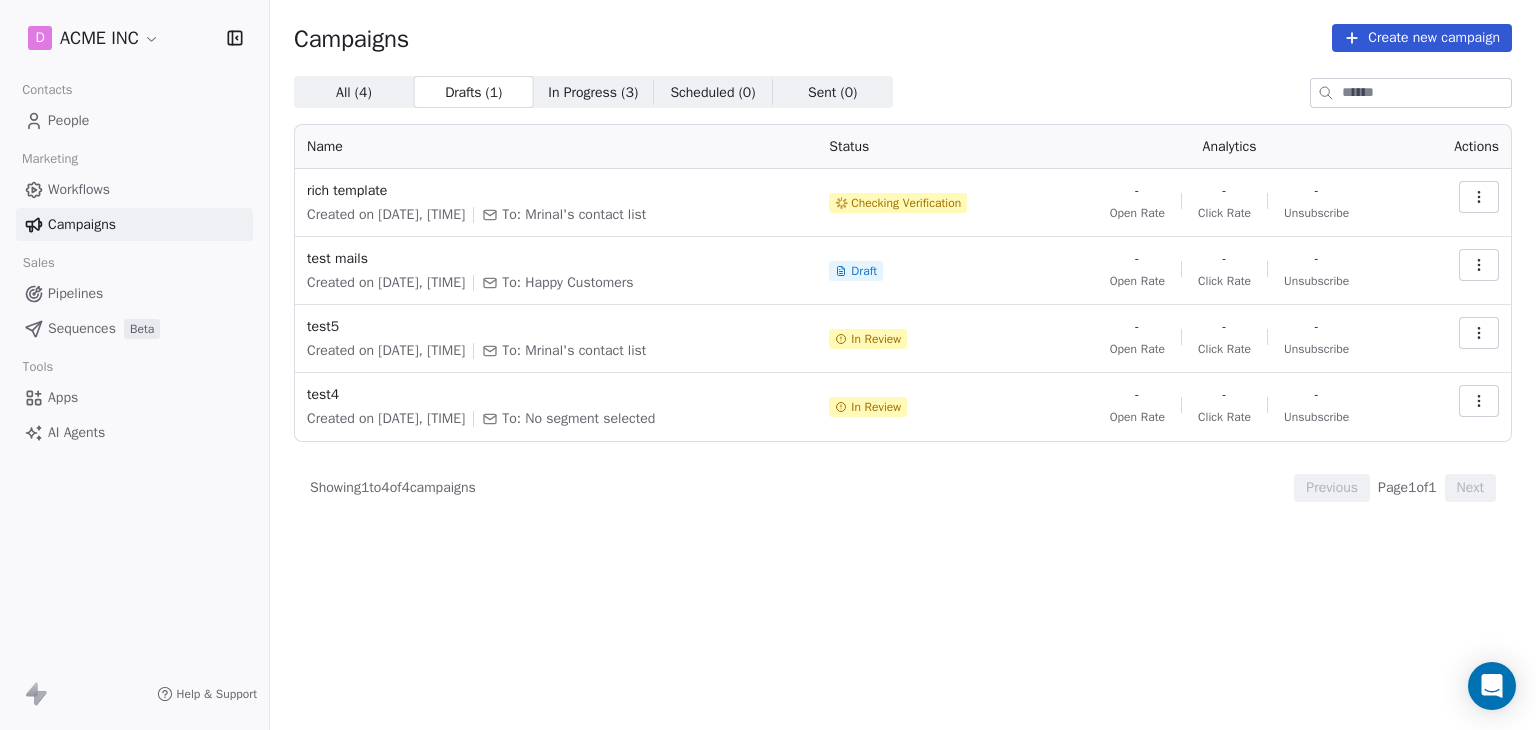 click on "In Progress ( 3 )" at bounding box center [593, 92] 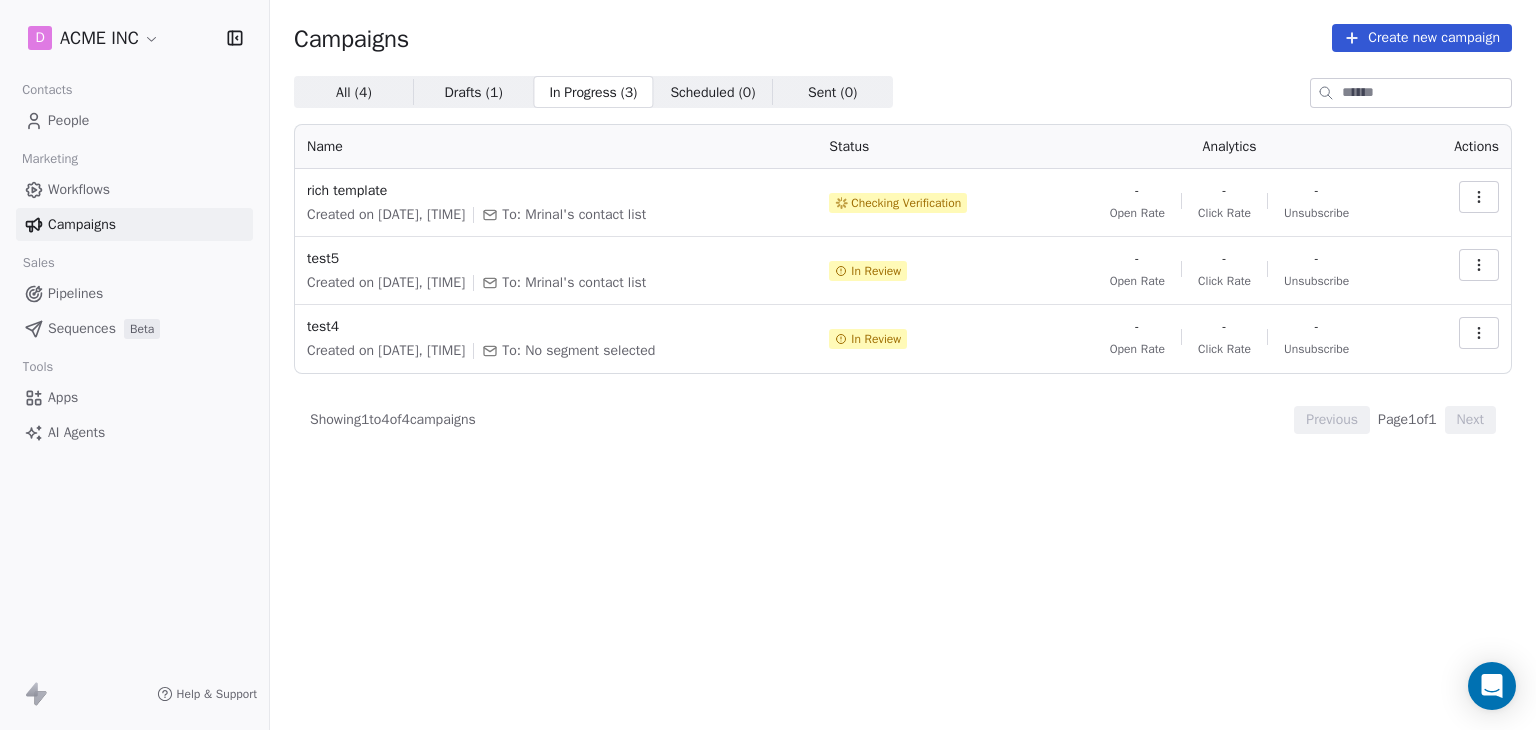 click on "Scheduled ( 0 )" at bounding box center [712, 92] 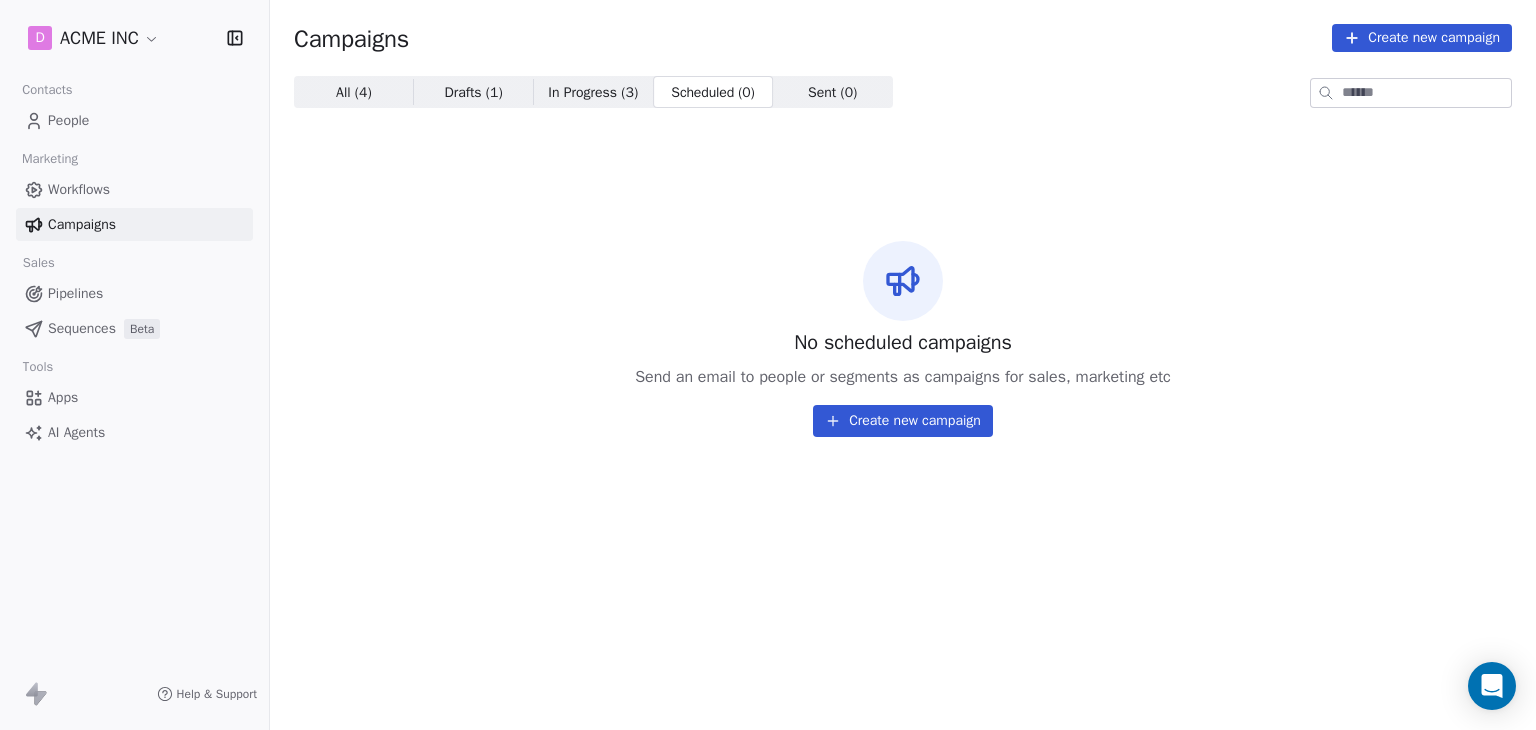 click on "Sent ( 0 ) Sent ( 0 )" at bounding box center (833, 92) 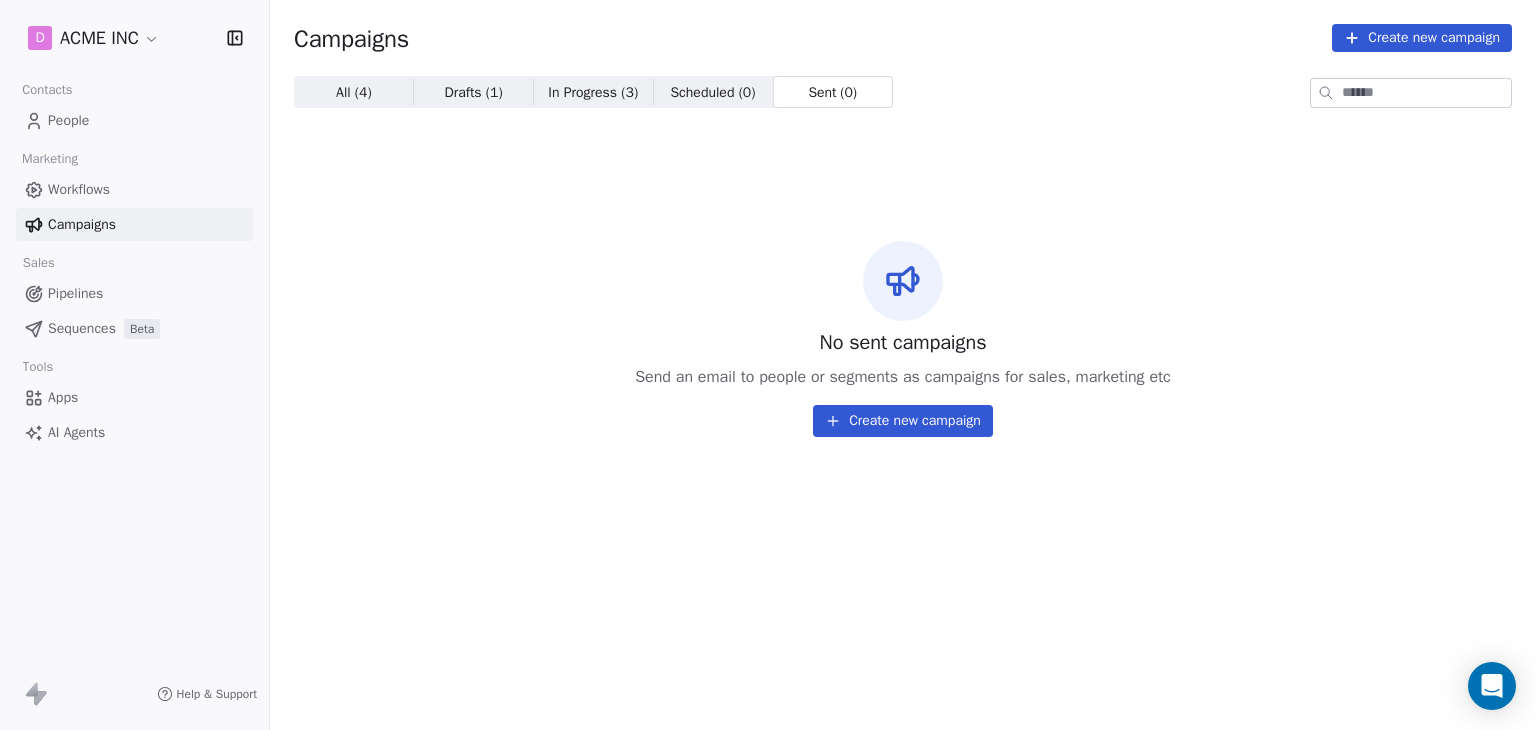 click on "In Progress ( 3 ) In Progress ( 3 )" at bounding box center [593, 92] 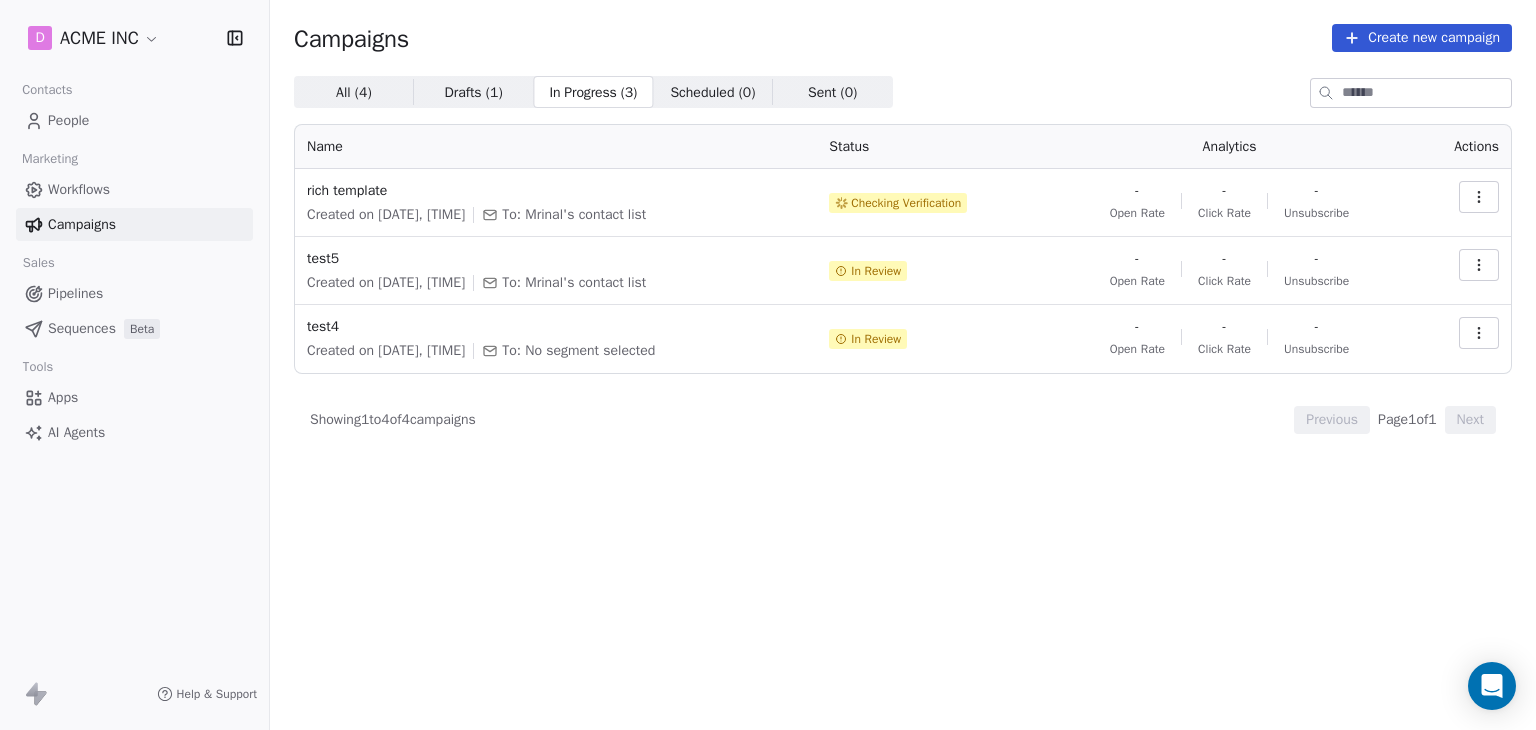 click on "All ( 4 )" at bounding box center [354, 92] 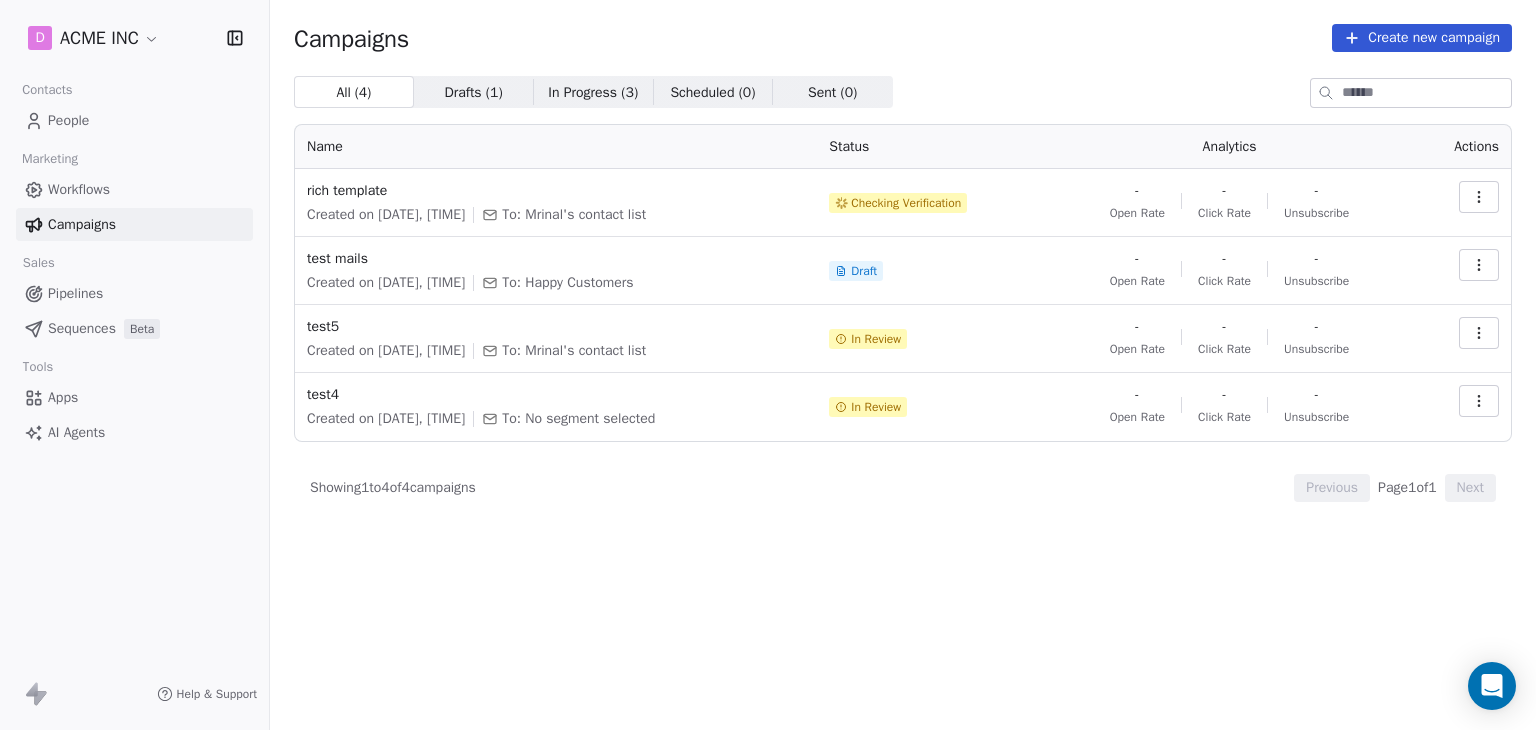 click on "Drafts ( 1 )" at bounding box center [473, 92] 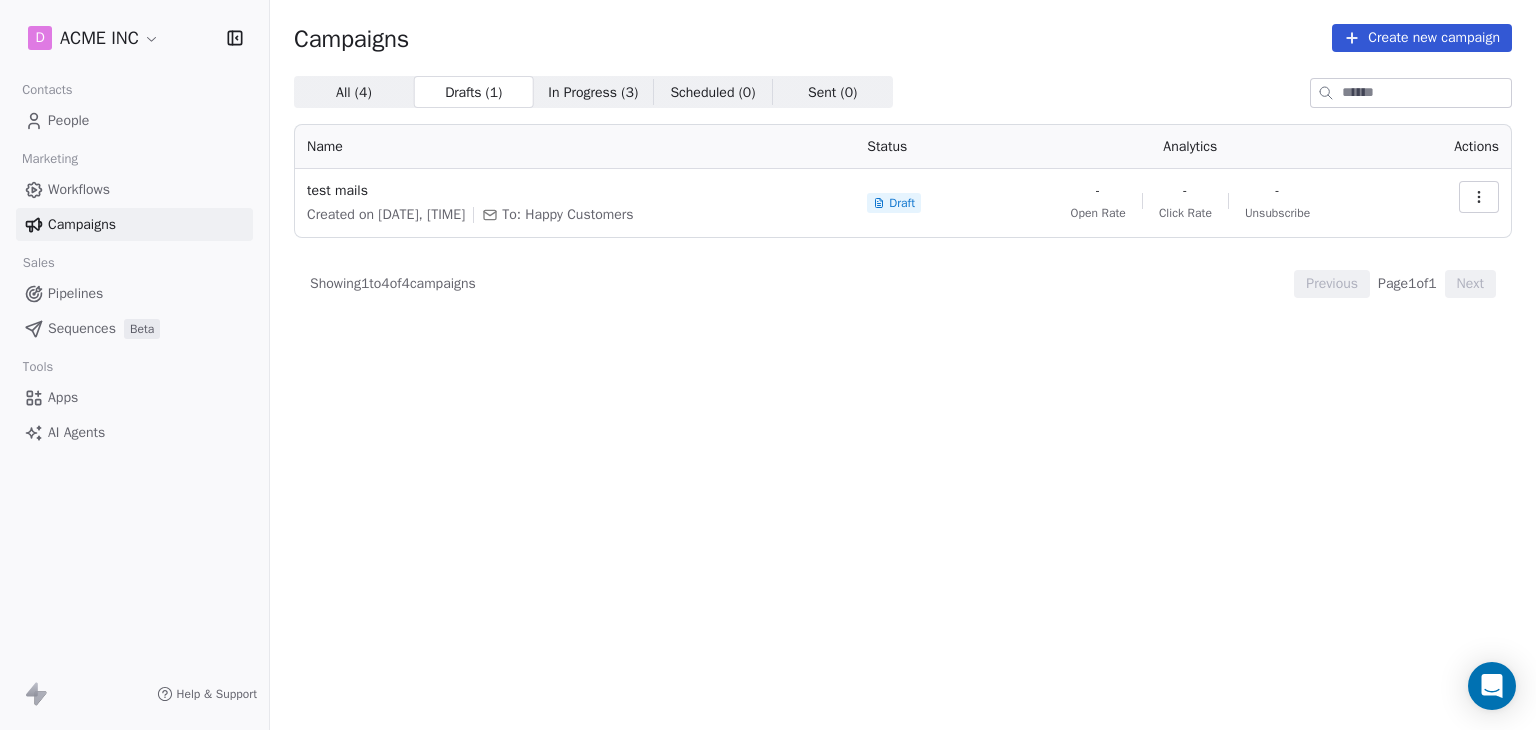 click on "All ( 4 ) All ( 4 )" at bounding box center [354, 92] 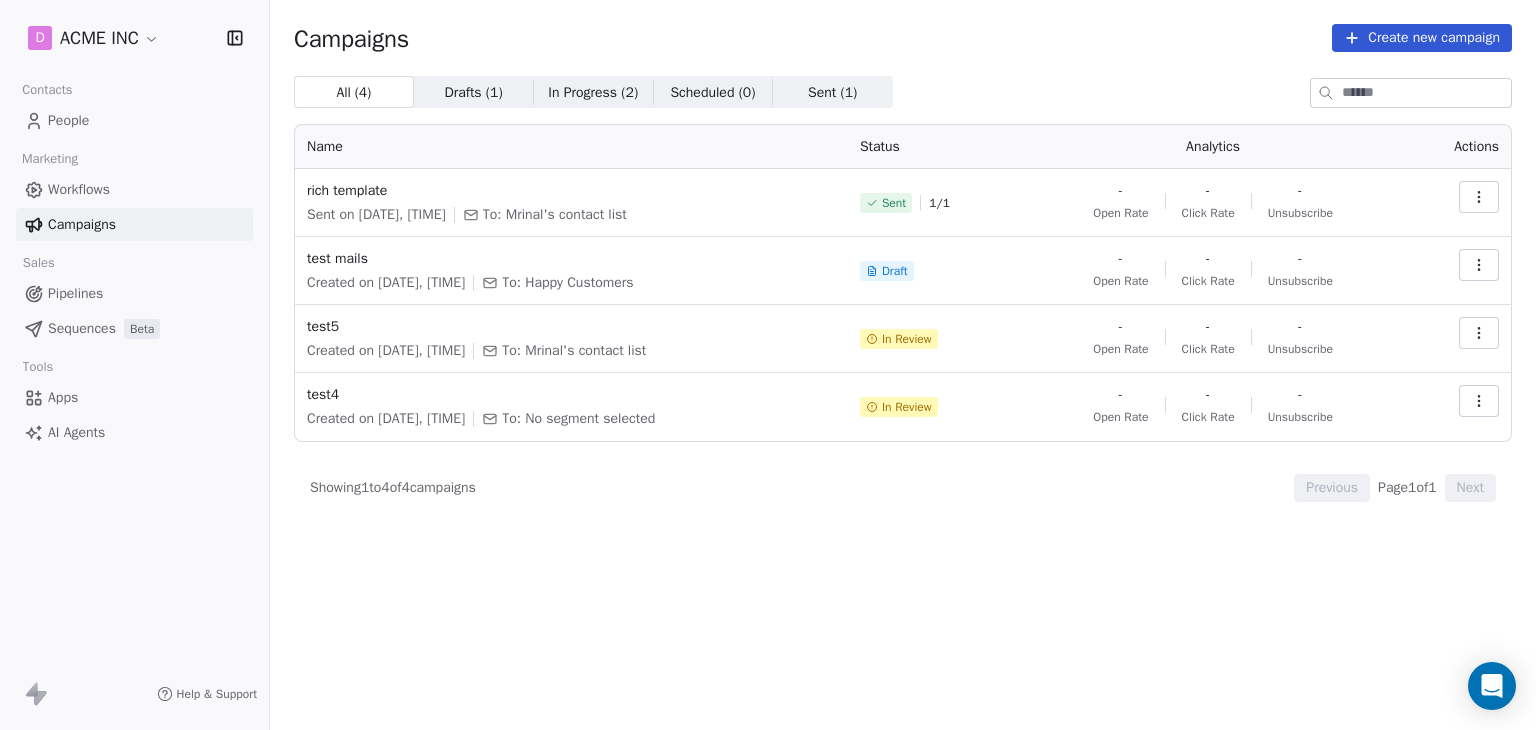 click 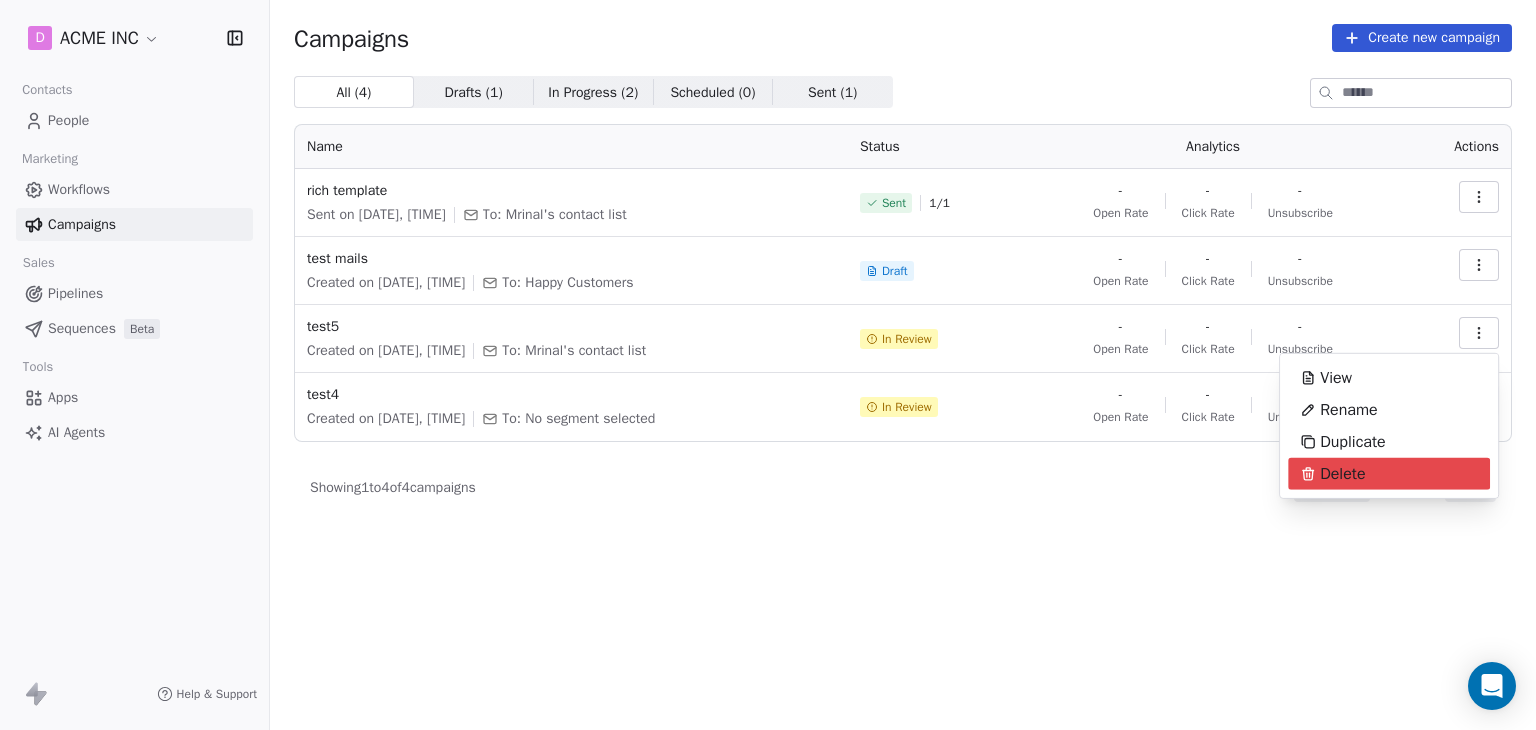 click on "Delete" at bounding box center (1342, 474) 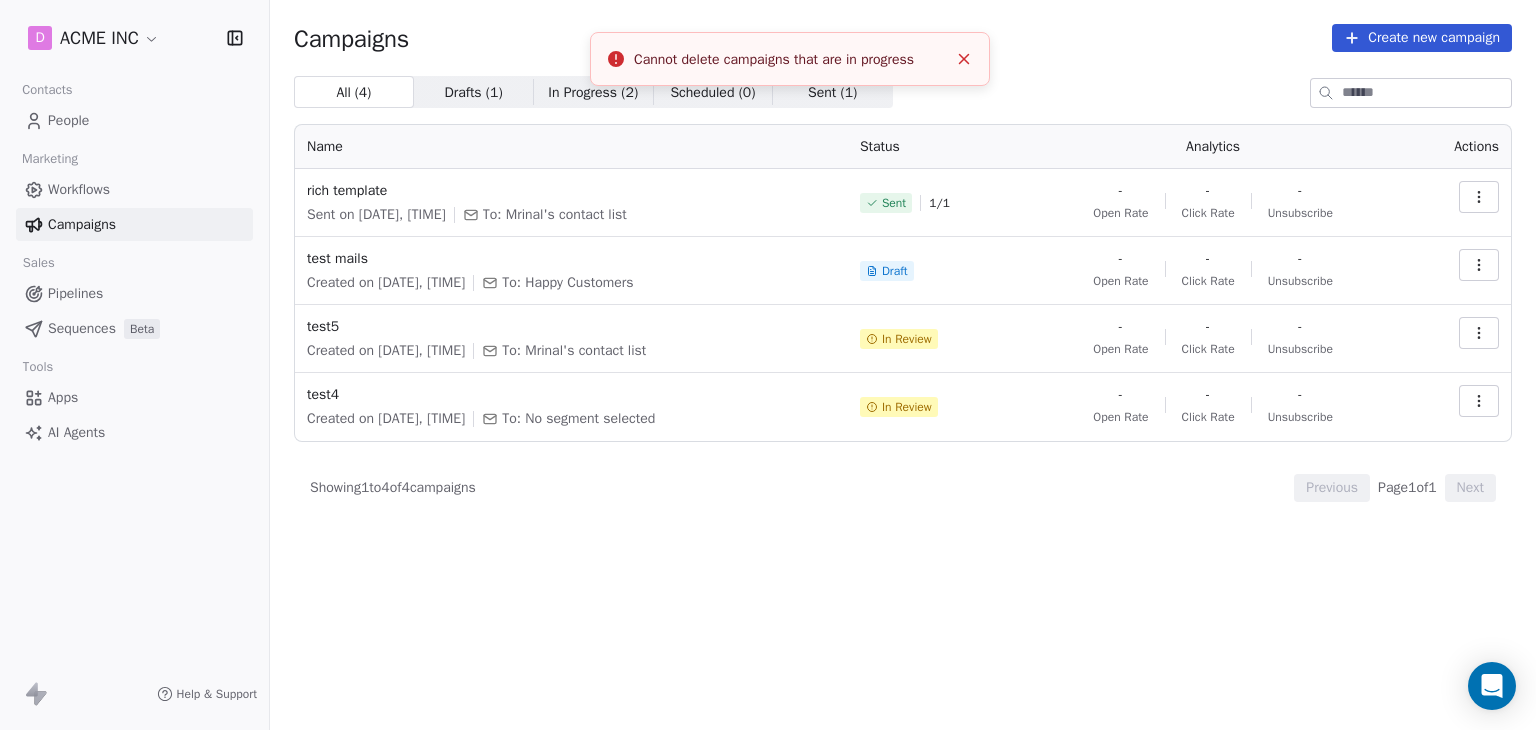 click 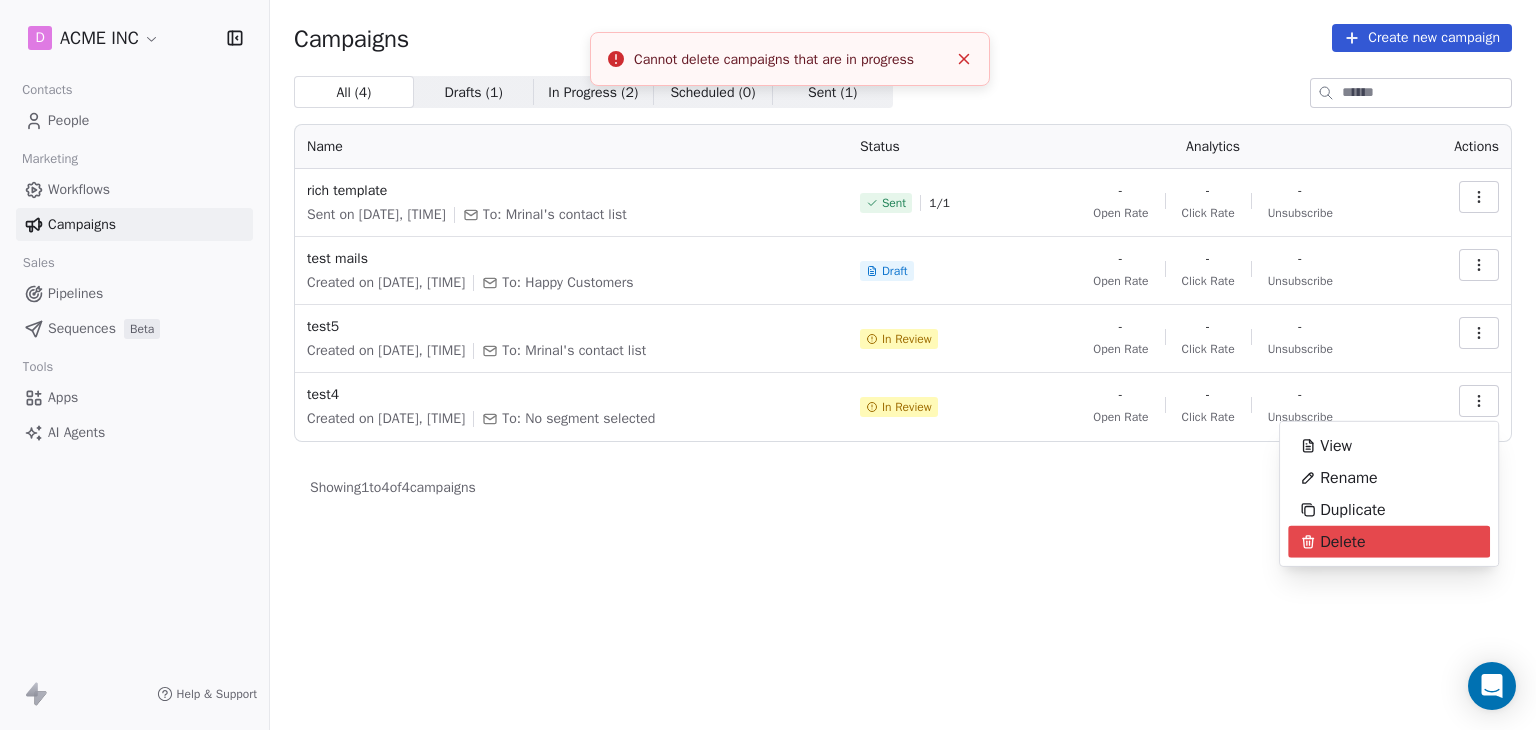 click on "Delete" at bounding box center (1332, 542) 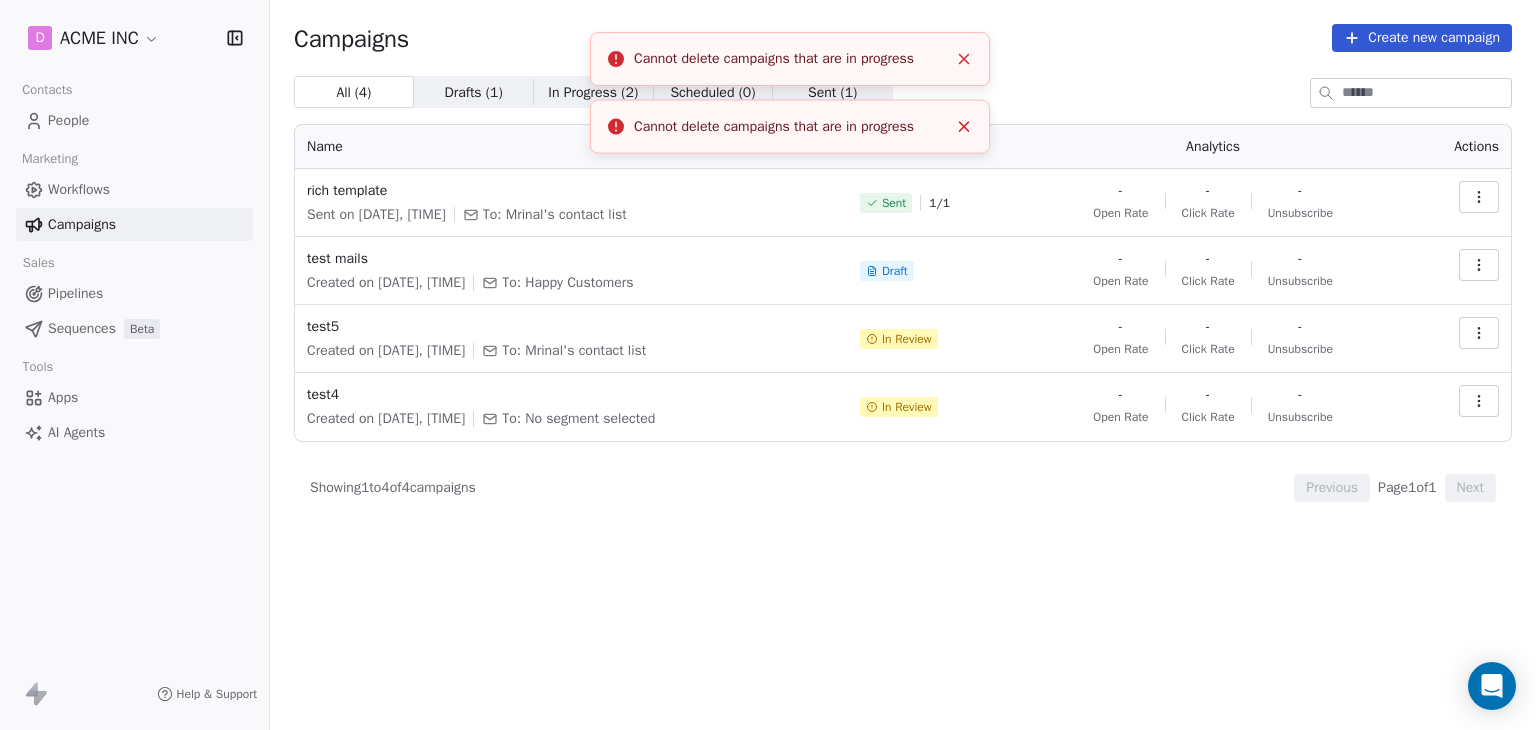 click 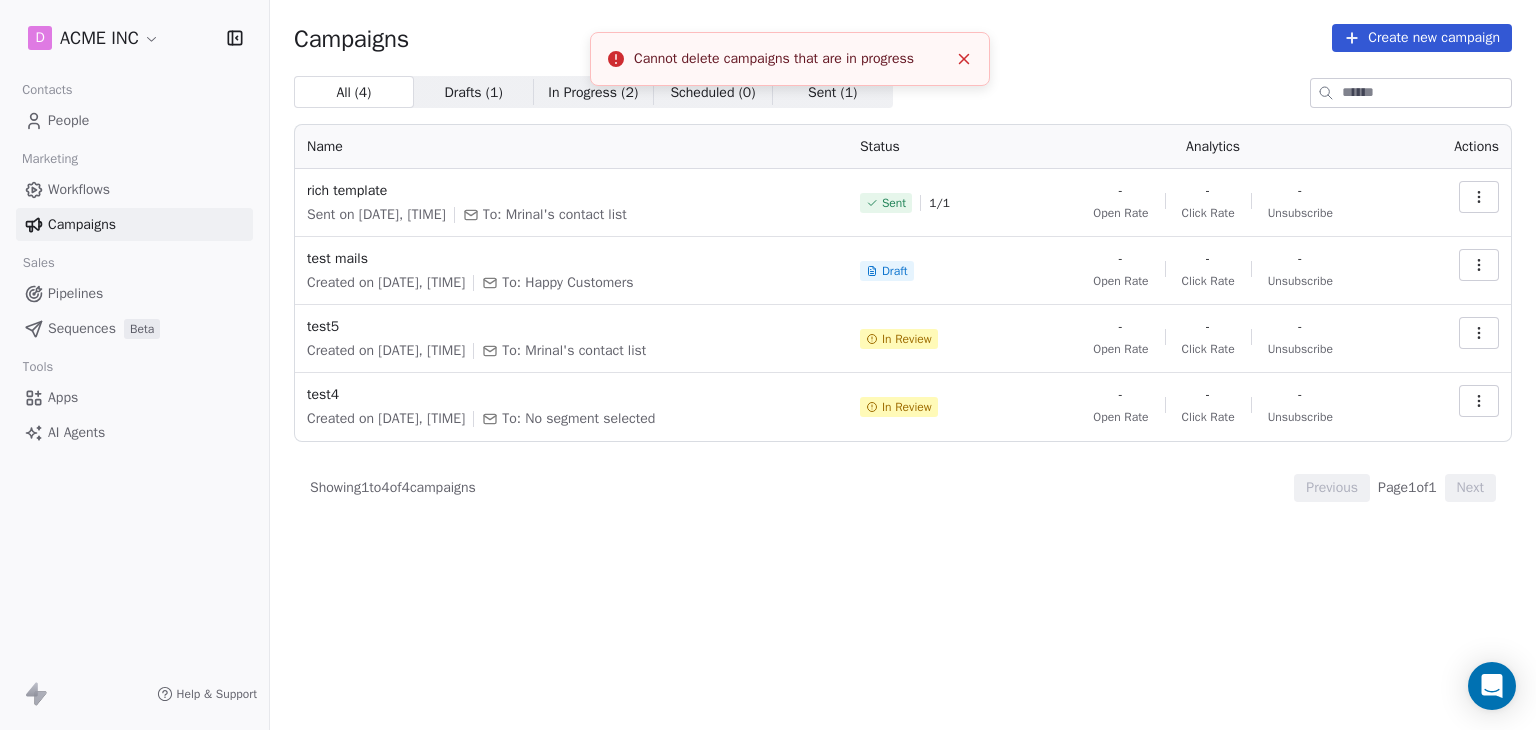 click 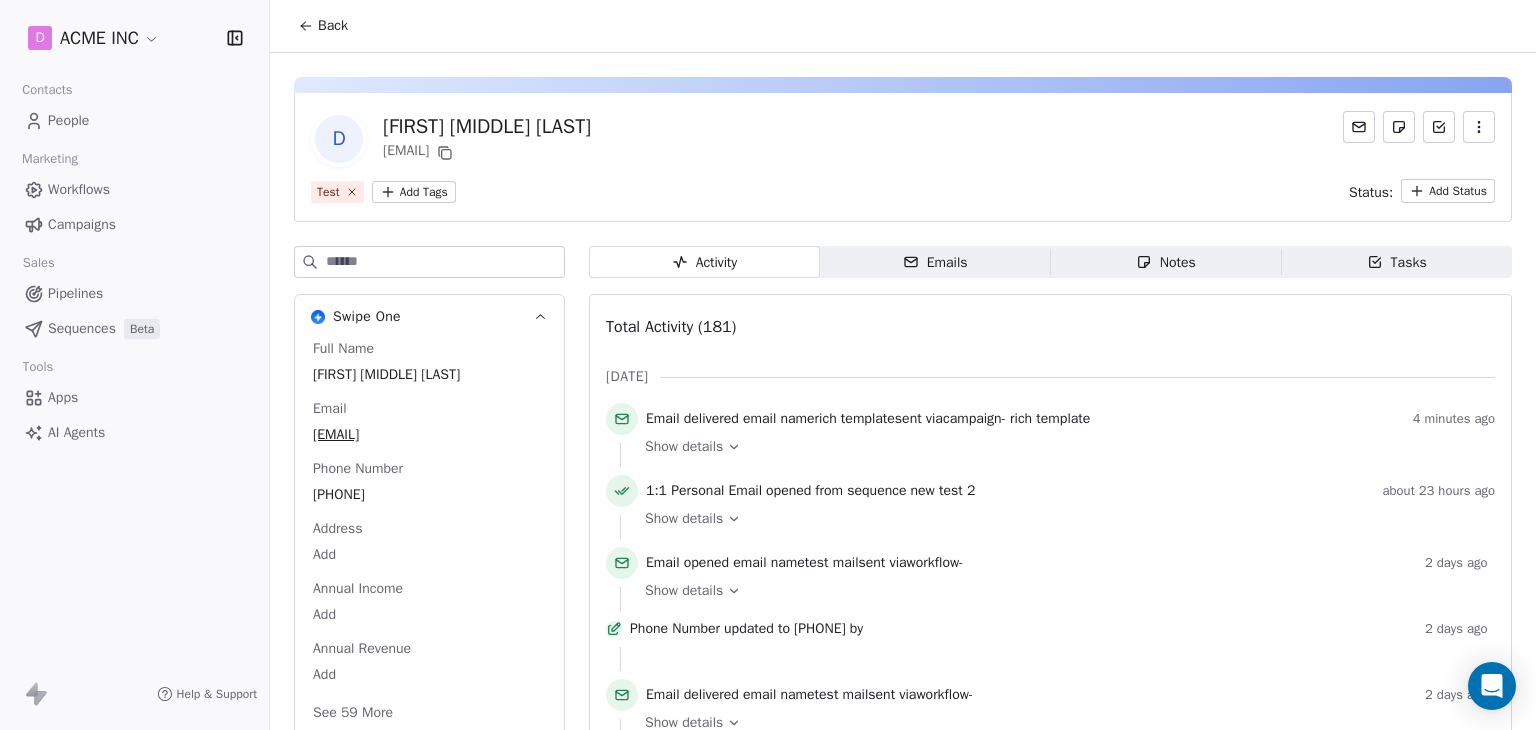 scroll, scrollTop: 0, scrollLeft: 0, axis: both 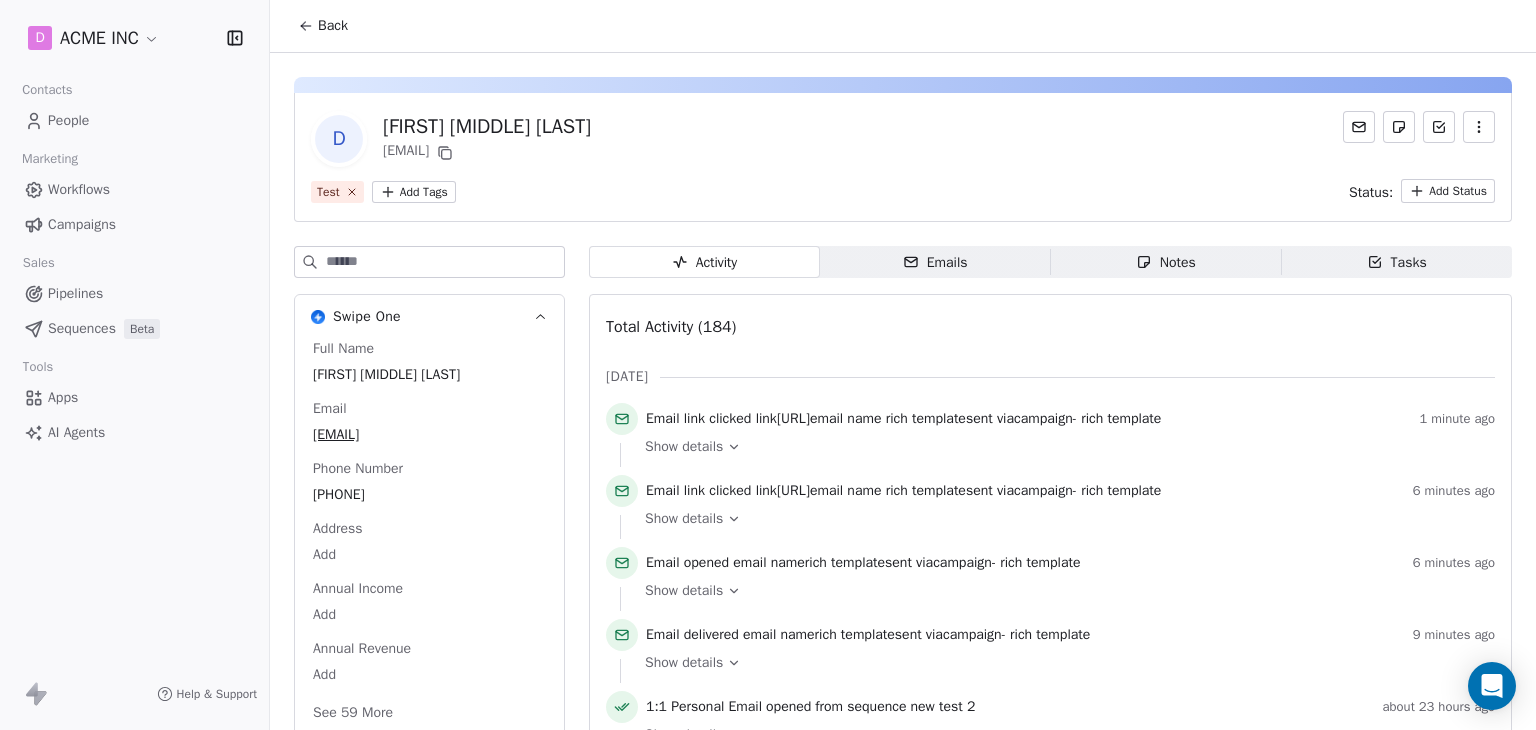 click on "Back" at bounding box center [323, 26] 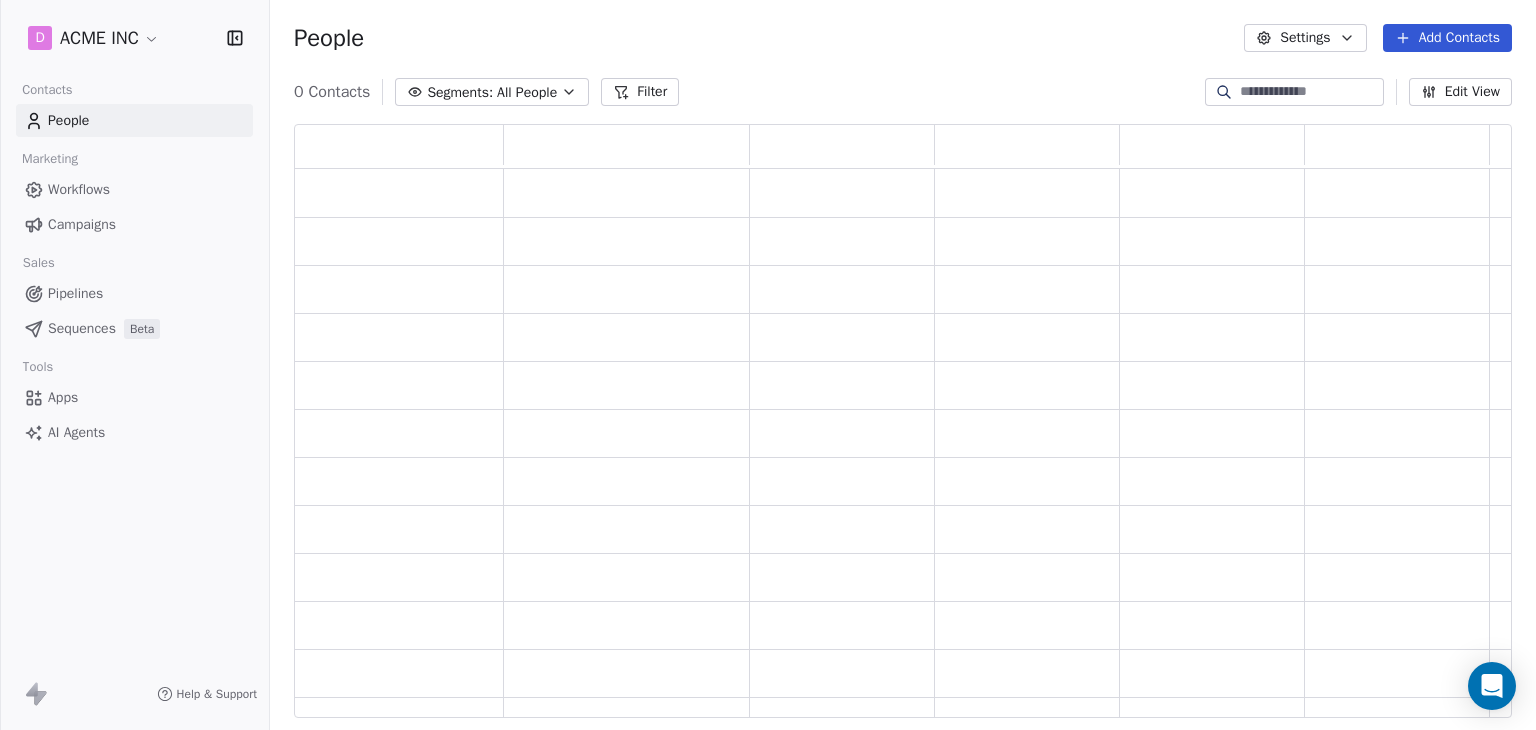 scroll, scrollTop: 16, scrollLeft: 16, axis: both 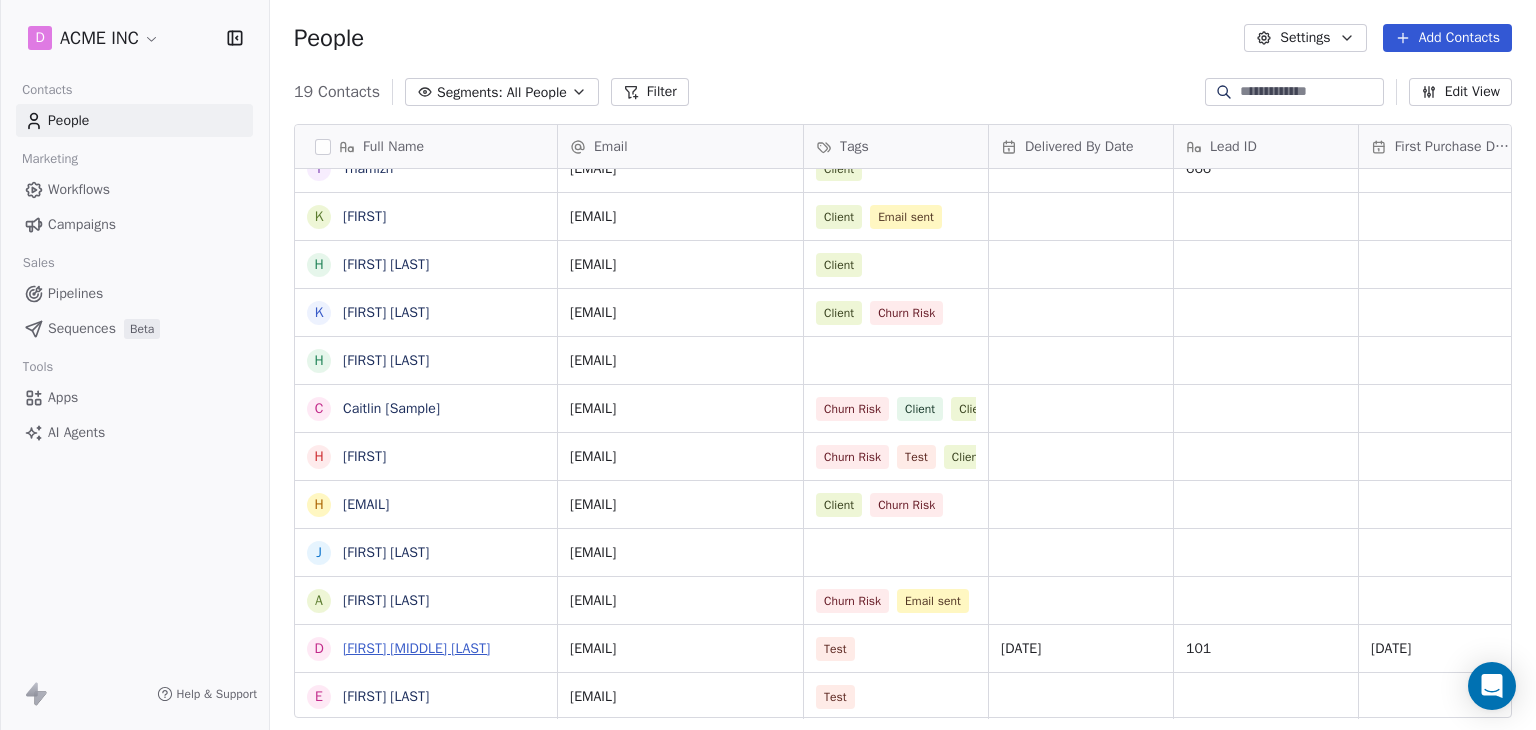 click on "[FIRST] [MIDDLE] [LAST]" at bounding box center [416, 648] 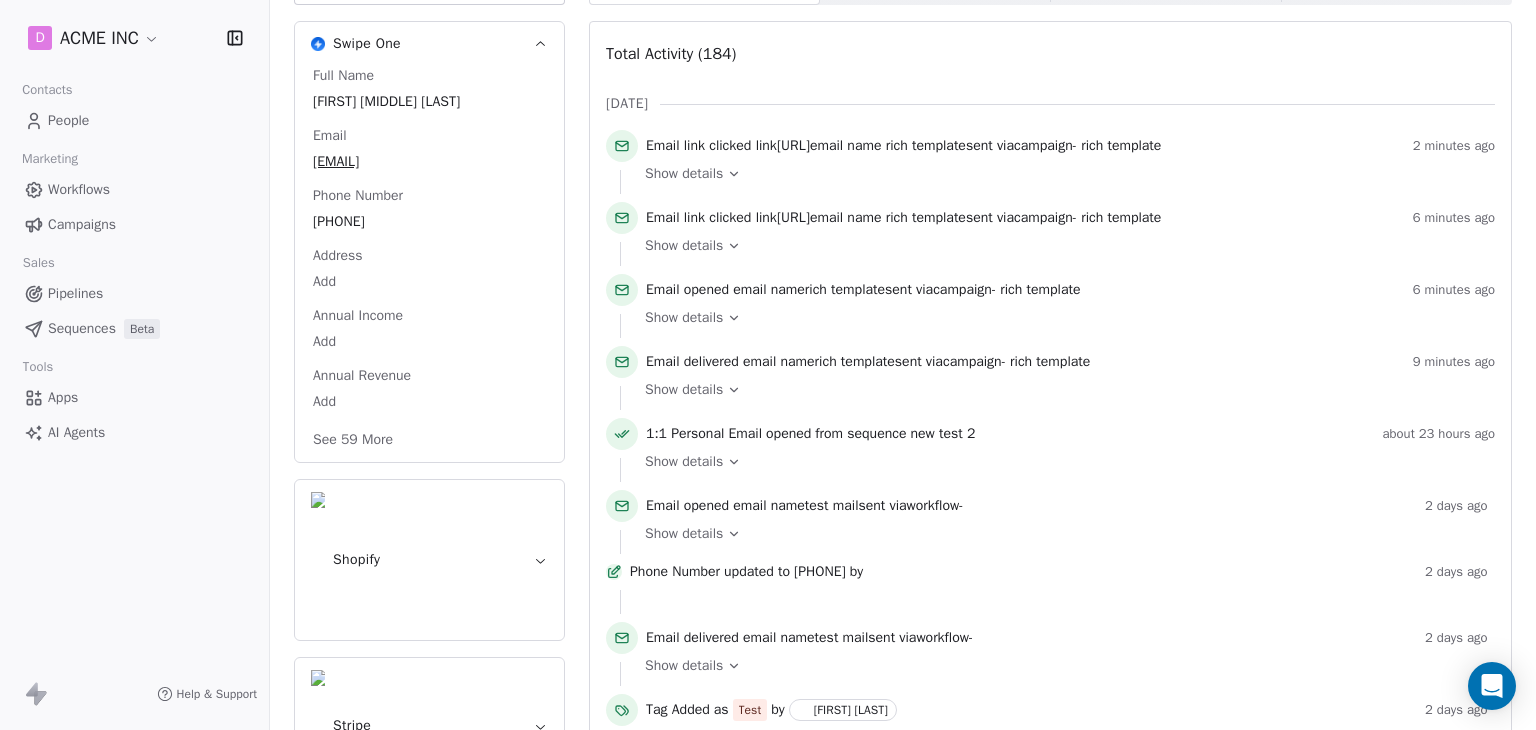 scroll, scrollTop: 200, scrollLeft: 0, axis: vertical 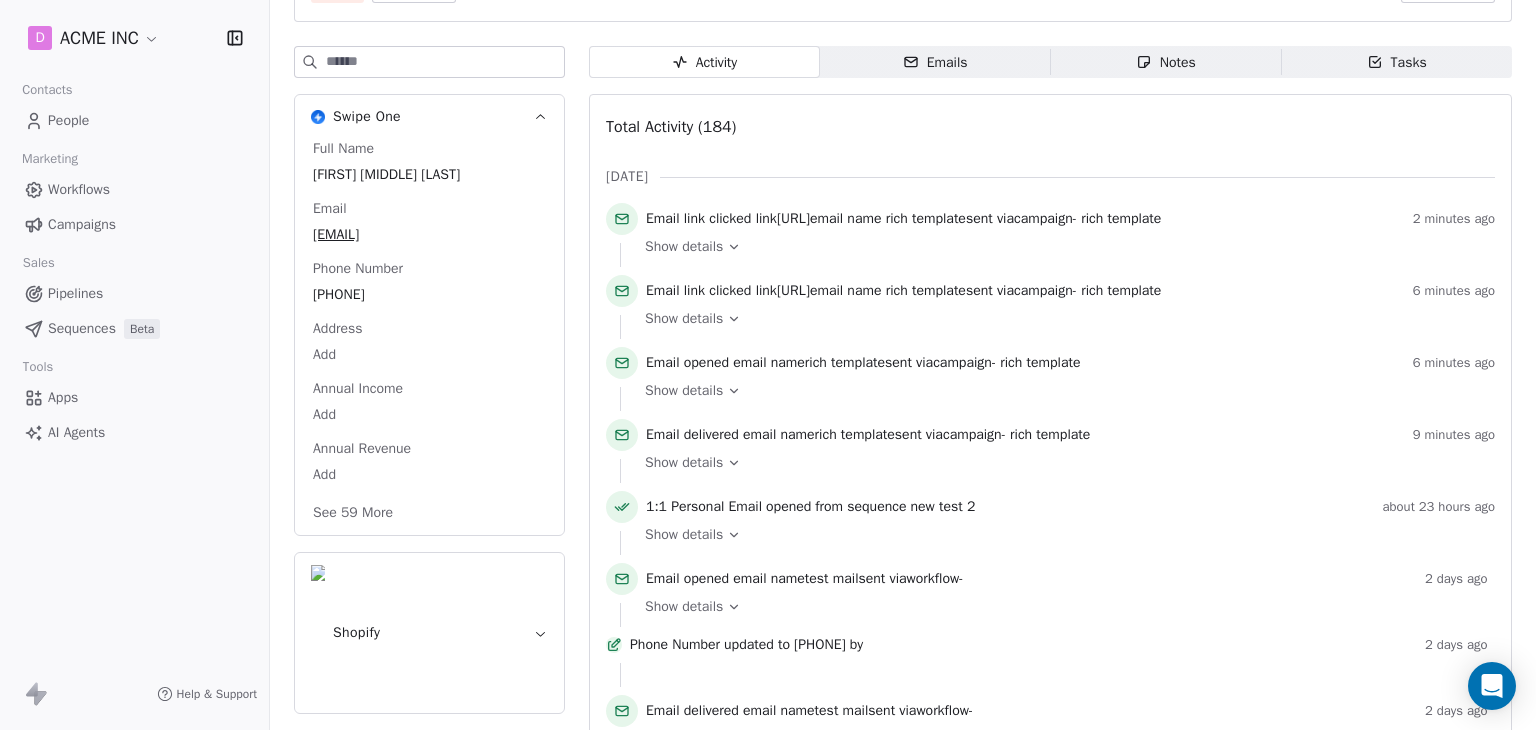 click on "See   59   More" at bounding box center [353, 513] 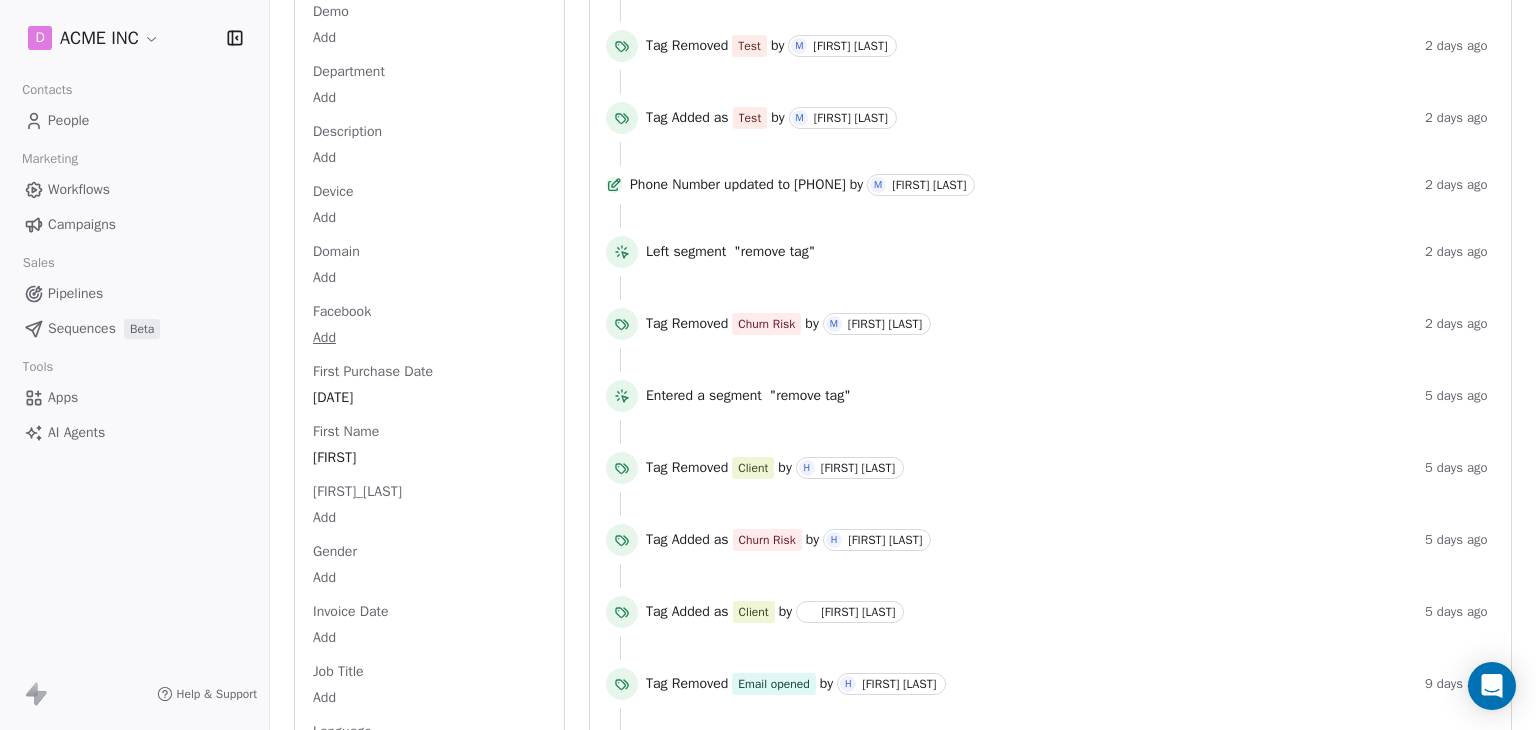 scroll, scrollTop: 1300, scrollLeft: 0, axis: vertical 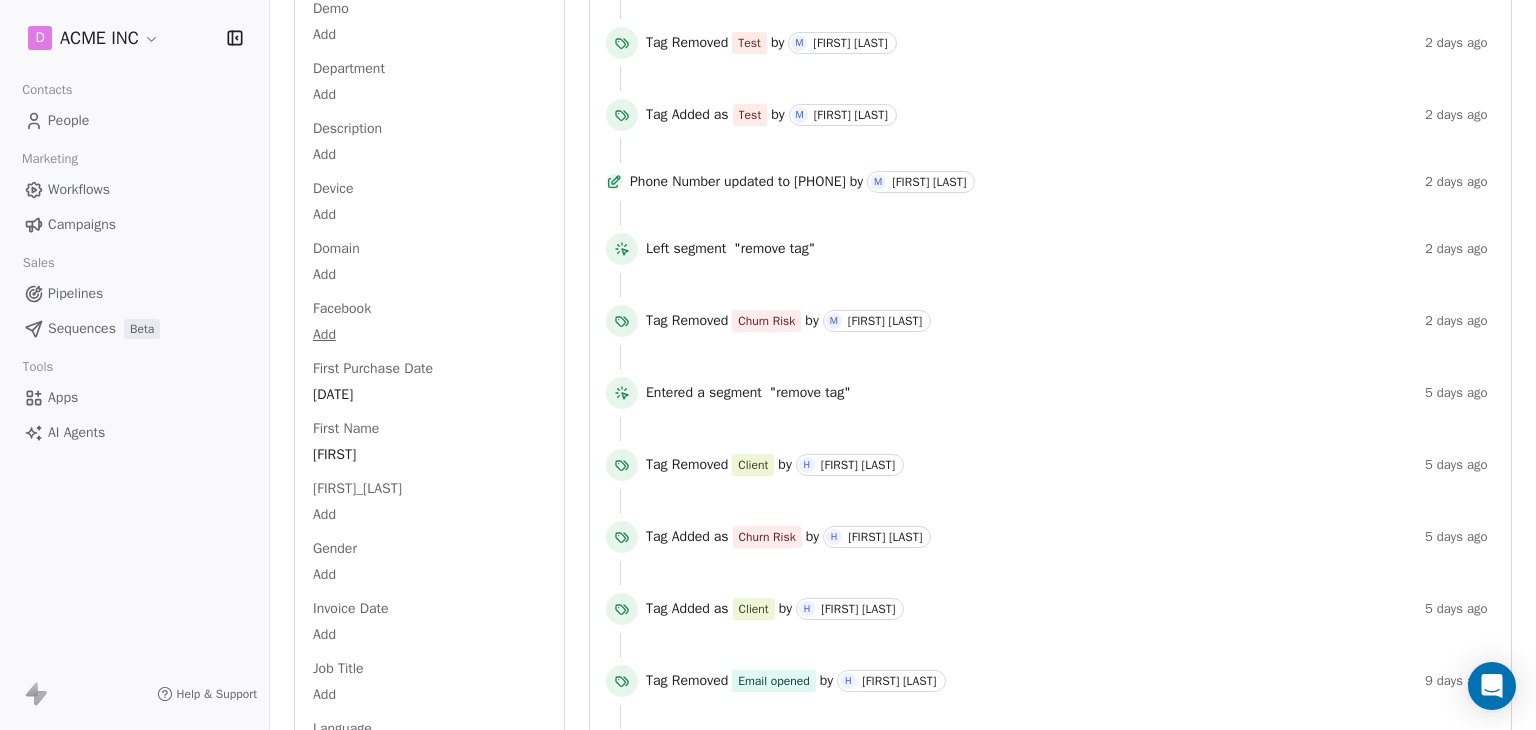 click on "D [FIRST] [MIDDLE] [LAST] [EMAIL] Test Add Tags Status: Add Status Swipe One Full Name [FIRST] [MIDDLE] [LAST] Email [EMAIL] Phone Number [PHONE] Address Add Annual Income Add Annual Revenue Add Average Order Value Add Birthday Add Browser Add Company Type Add company Add Contact Source Add Country Add Created Date [DATE] Demo Add Department Add Description Add Device Add Domain Add Facebook Add First Purchase Date [DATE] First Name [FIRST] Firstname_Name Add Gender Add Invoice Date Add Job Title Add Language Add Last Abandoned Date Add Last Purchase Date Add Last Activity Date [DATE] Last Name [LAST] Lead ID [LEAD_ID] LinkedIn Add Marketing Contact Status Add Email Marketing Consent Subscribed MRR Add Name_Firstname Add new property Add Add Notes" at bounding box center [768, 365] 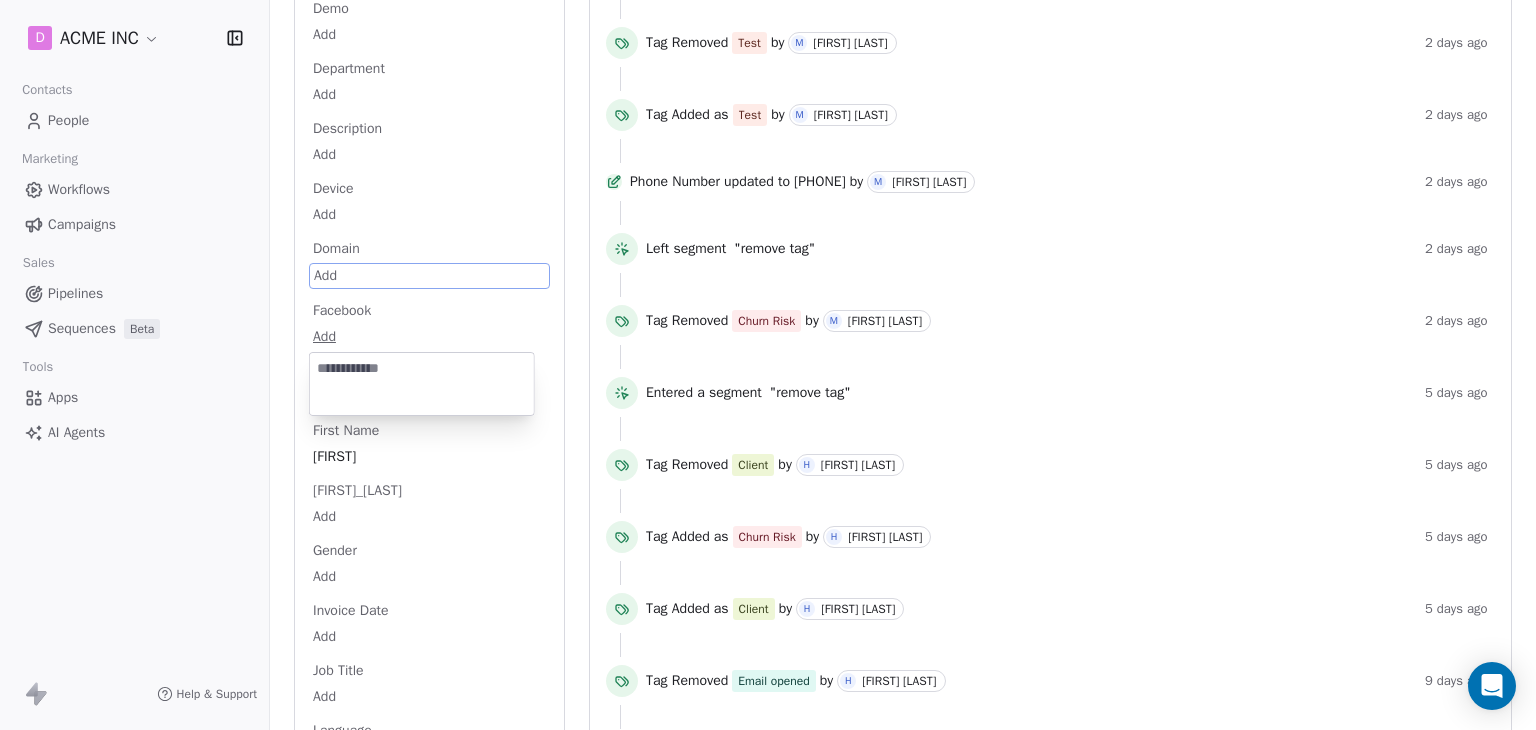 scroll, scrollTop: 1210, scrollLeft: 0, axis: vertical 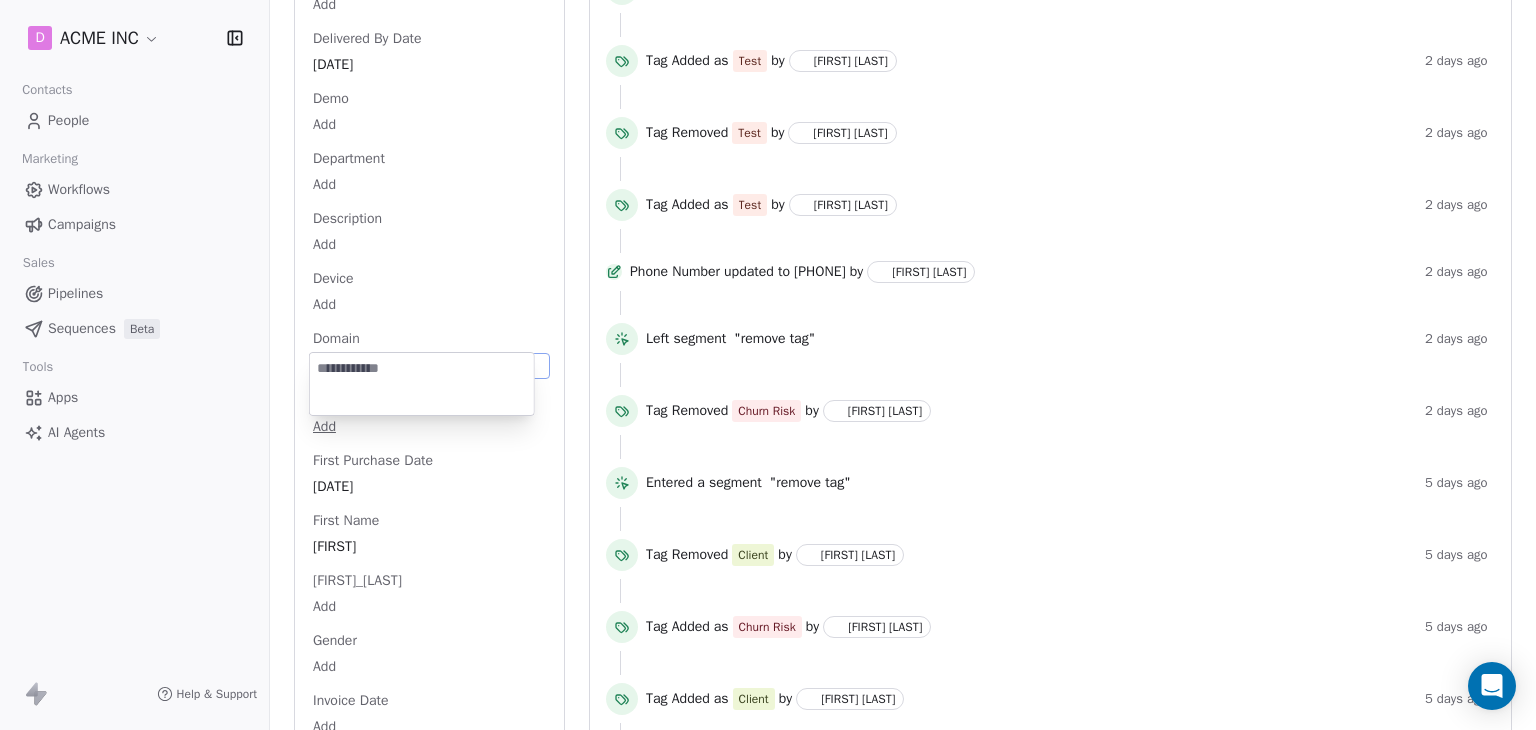 paste on "**********" 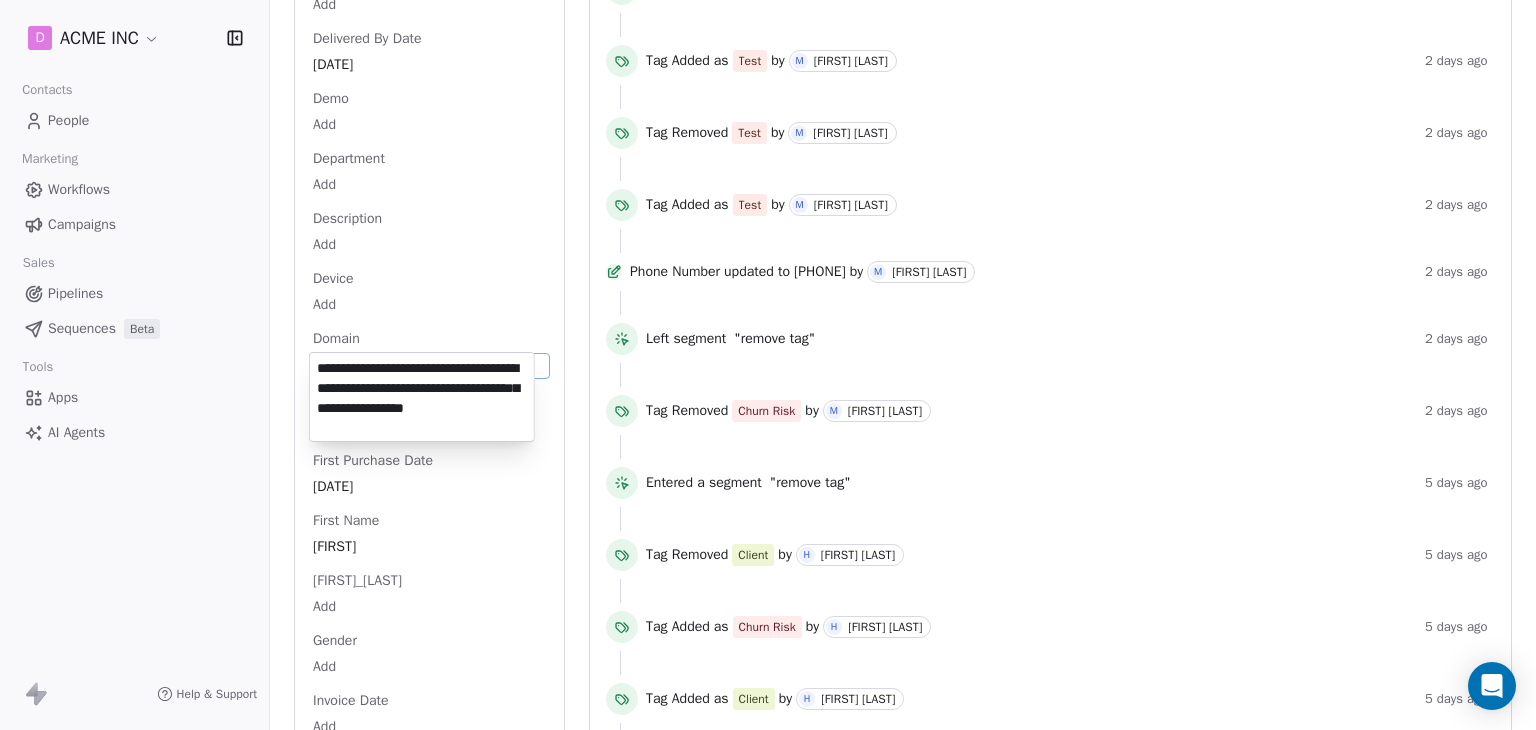 type on "**********" 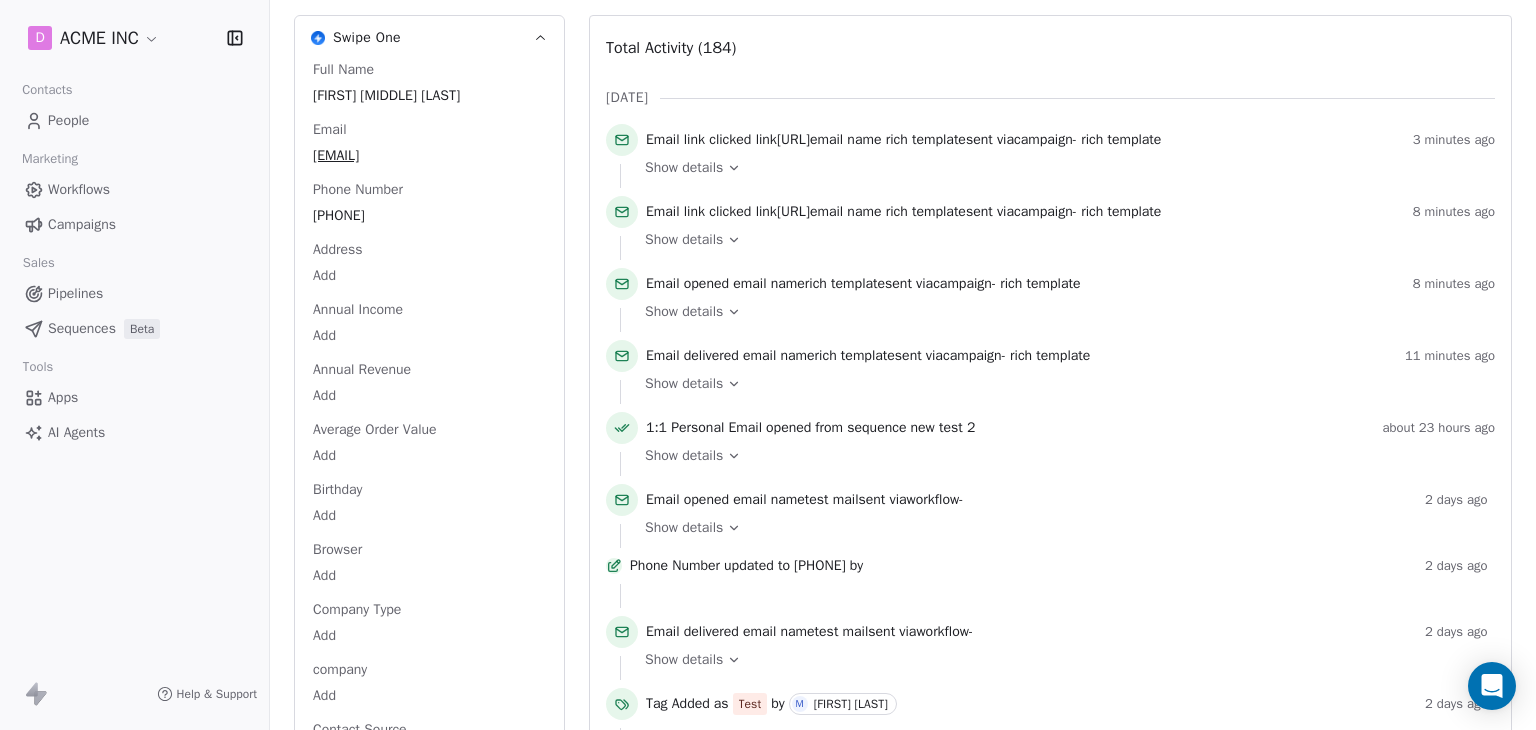 scroll, scrollTop: 10, scrollLeft: 0, axis: vertical 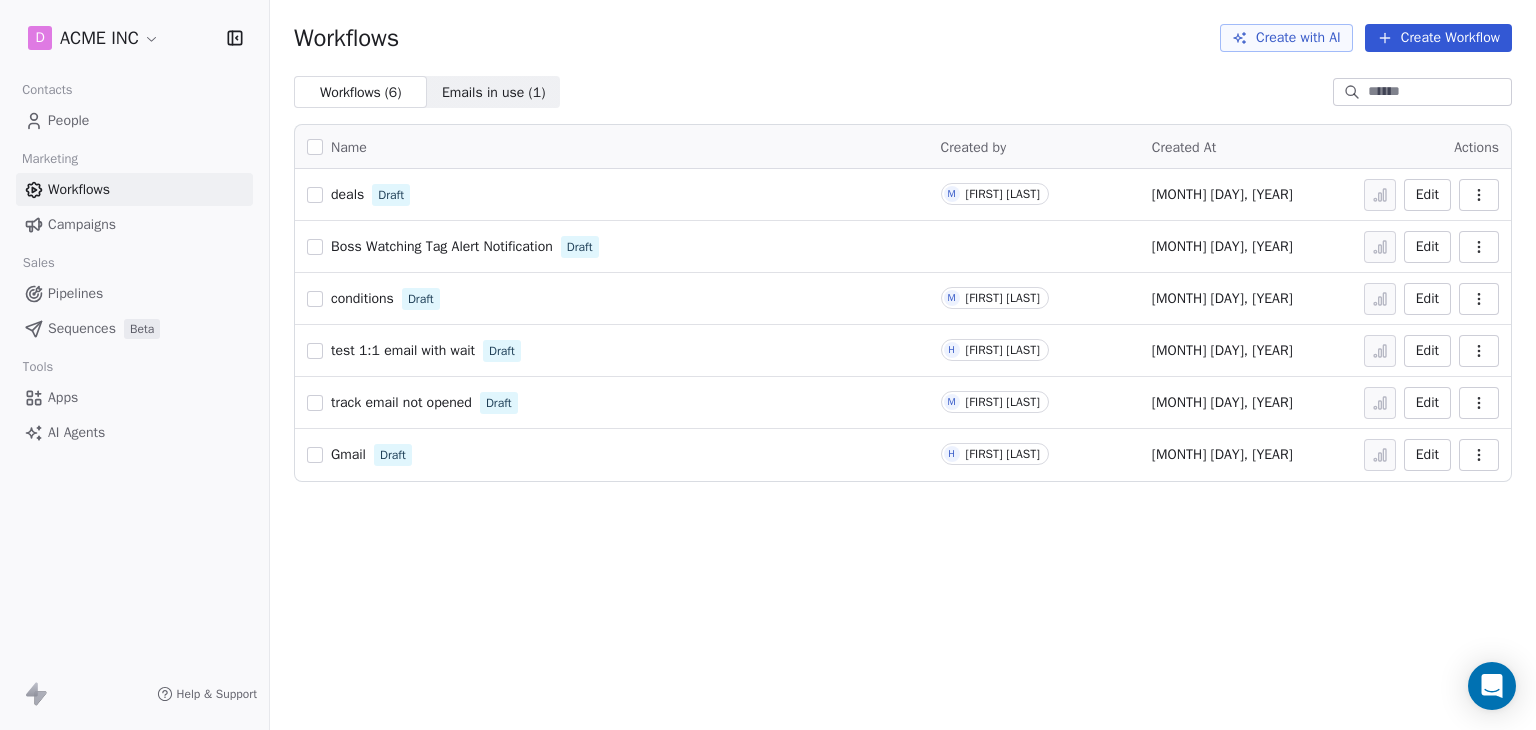 click on "Campaigns" at bounding box center [134, 224] 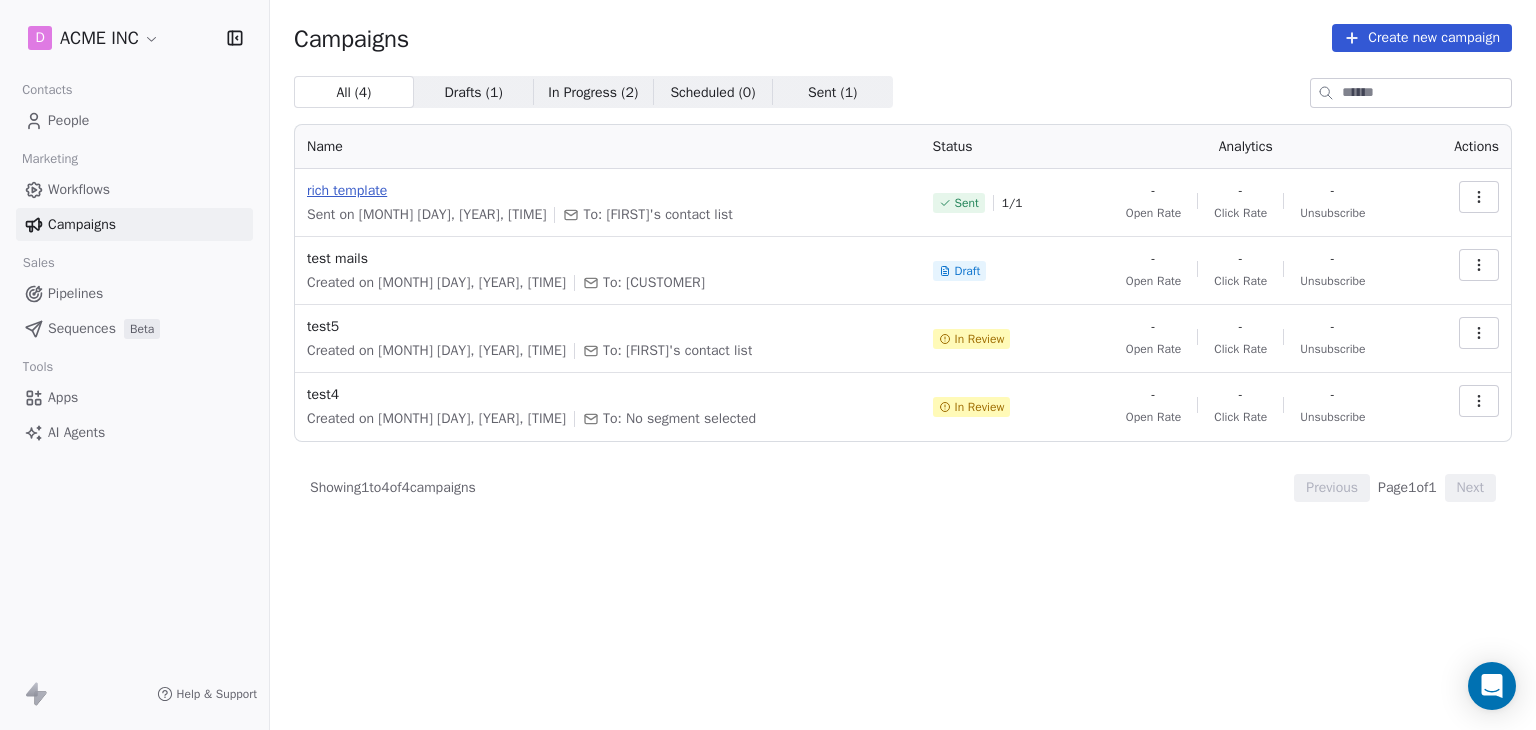 click on "rich template" at bounding box center [608, 191] 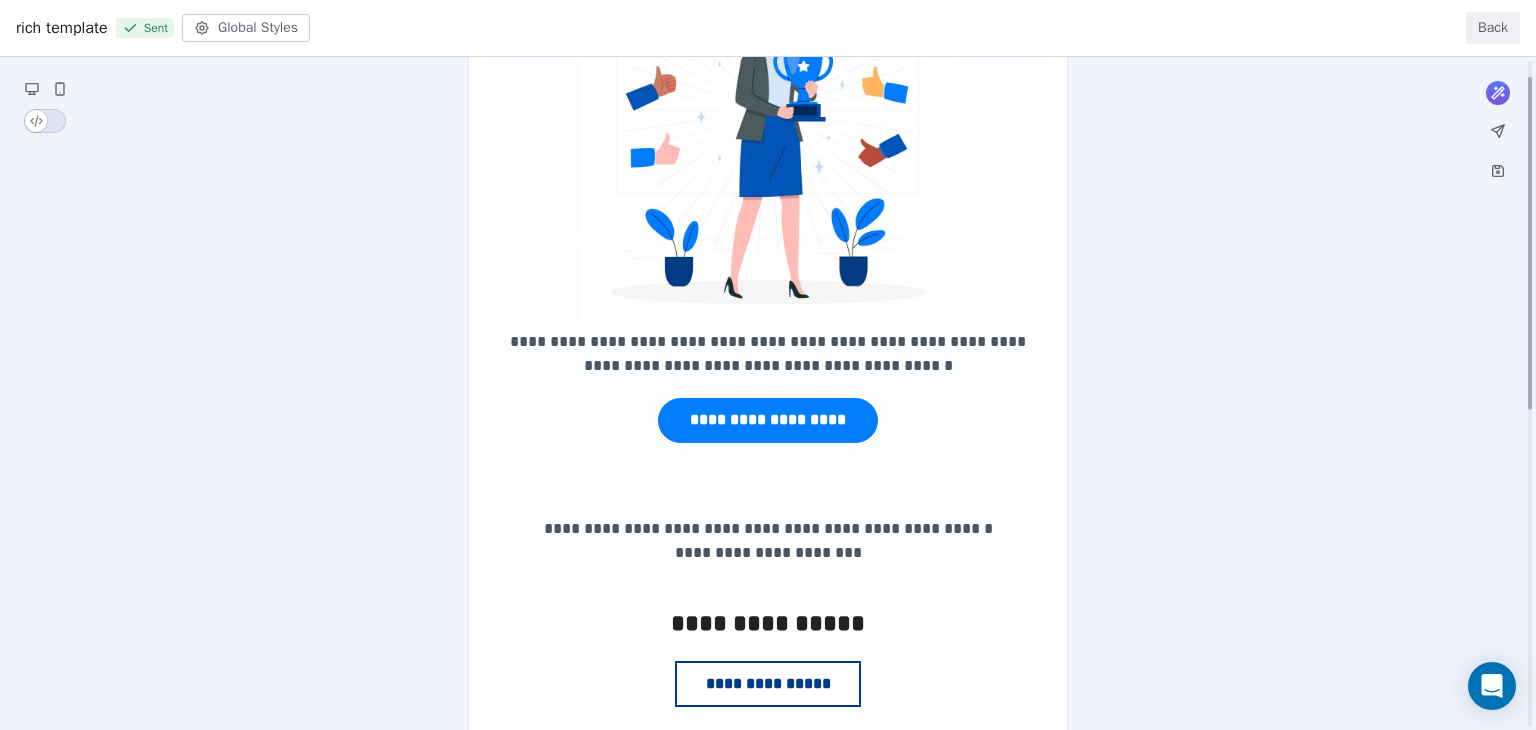 scroll, scrollTop: 500, scrollLeft: 0, axis: vertical 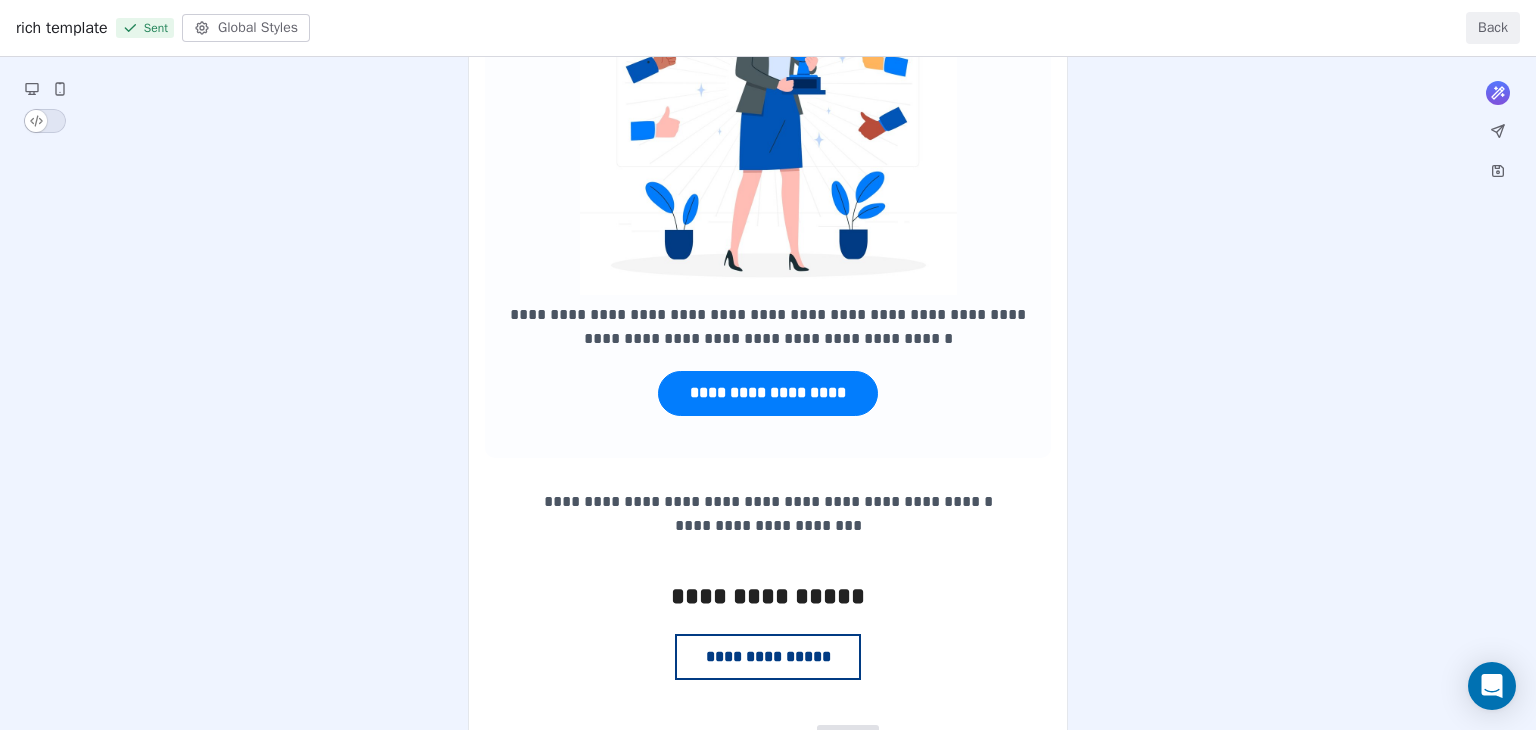 click on "Back" at bounding box center (1493, 28) 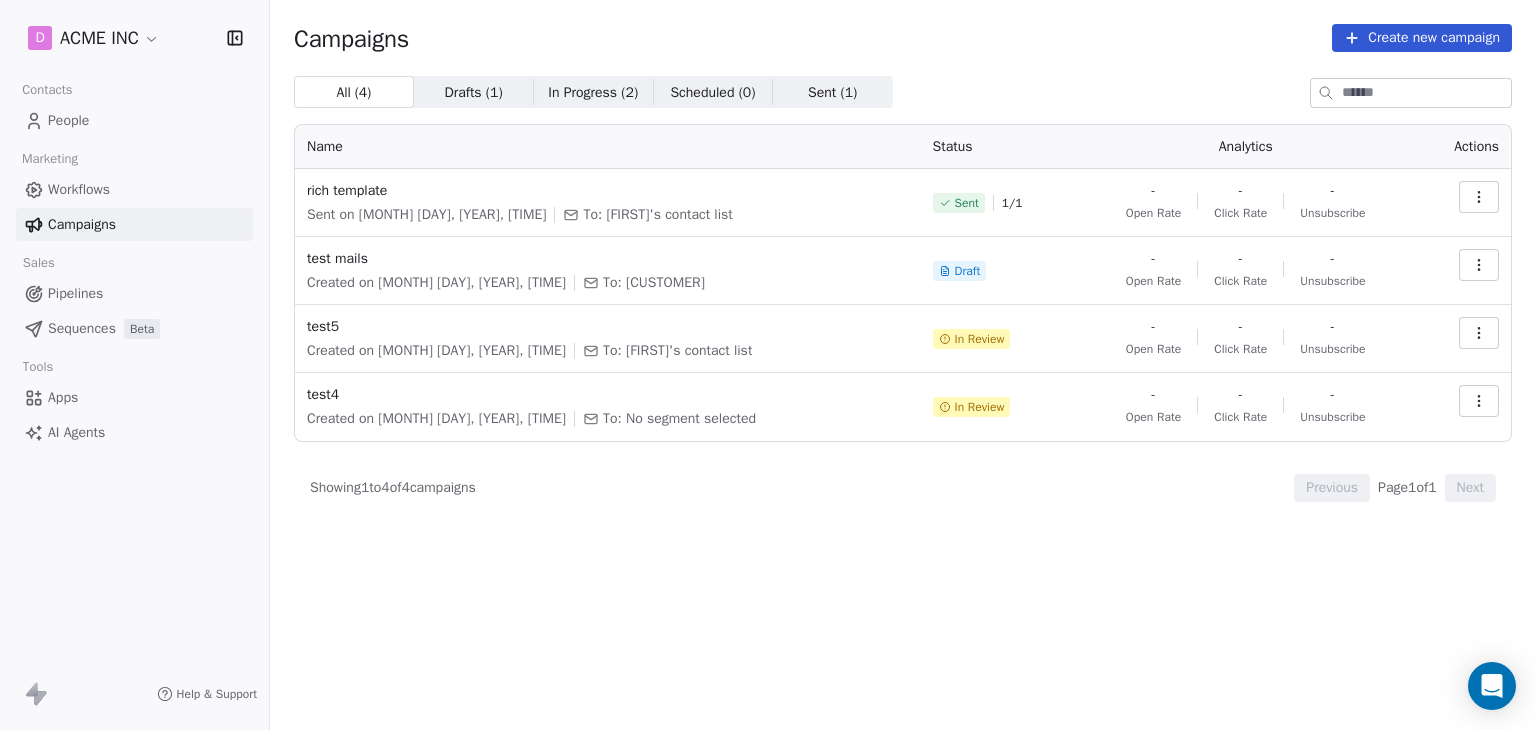 click on "Create new campaign" at bounding box center [1422, 38] 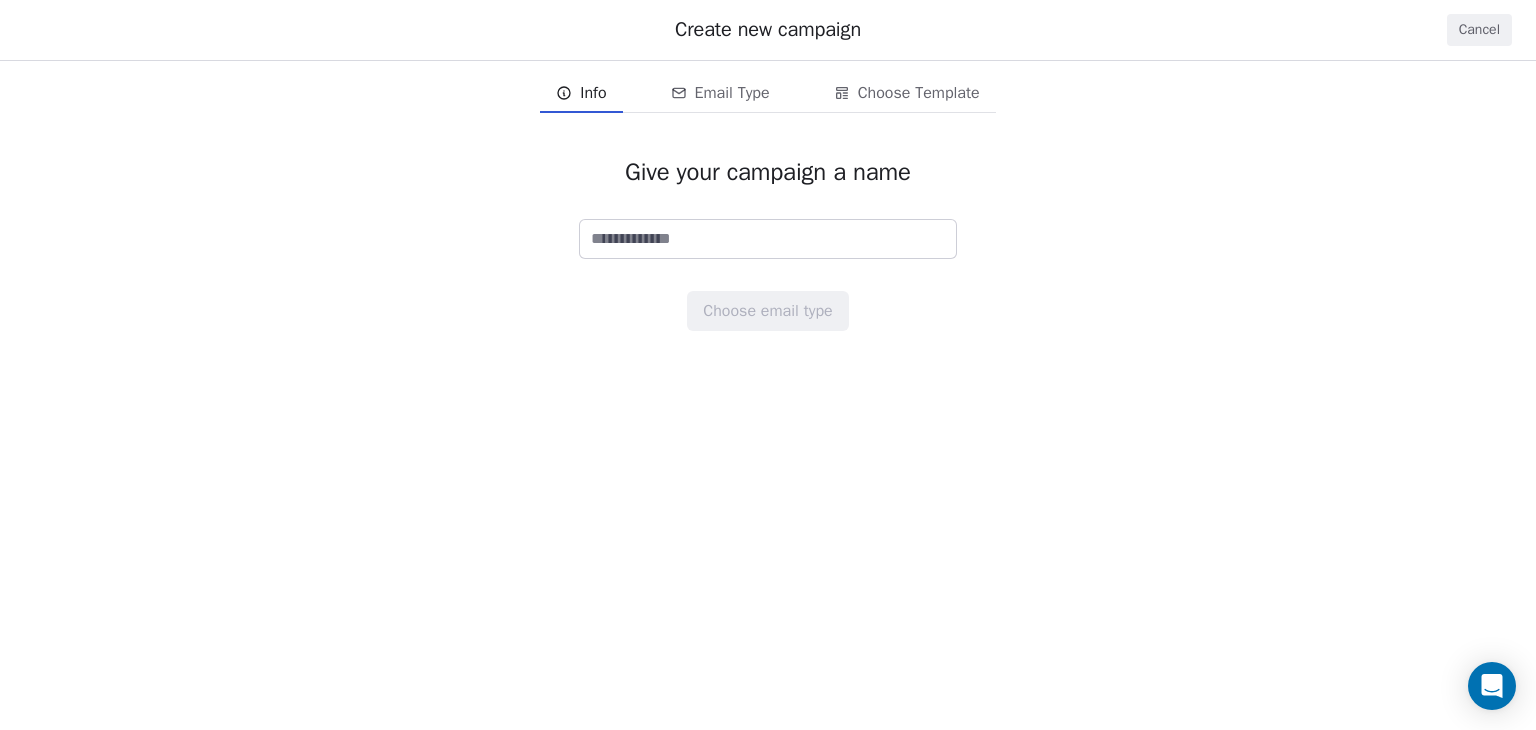 click at bounding box center [768, 239] 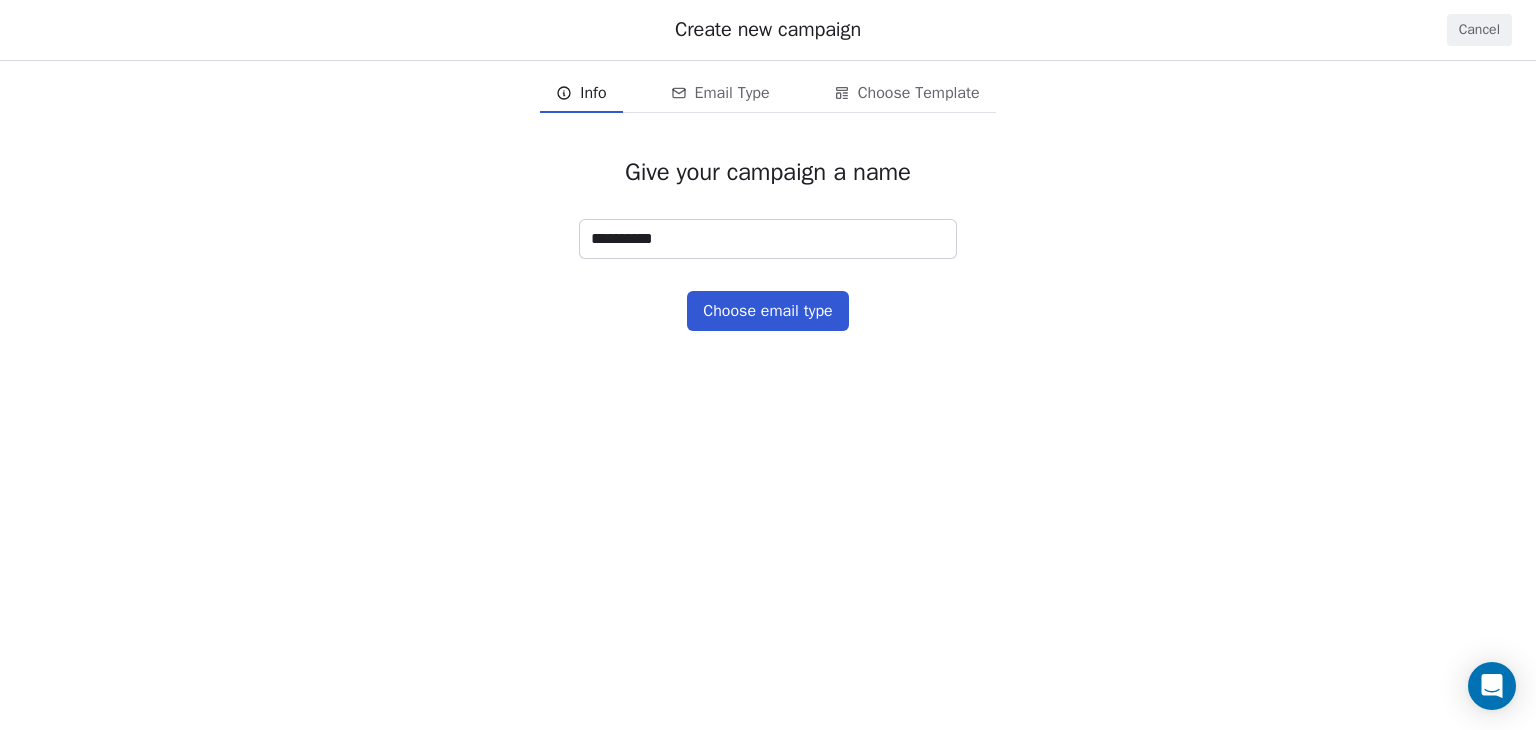 type on "**********" 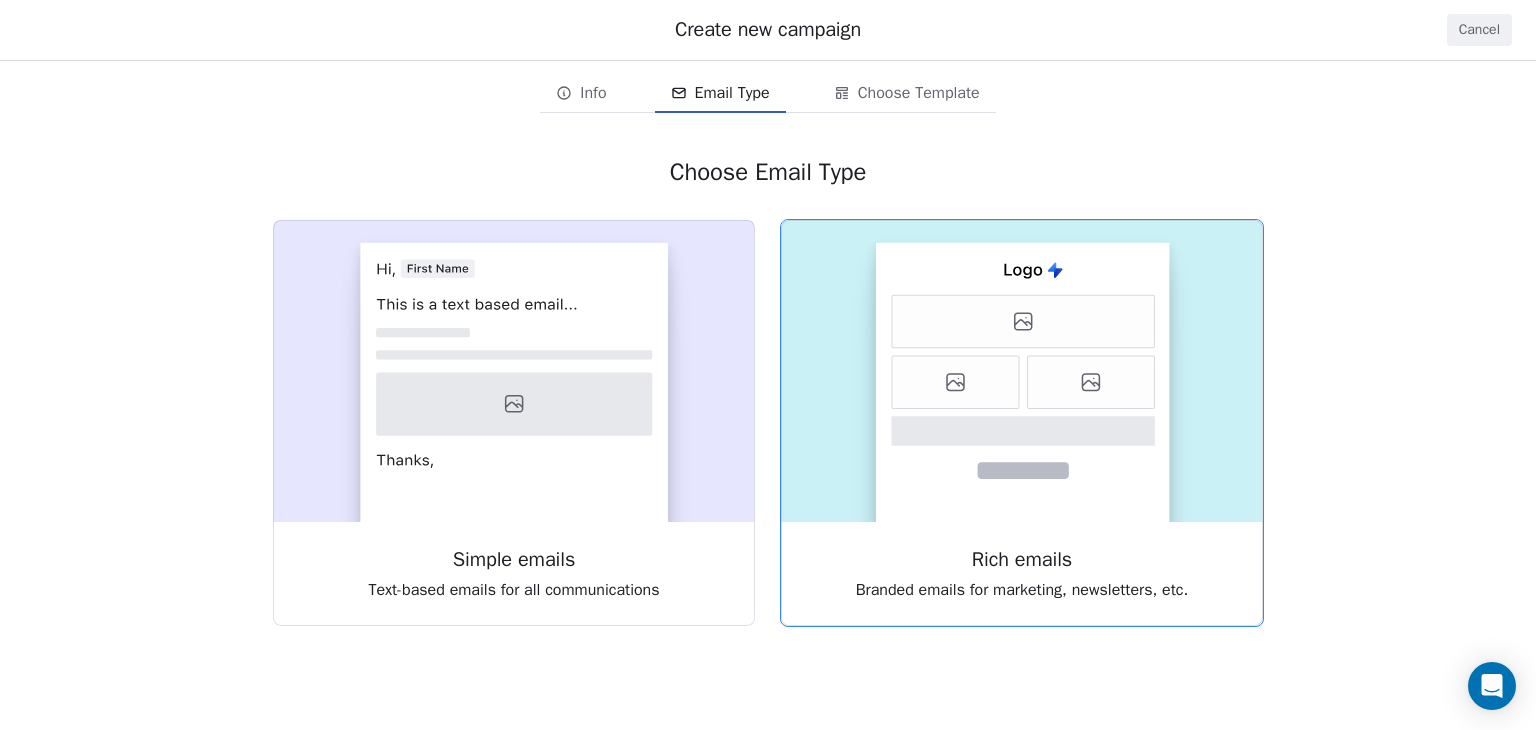 click 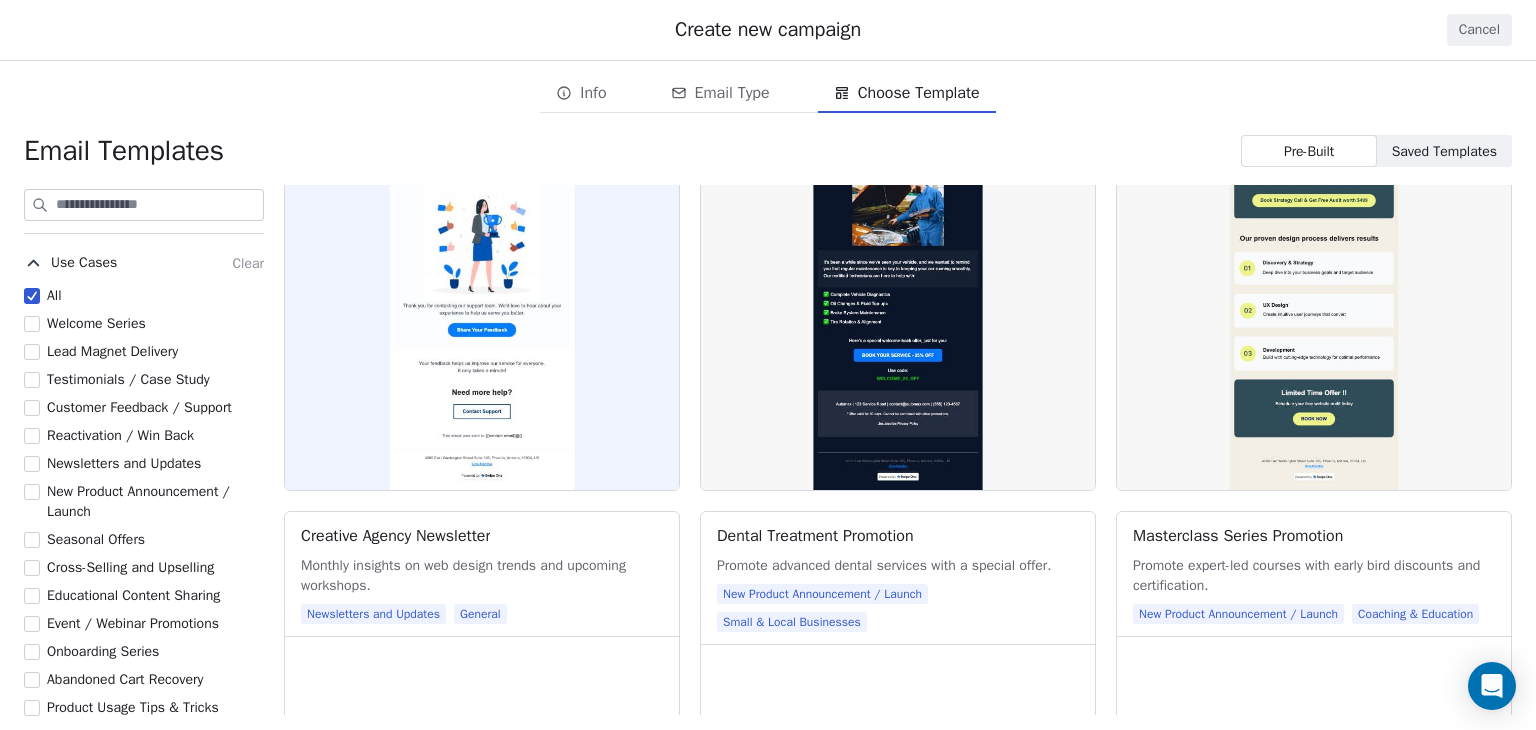 scroll, scrollTop: 2200, scrollLeft: 0, axis: vertical 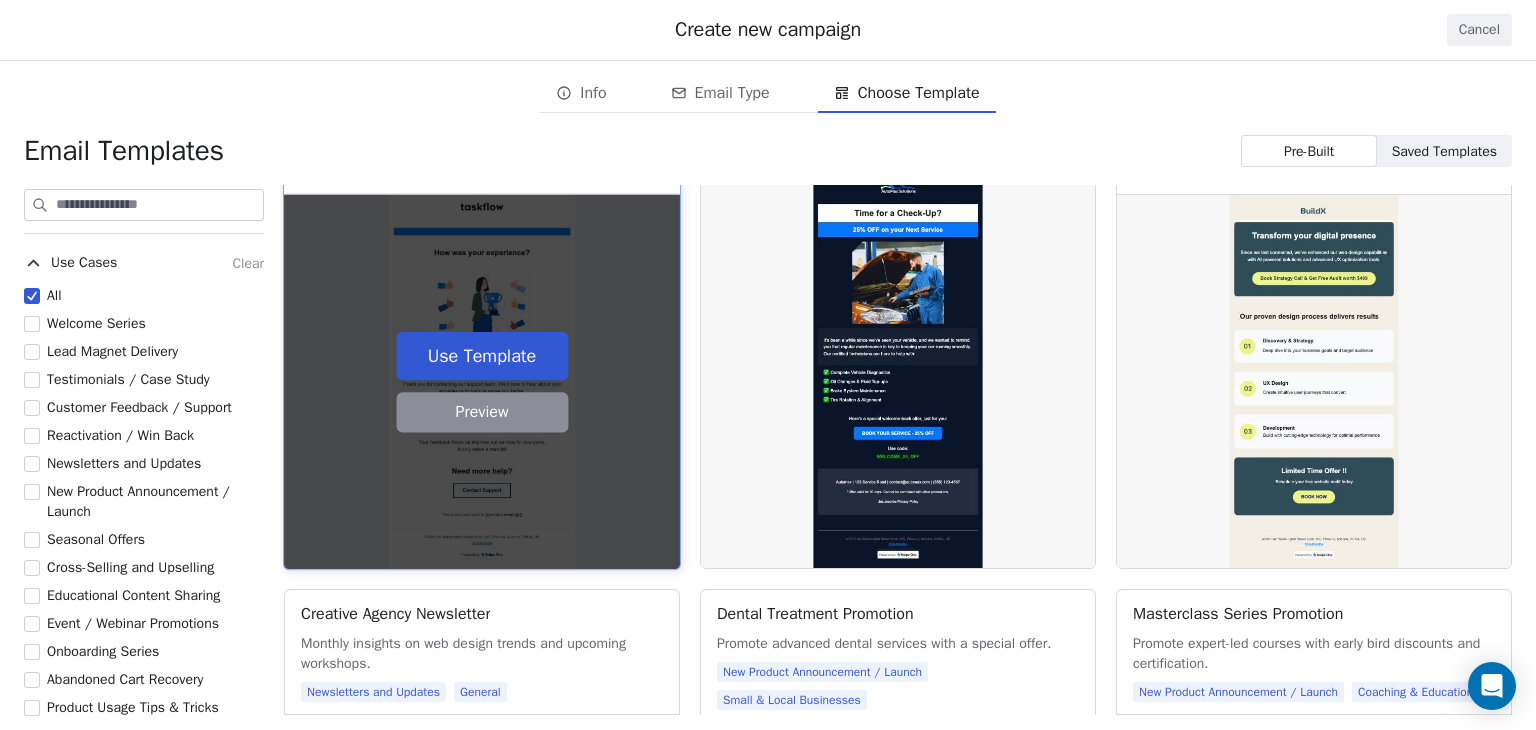 click on "Use Template" at bounding box center (482, 356) 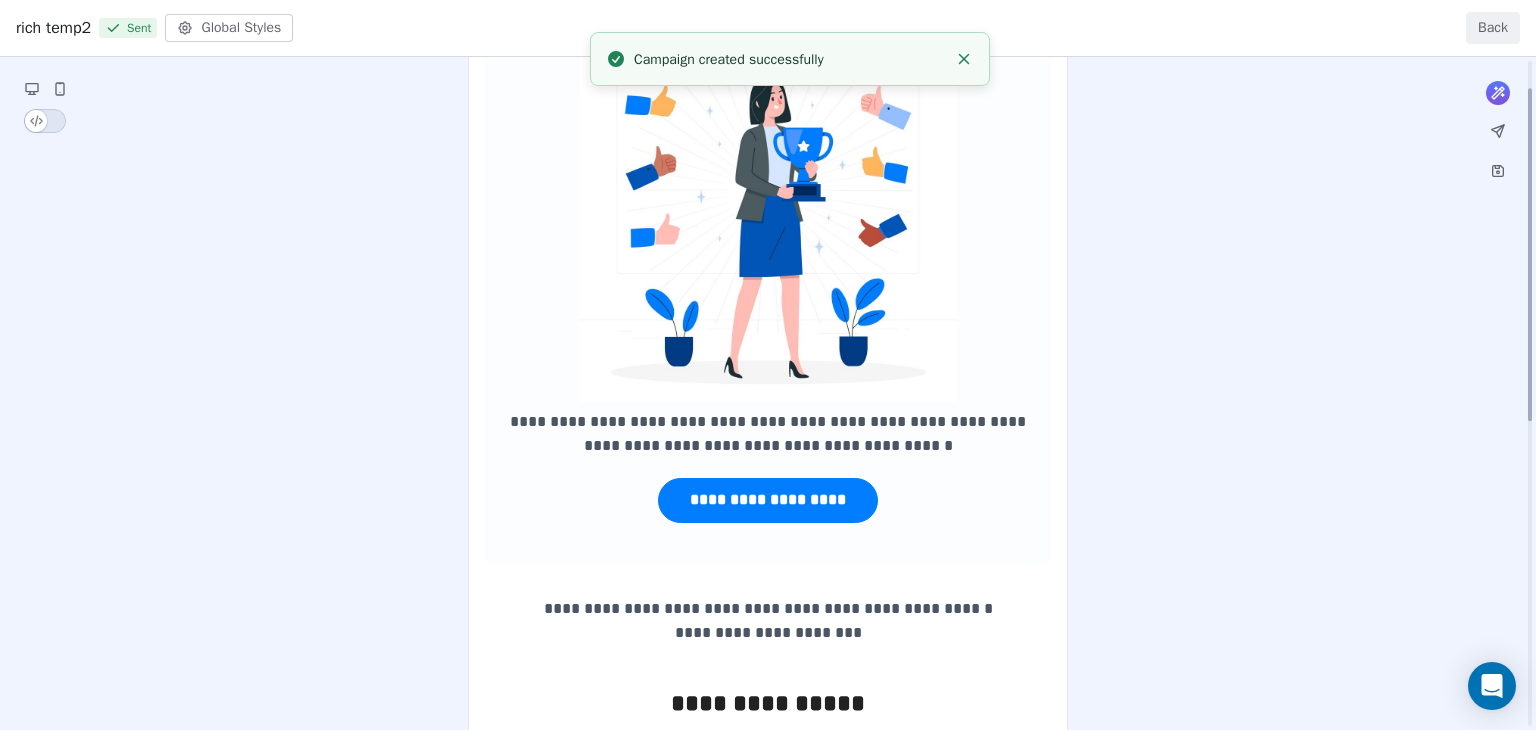 scroll, scrollTop: 500, scrollLeft: 0, axis: vertical 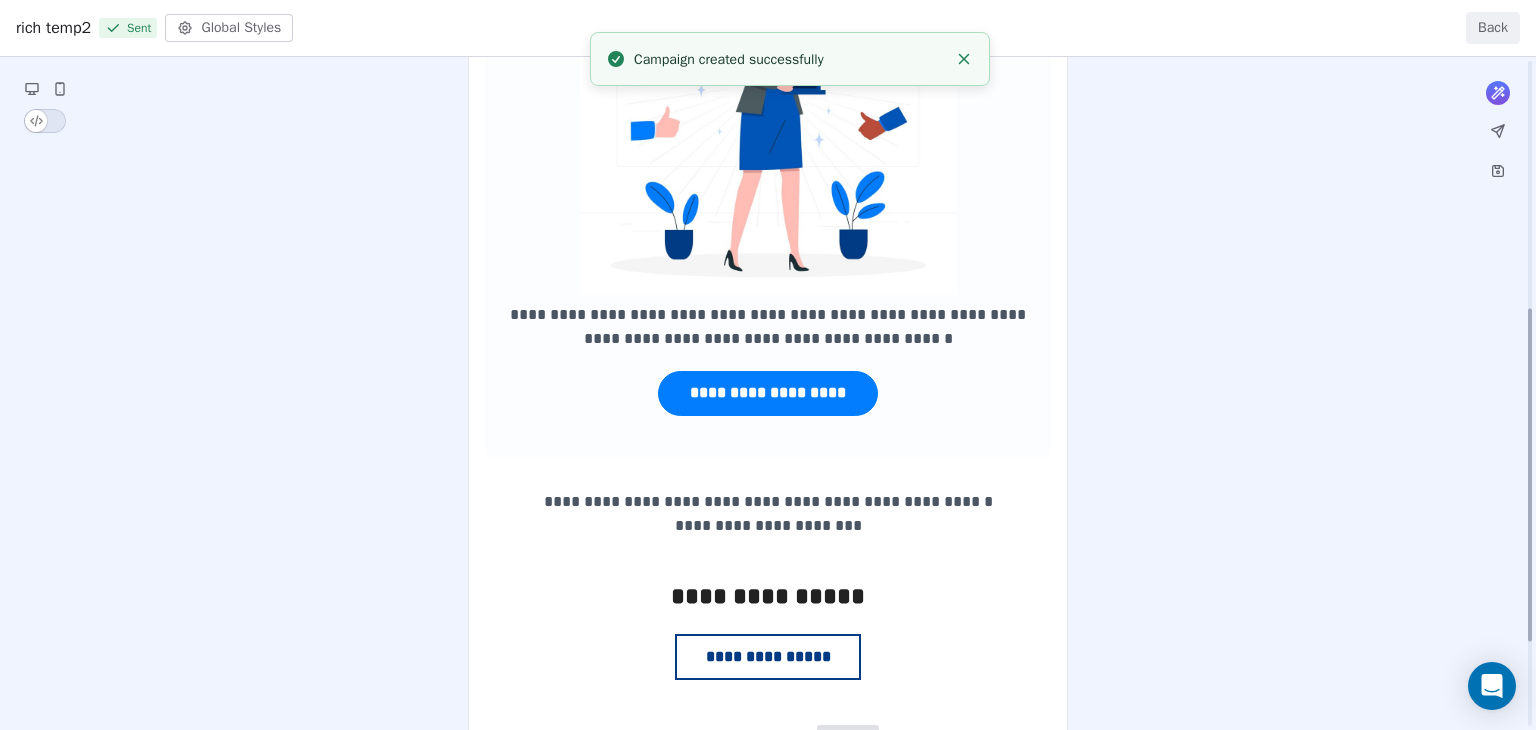click on "**********" at bounding box center [768, 209] 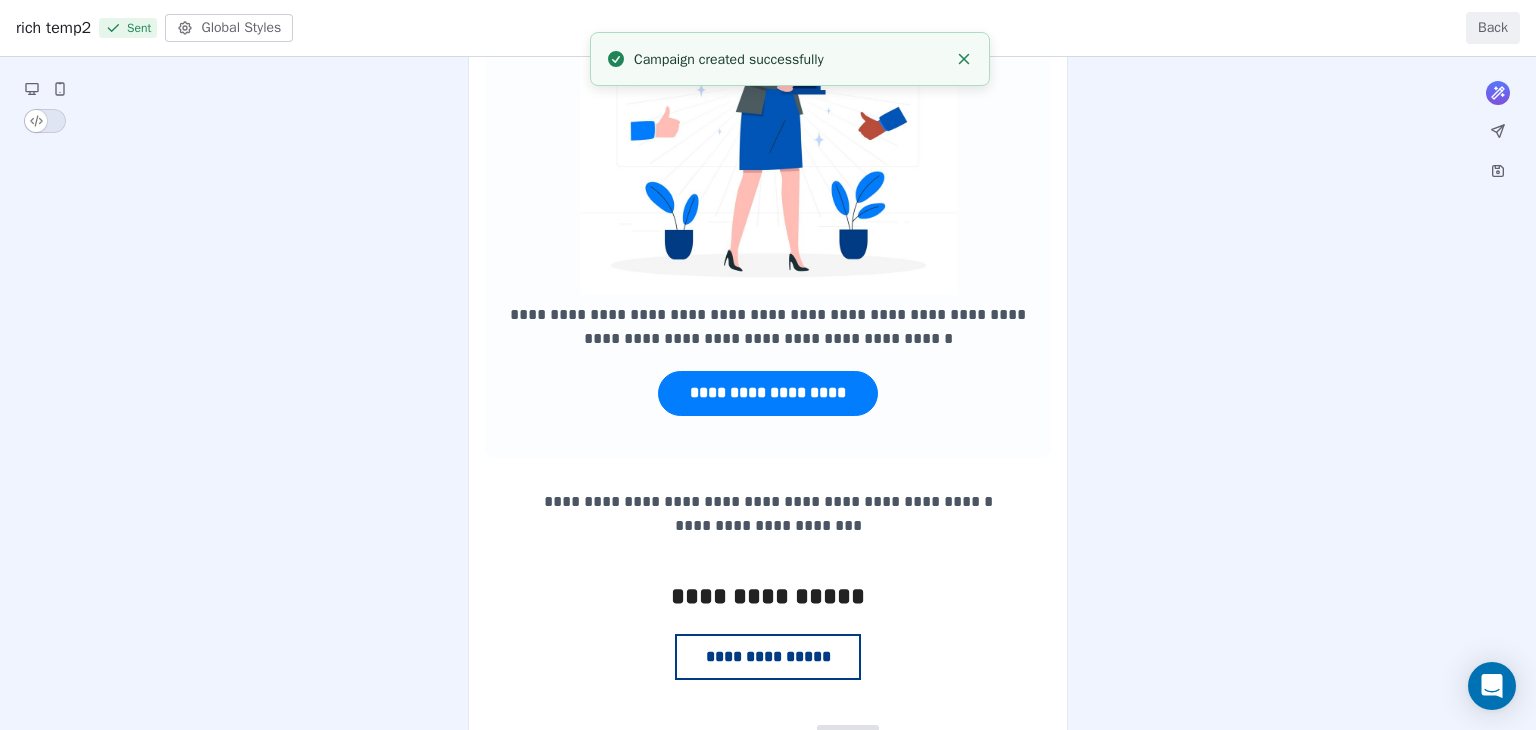 click on "**********" at bounding box center (768, 209) 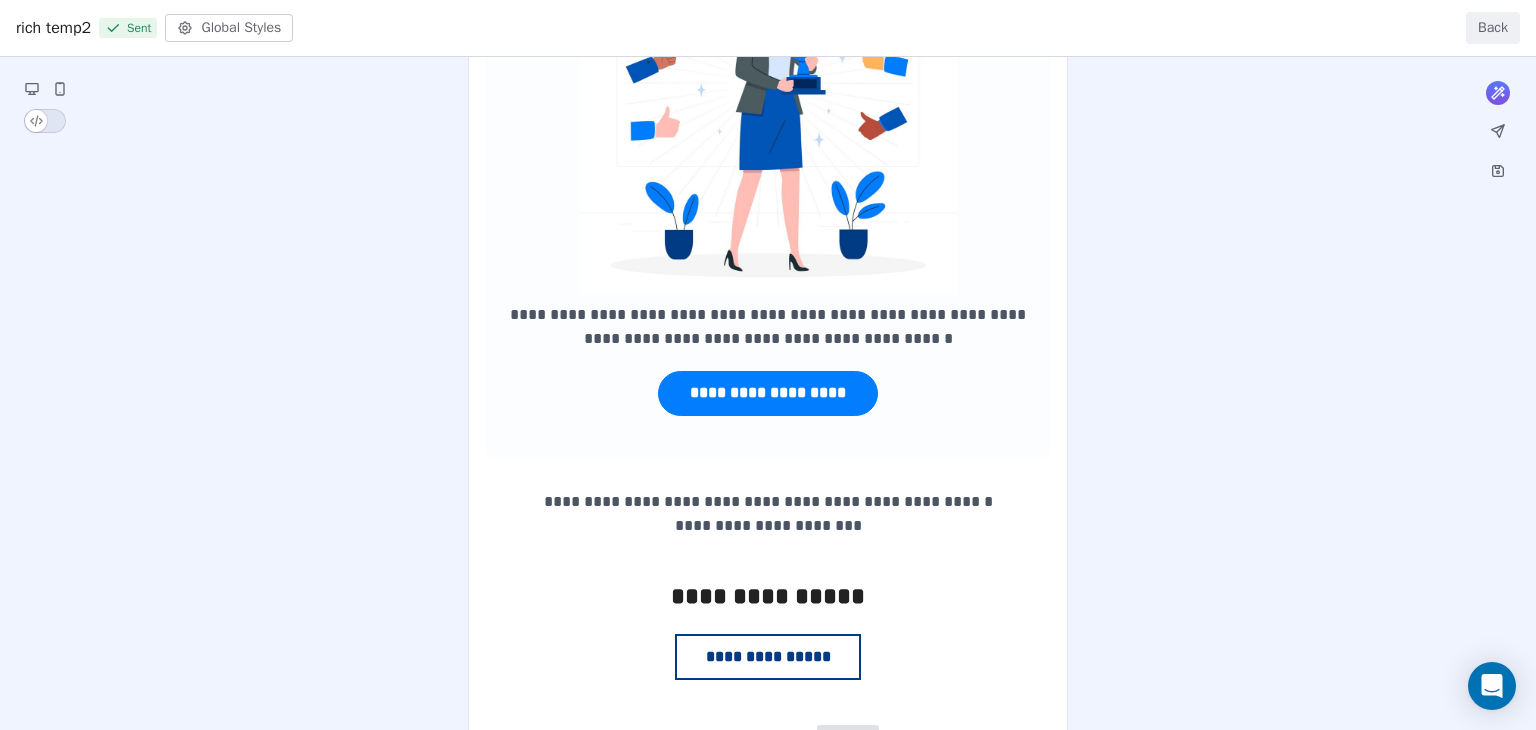 click on "**********" at bounding box center [768, 209] 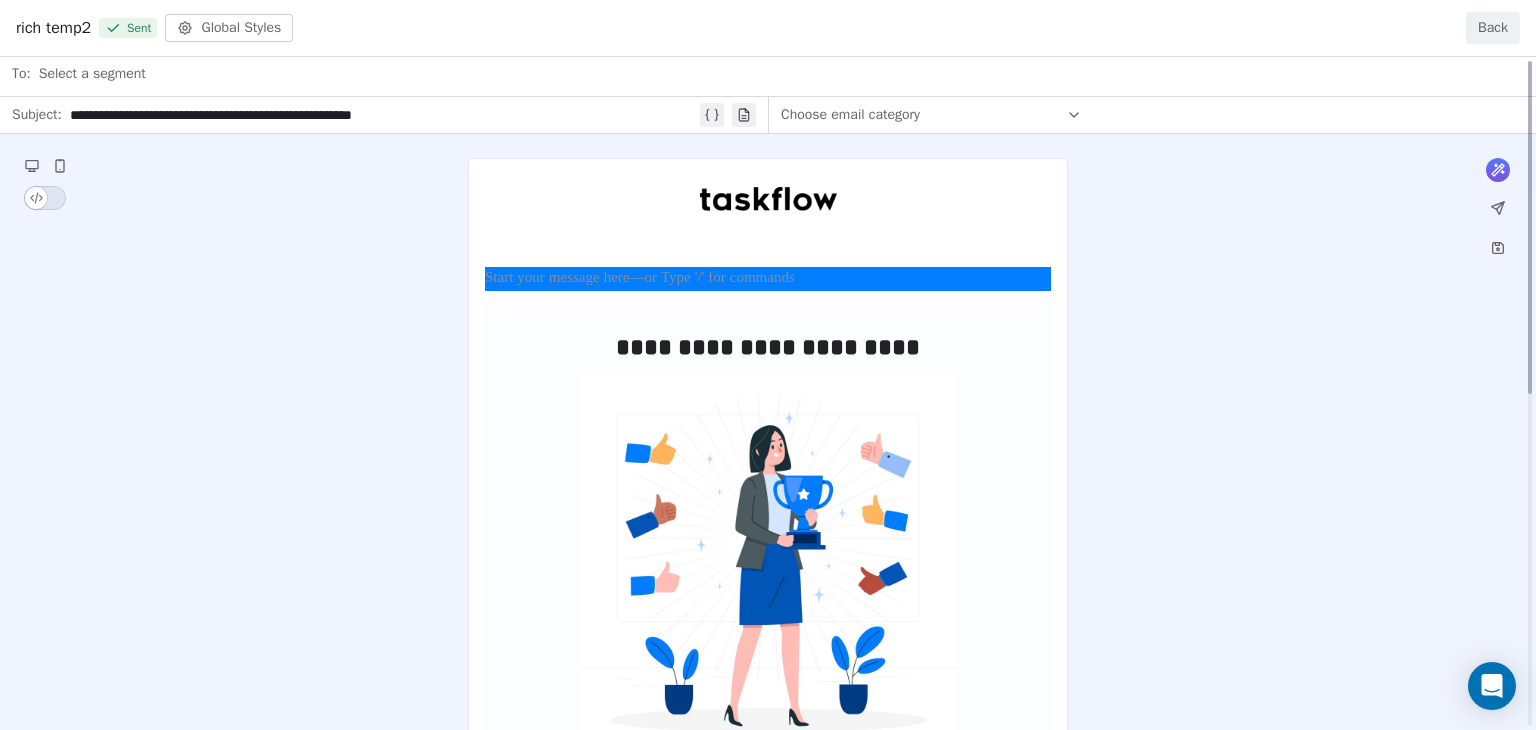 scroll, scrollTop: 0, scrollLeft: 0, axis: both 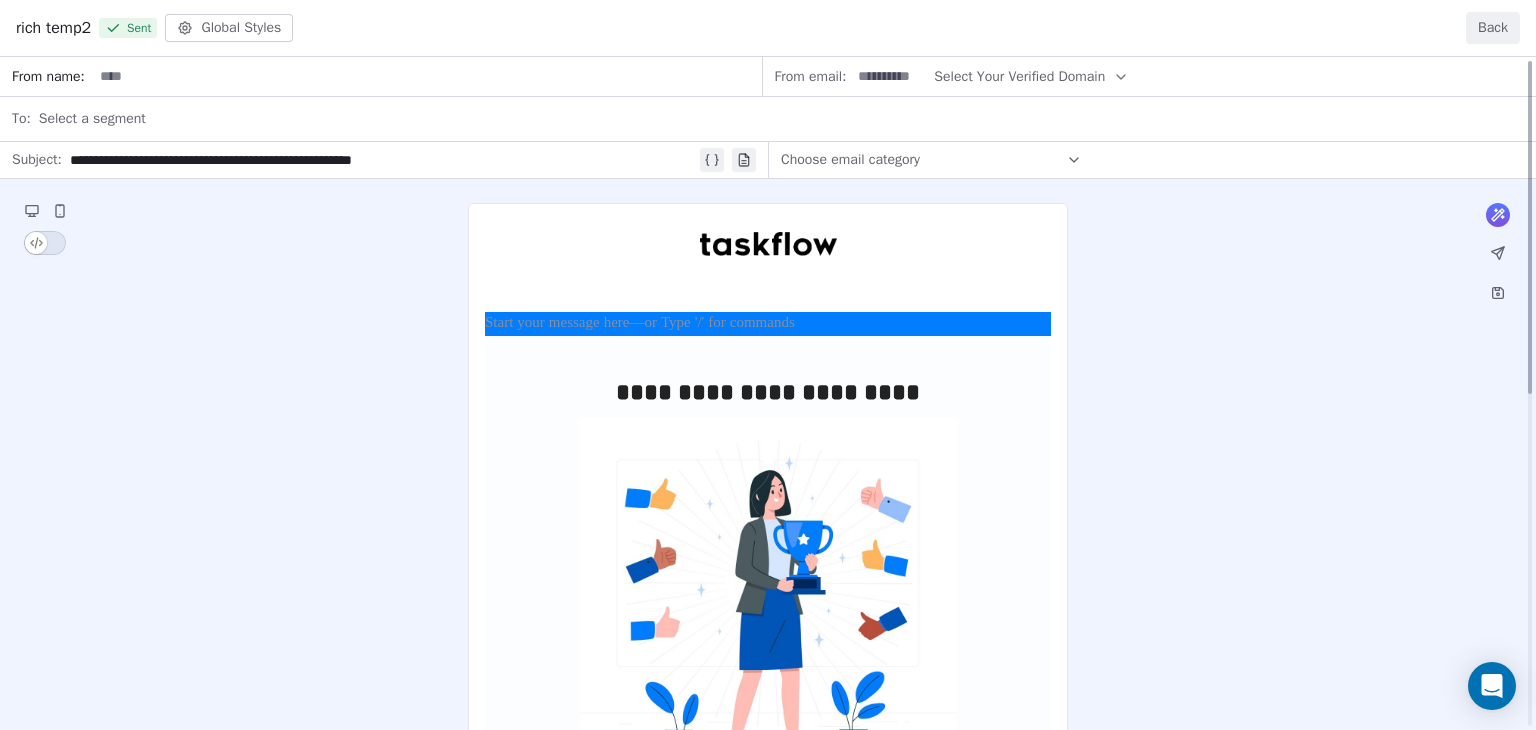 click on "**********" at bounding box center [768, 709] 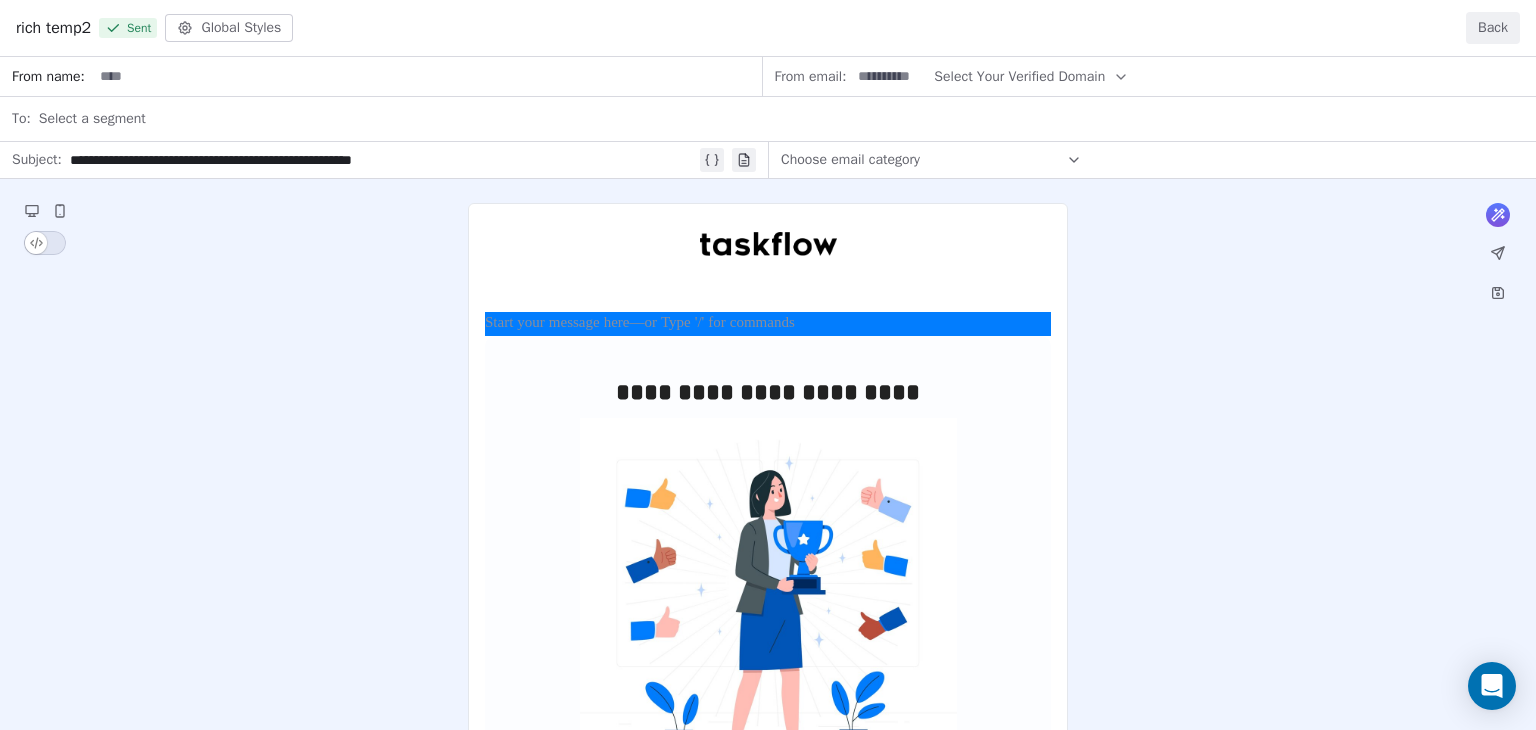 click on "**********" at bounding box center (768, 709) 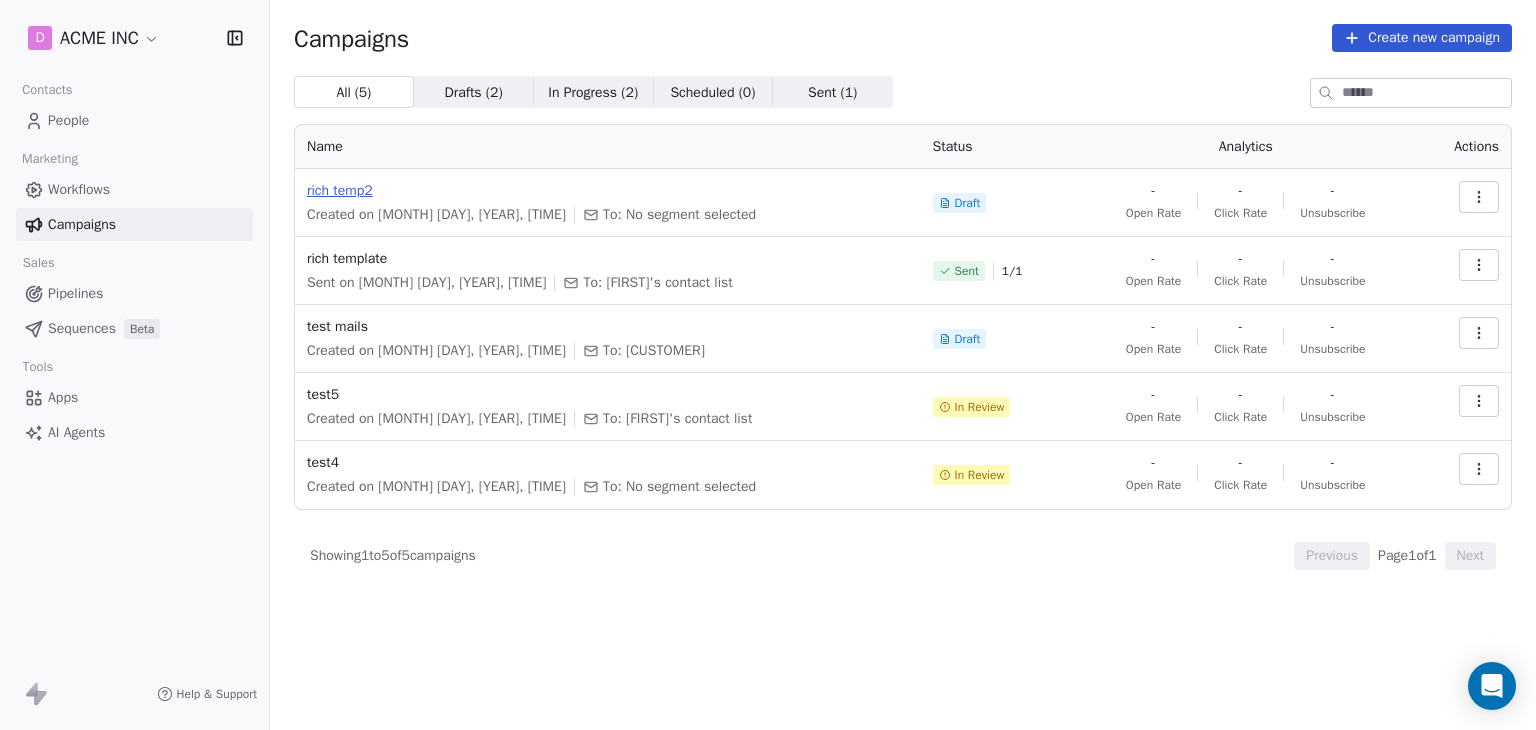 click on "rich temp2" at bounding box center [608, 191] 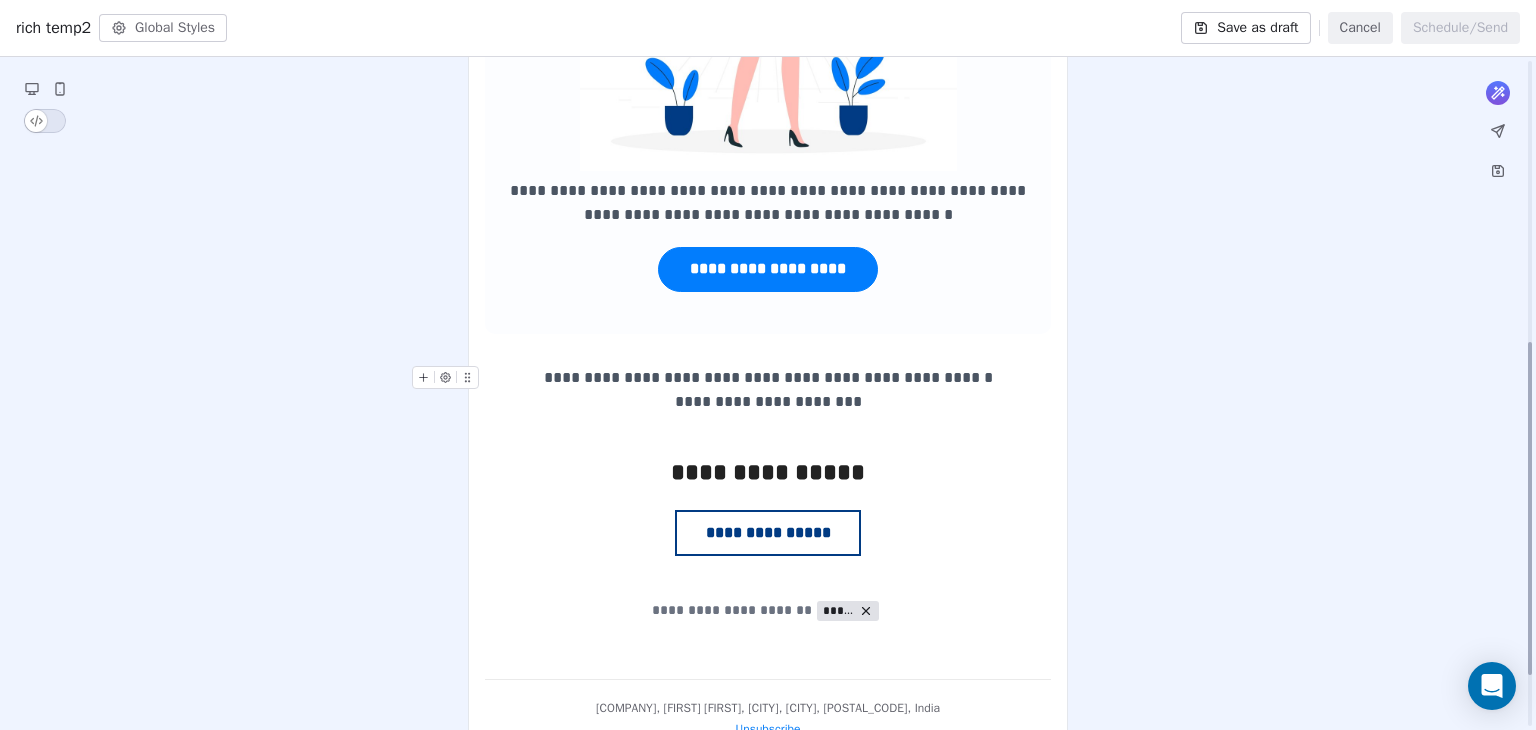 scroll, scrollTop: 472, scrollLeft: 0, axis: vertical 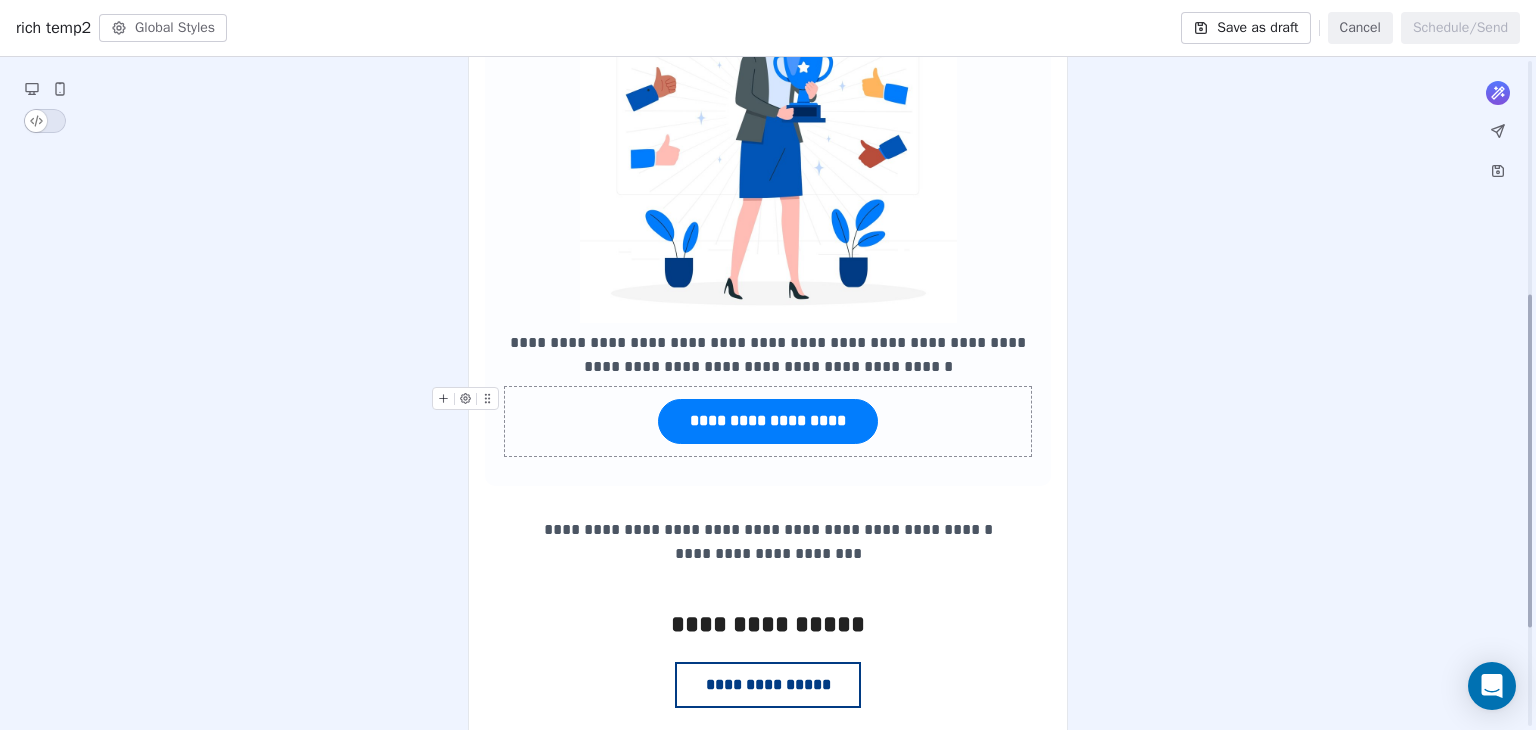 click on "**********" at bounding box center [768, 421] 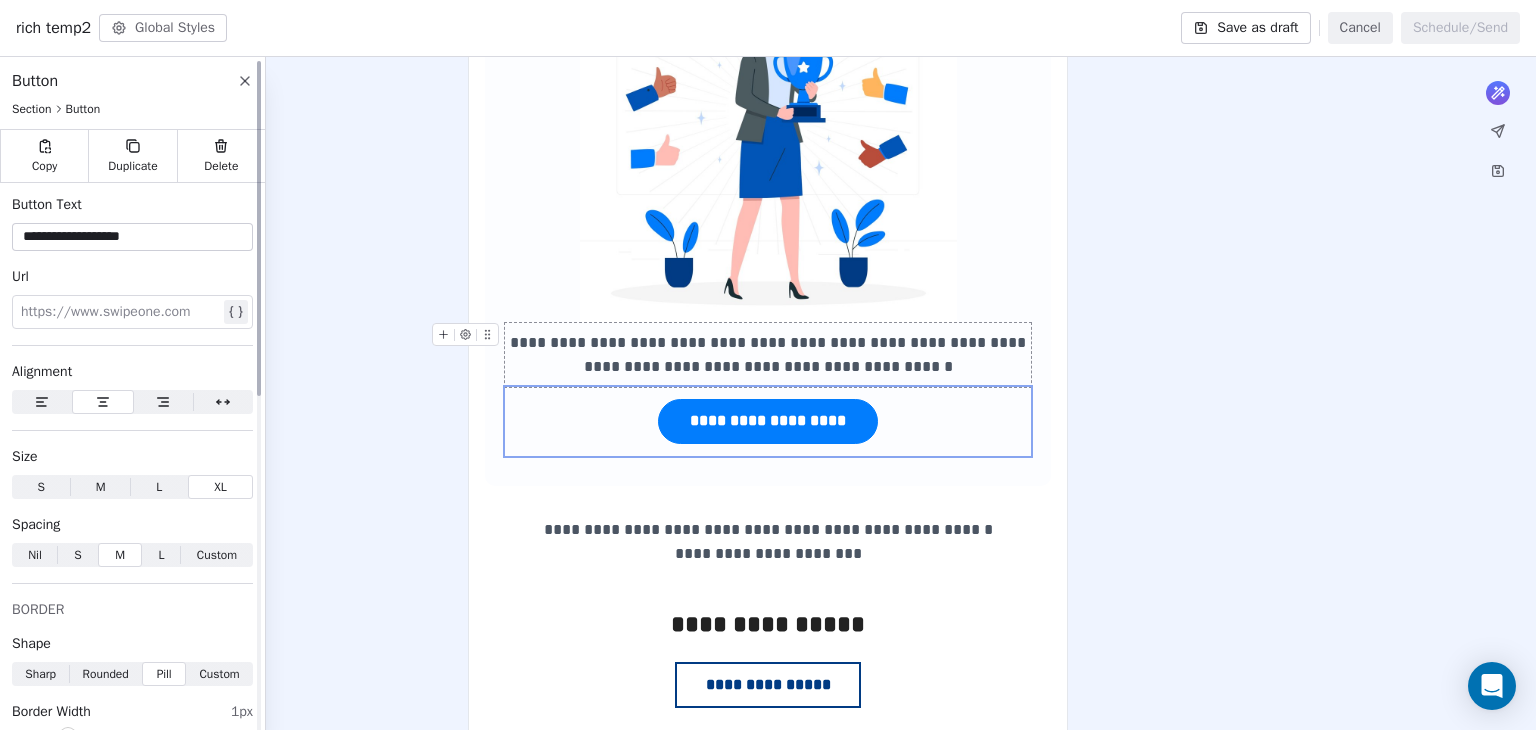 click at bounding box center [120, 312] 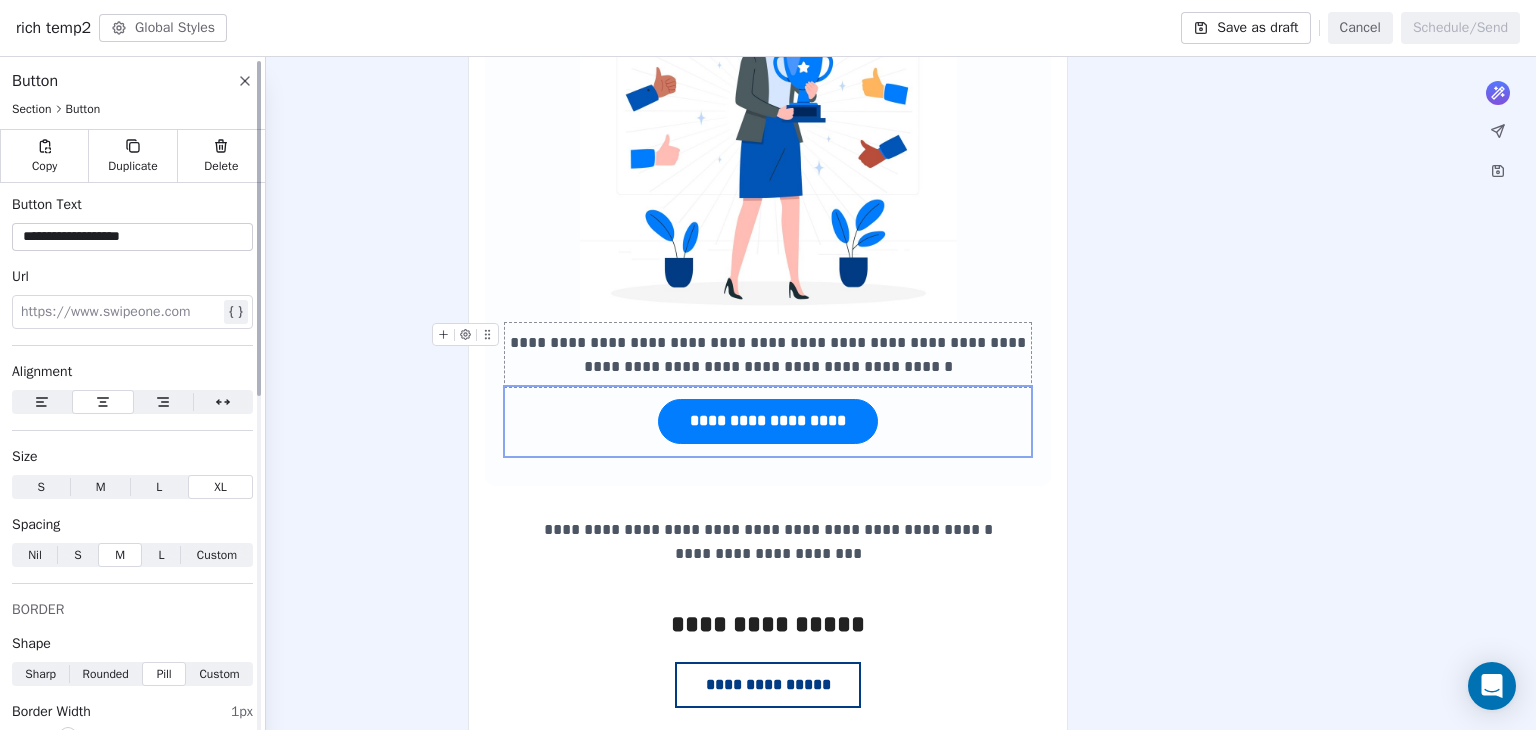 drag, startPoint x: 199, startPoint y: 313, endPoint x: 115, endPoint y: 314, distance: 84.00595 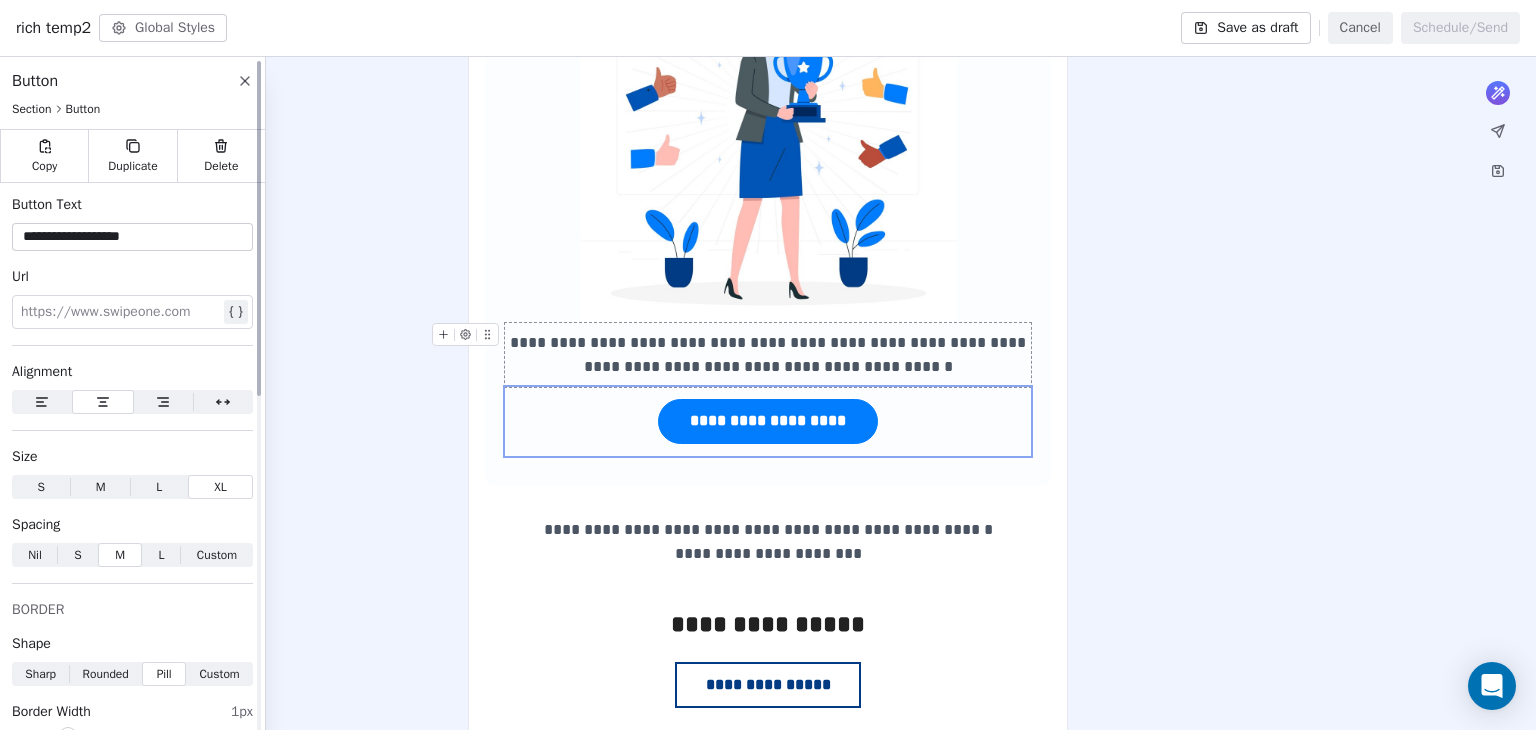 type 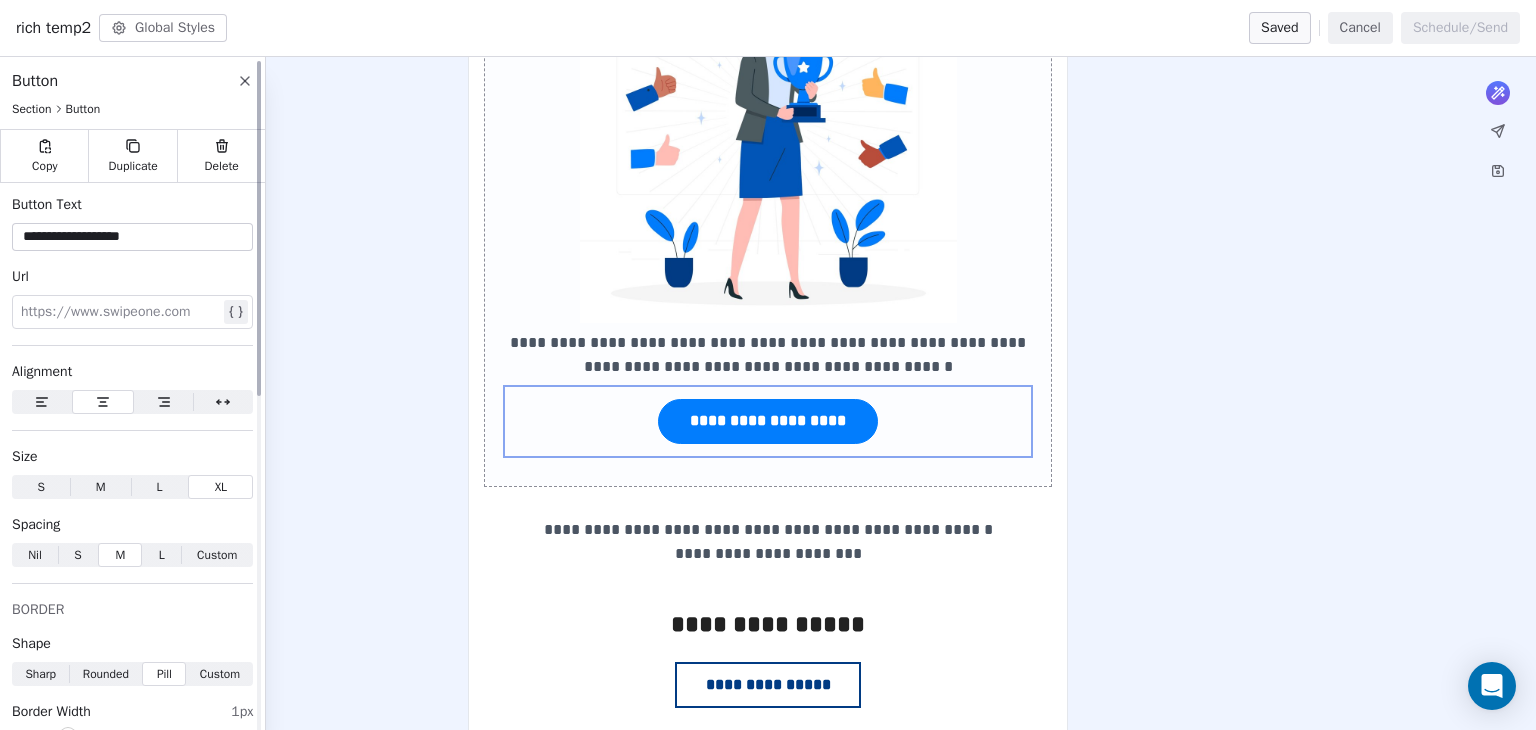 click at bounding box center (120, 312) 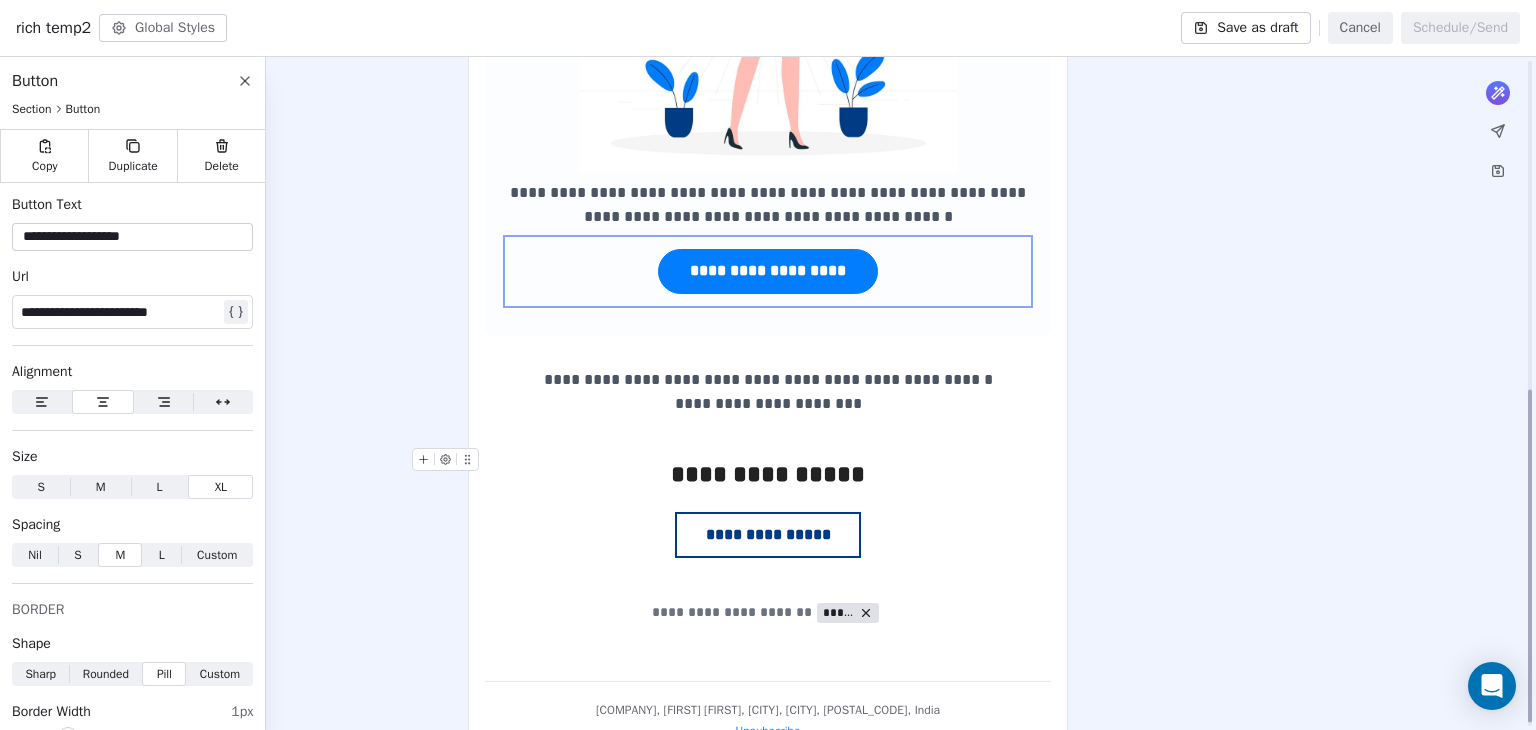 scroll, scrollTop: 672, scrollLeft: 0, axis: vertical 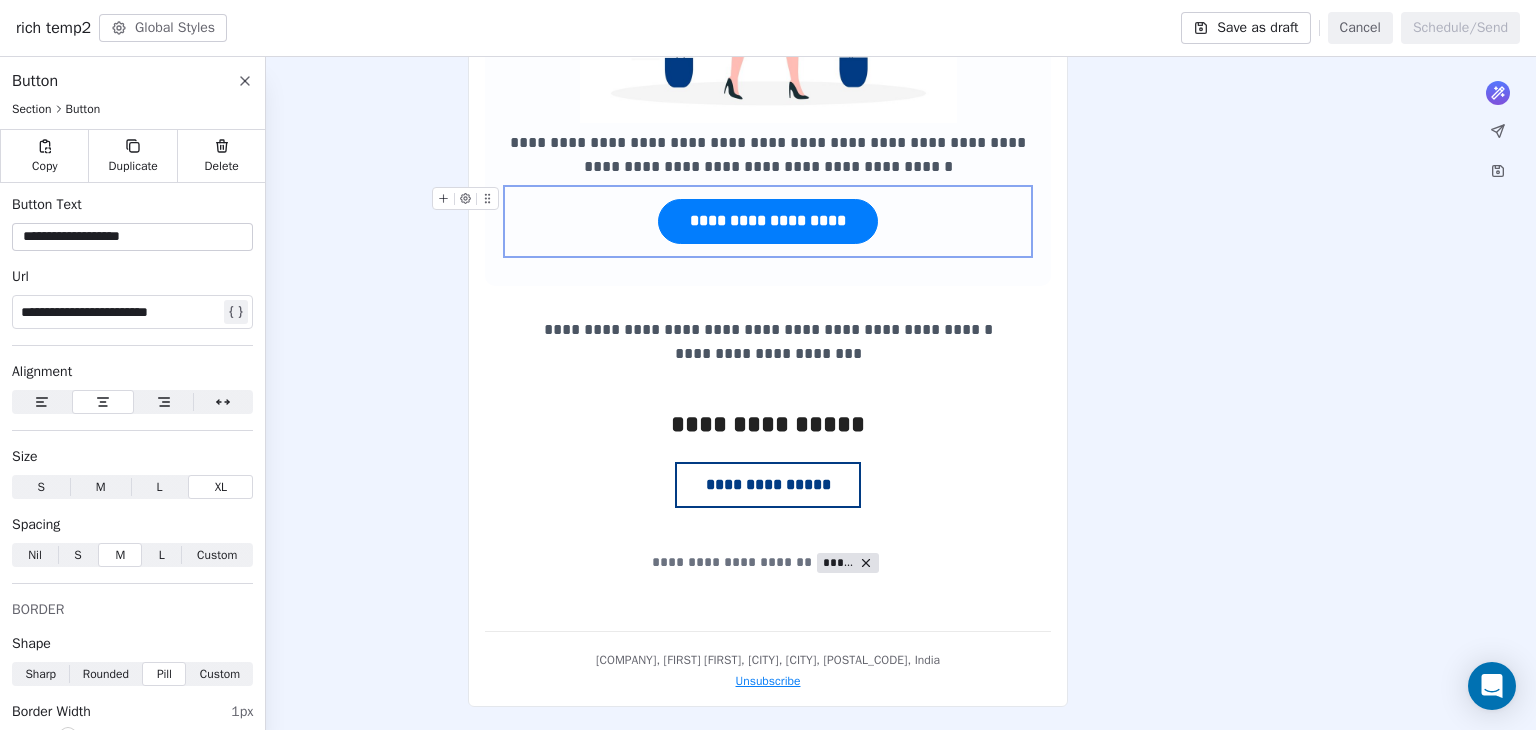 click on "**********" at bounding box center (768, 221) 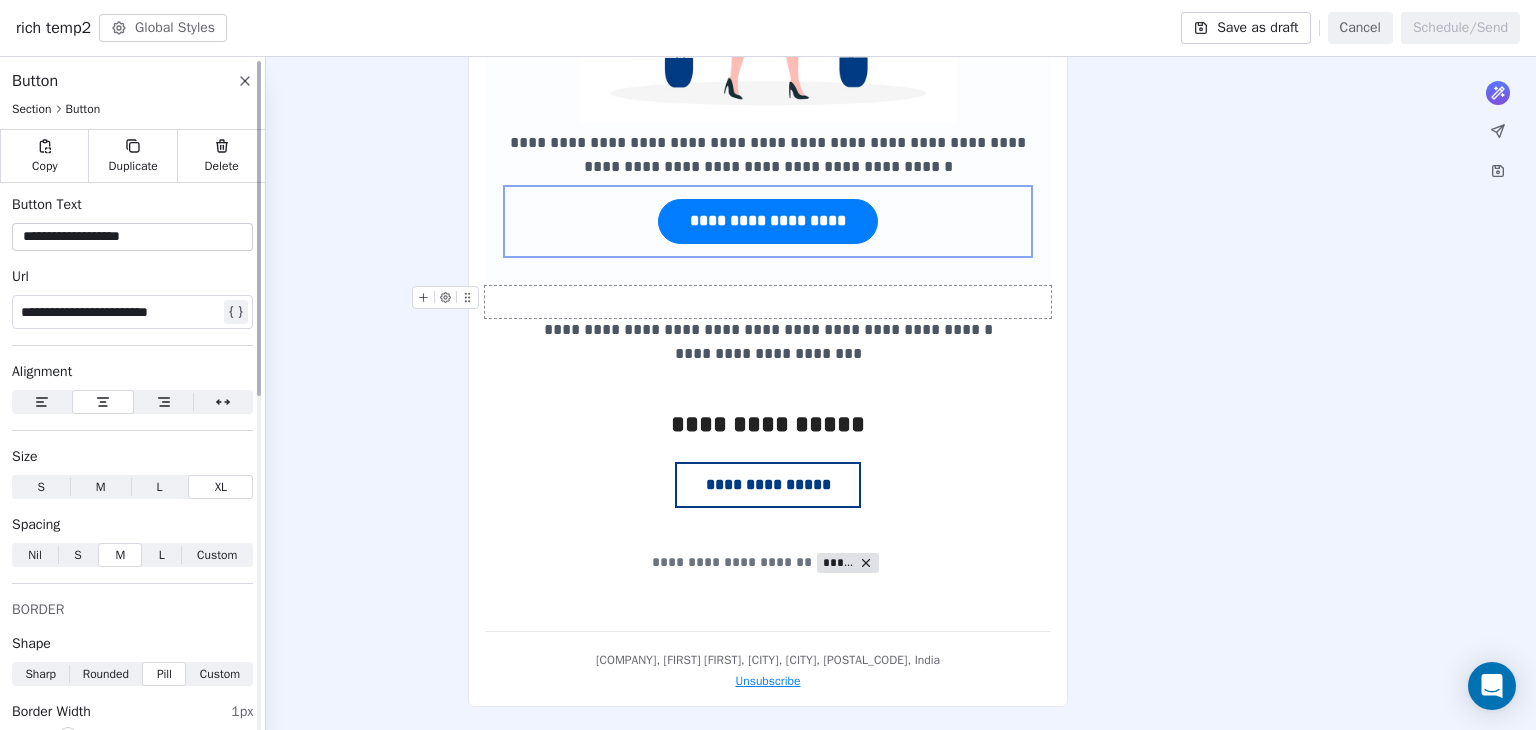 click on "**********" at bounding box center (120, 312) 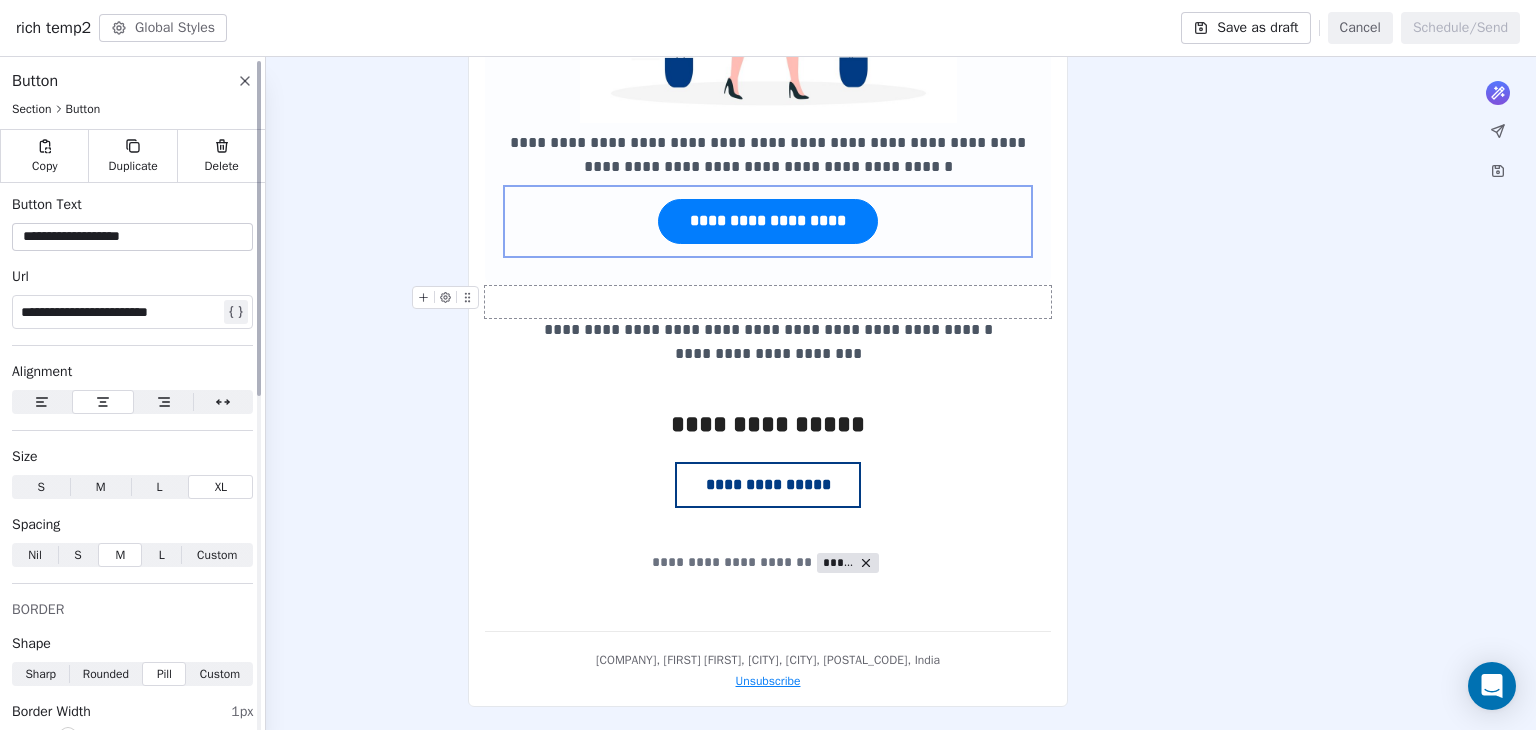 click 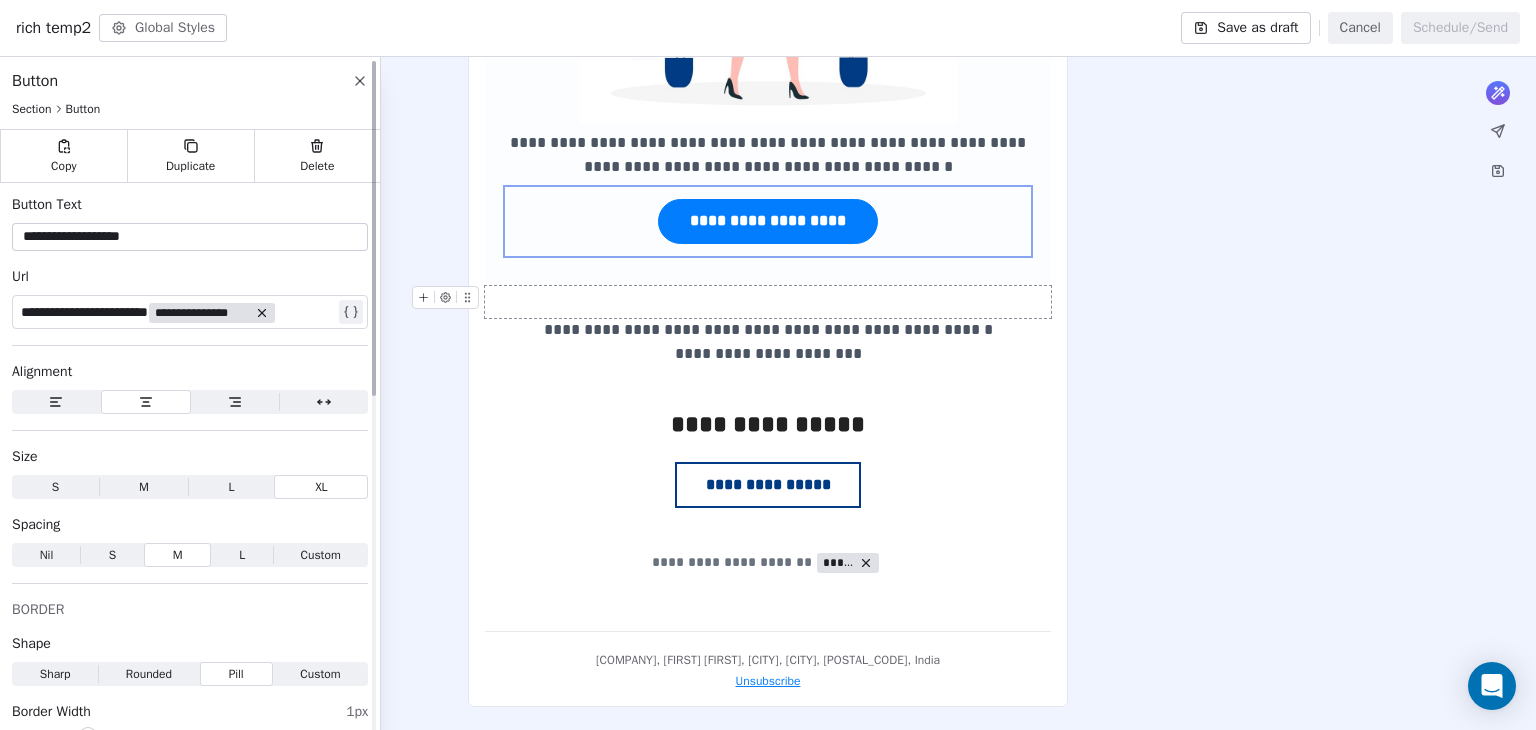click on "**********" at bounding box center (202, 313) 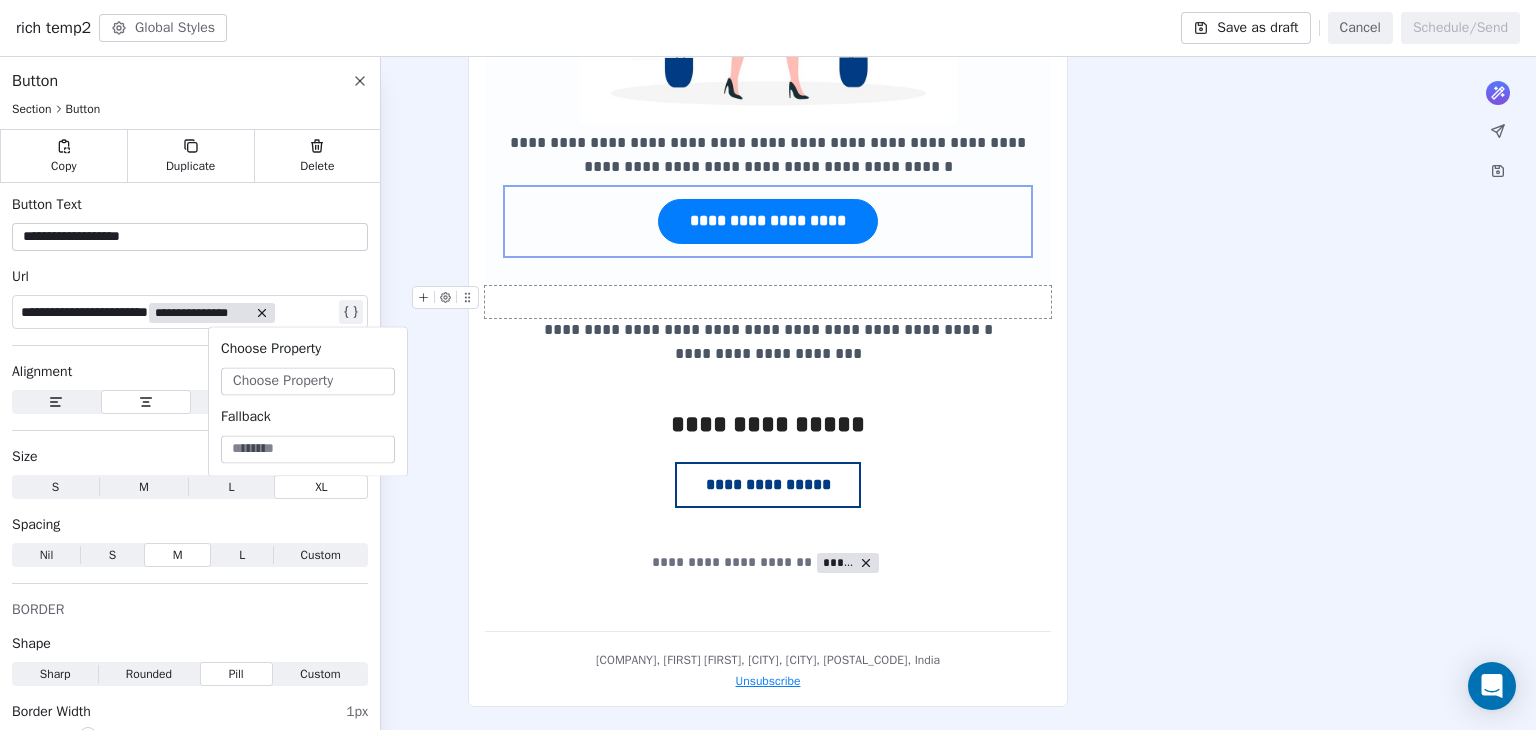 click on "Choose Property" at bounding box center [283, 381] 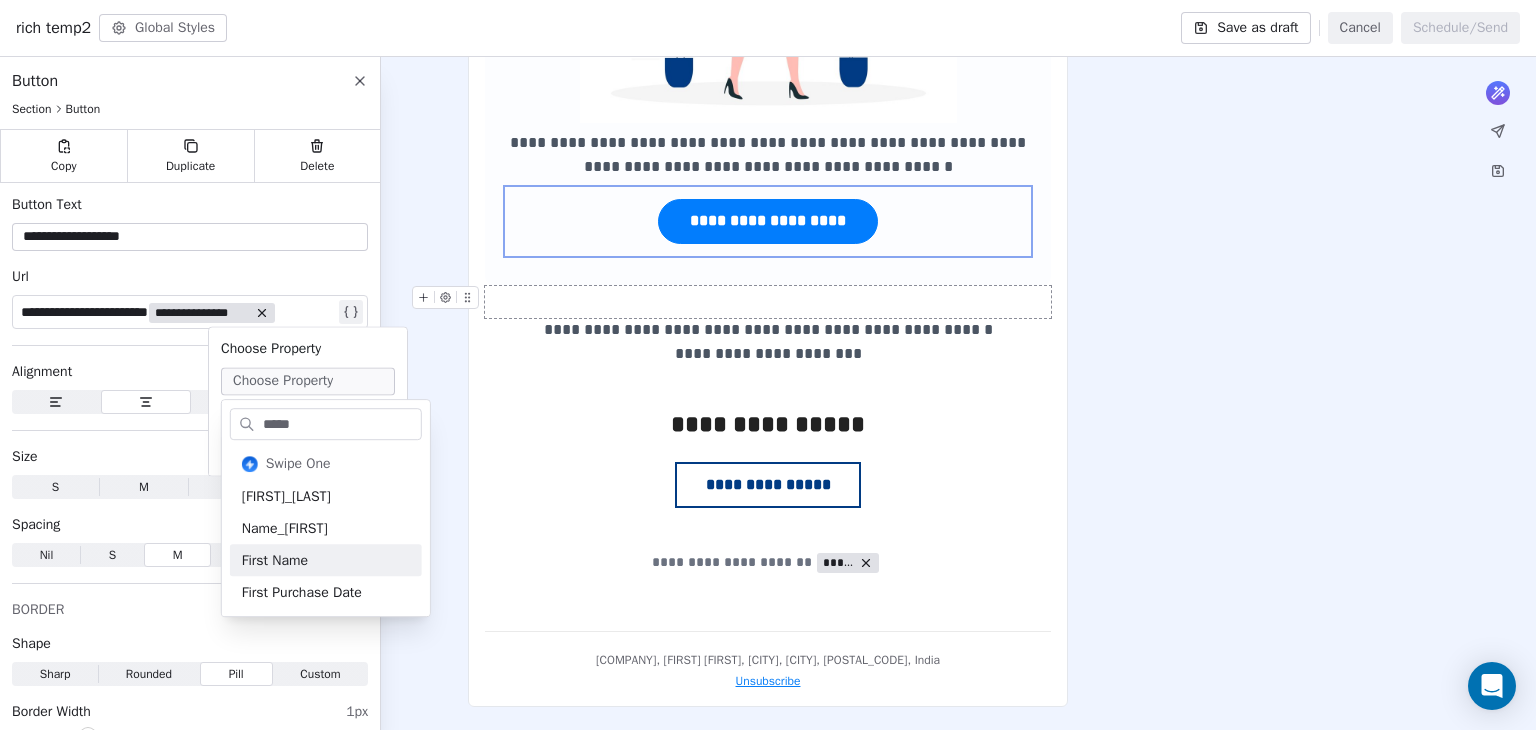 type on "*****" 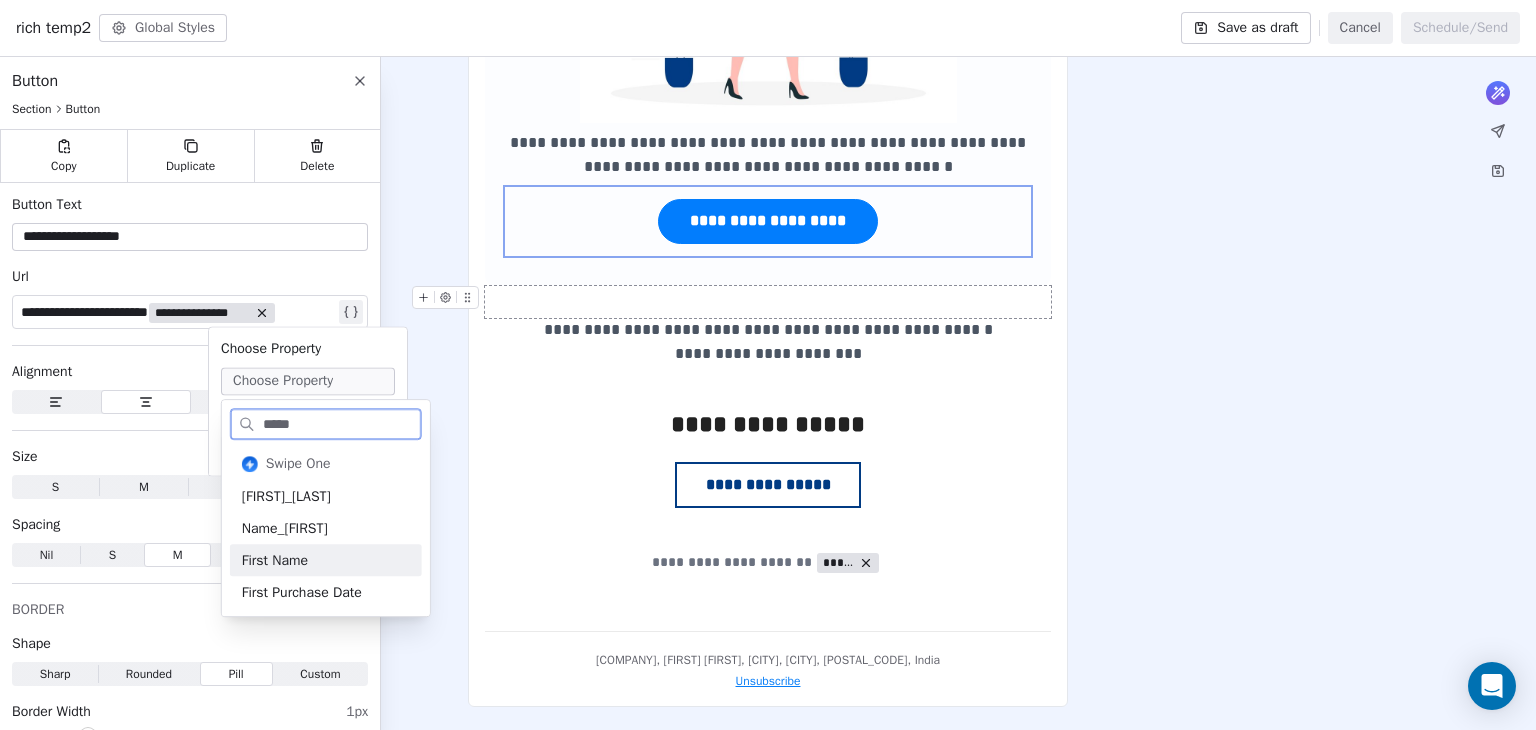 click on "First Name" at bounding box center (326, 560) 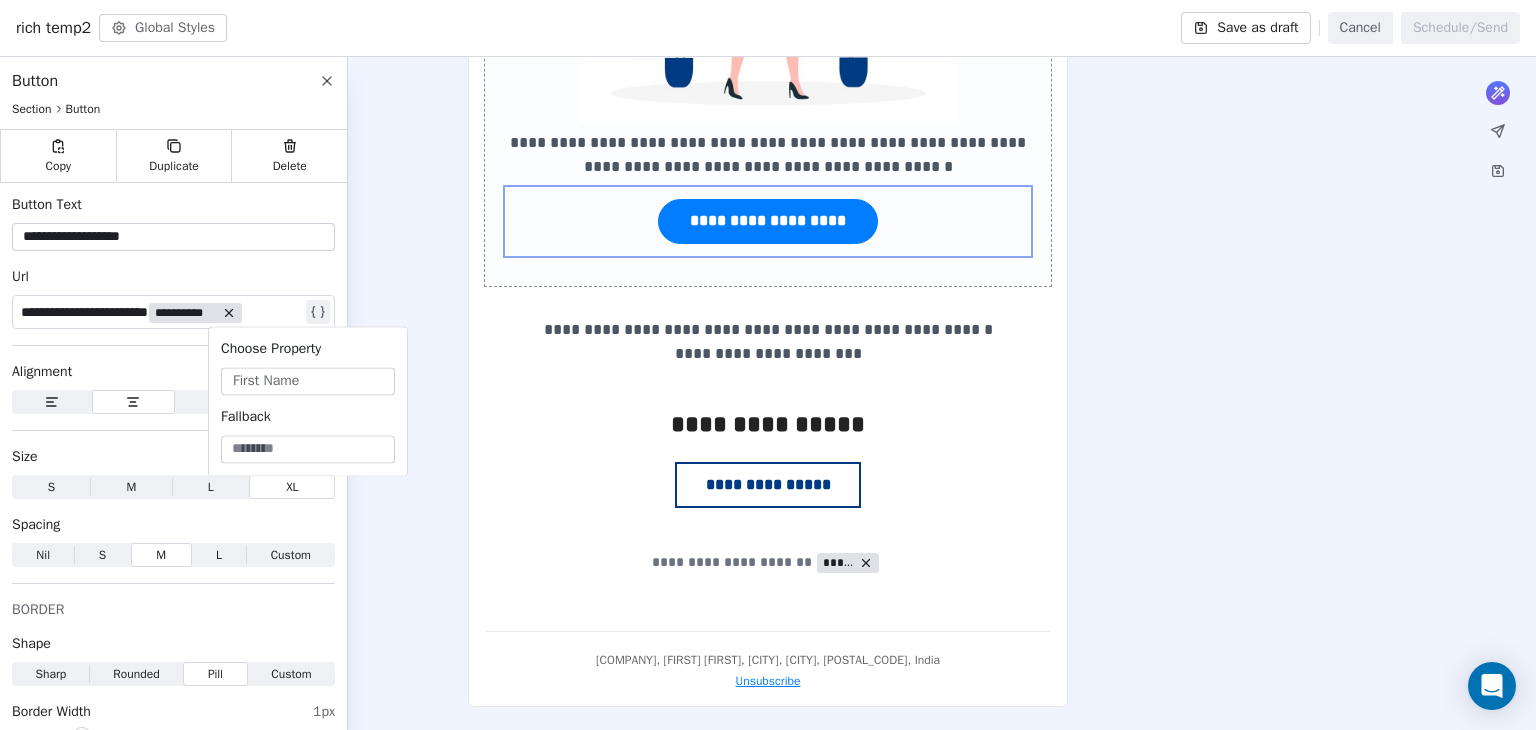 click on "**********" at bounding box center (768, 119) 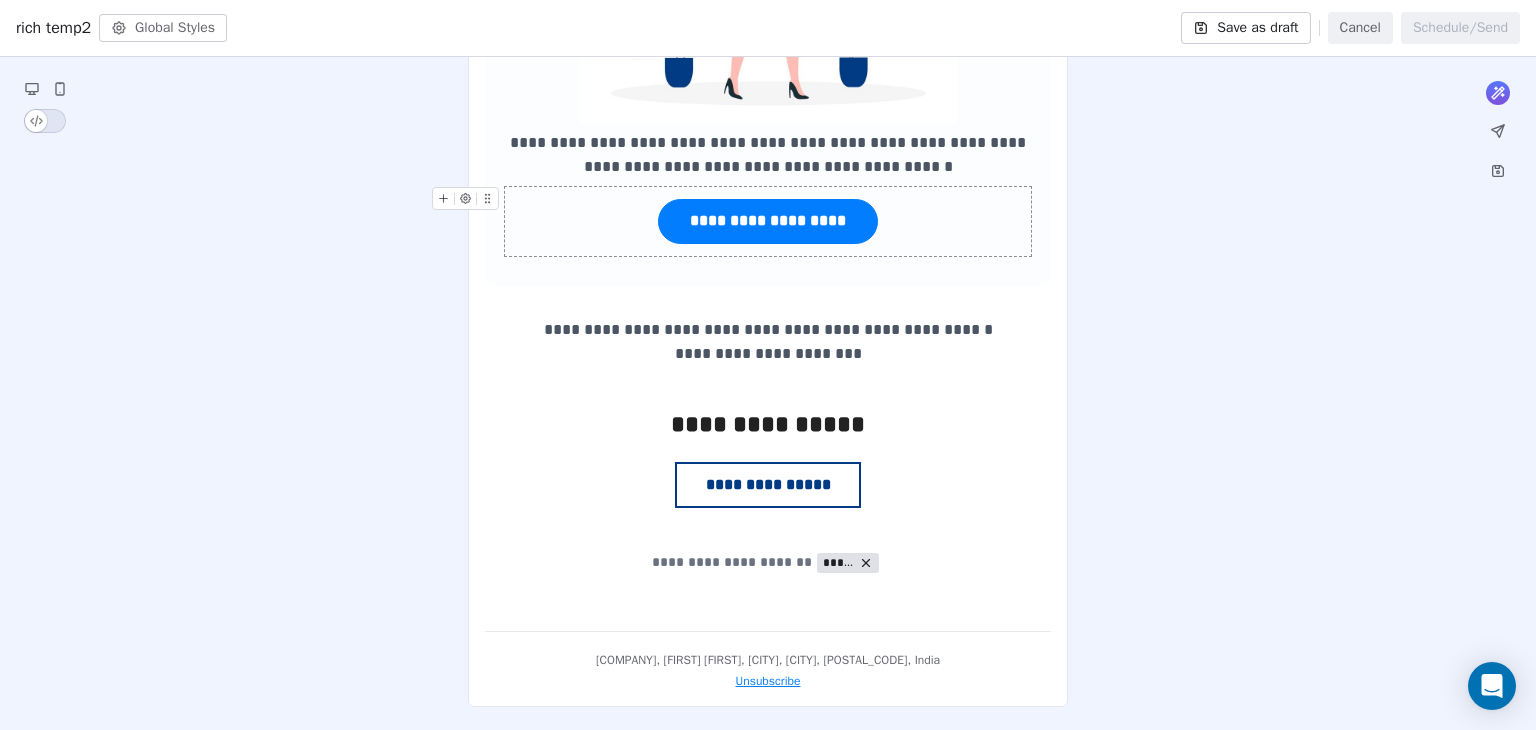 click on "**********" at bounding box center [768, 221] 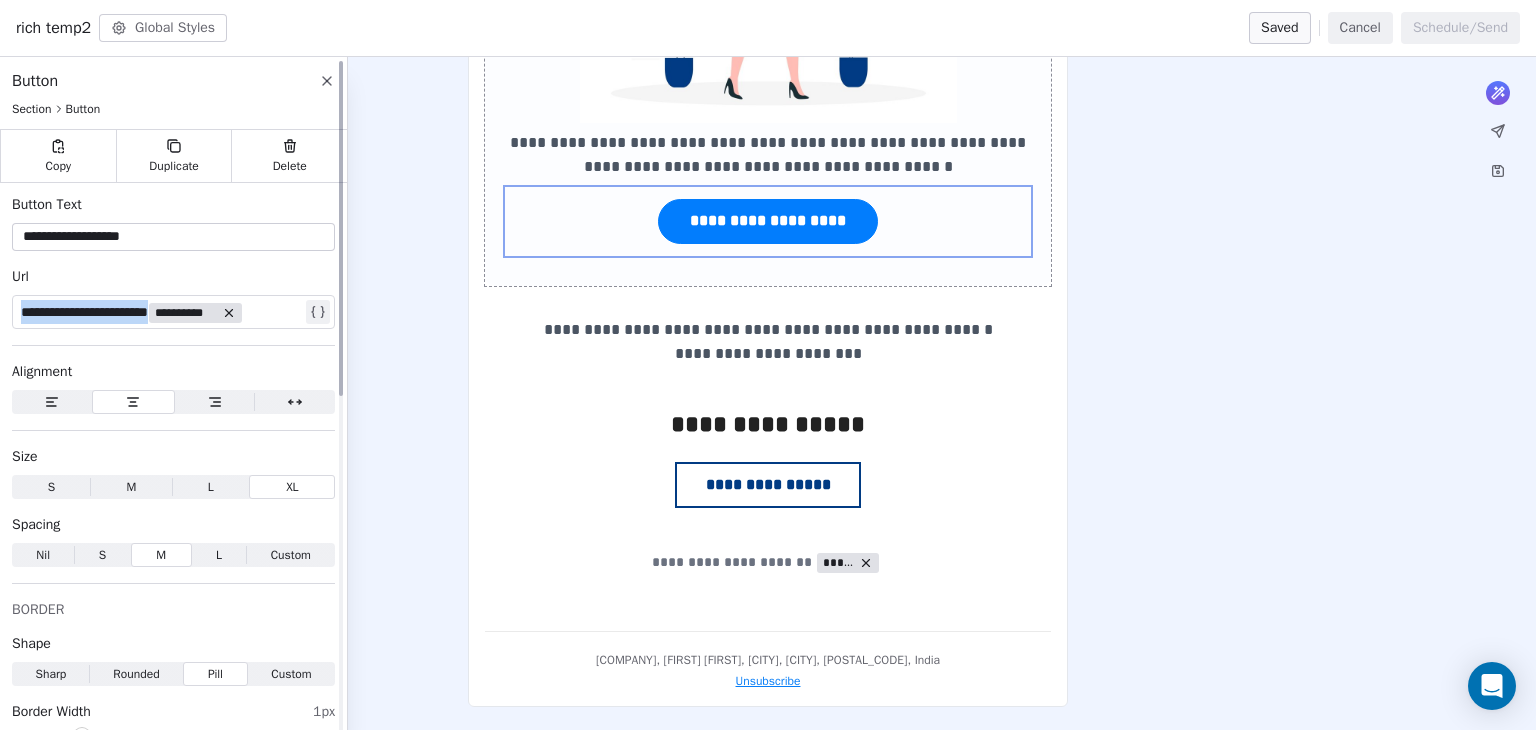 click on "**********" at bounding box center [161, 312] 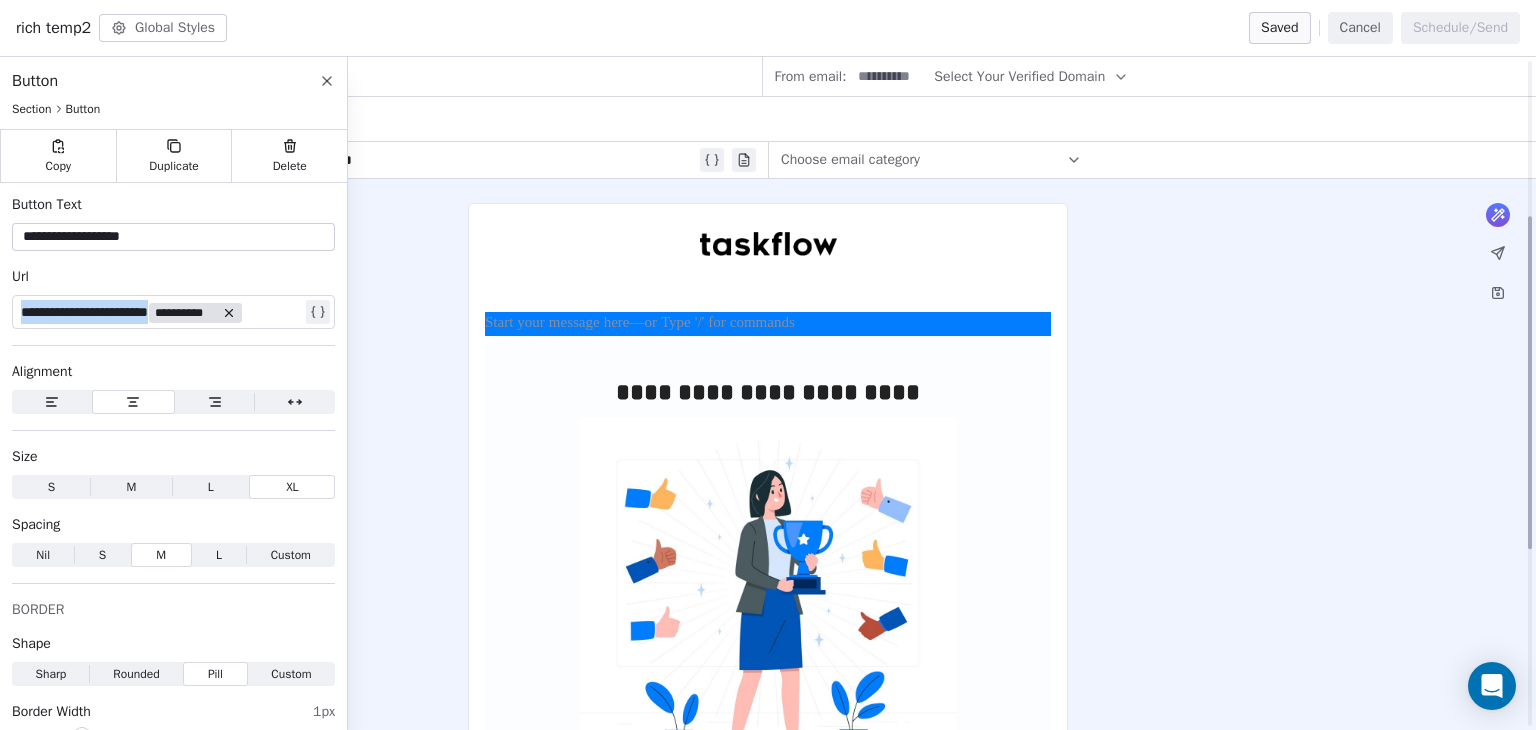scroll, scrollTop: 0, scrollLeft: 0, axis: both 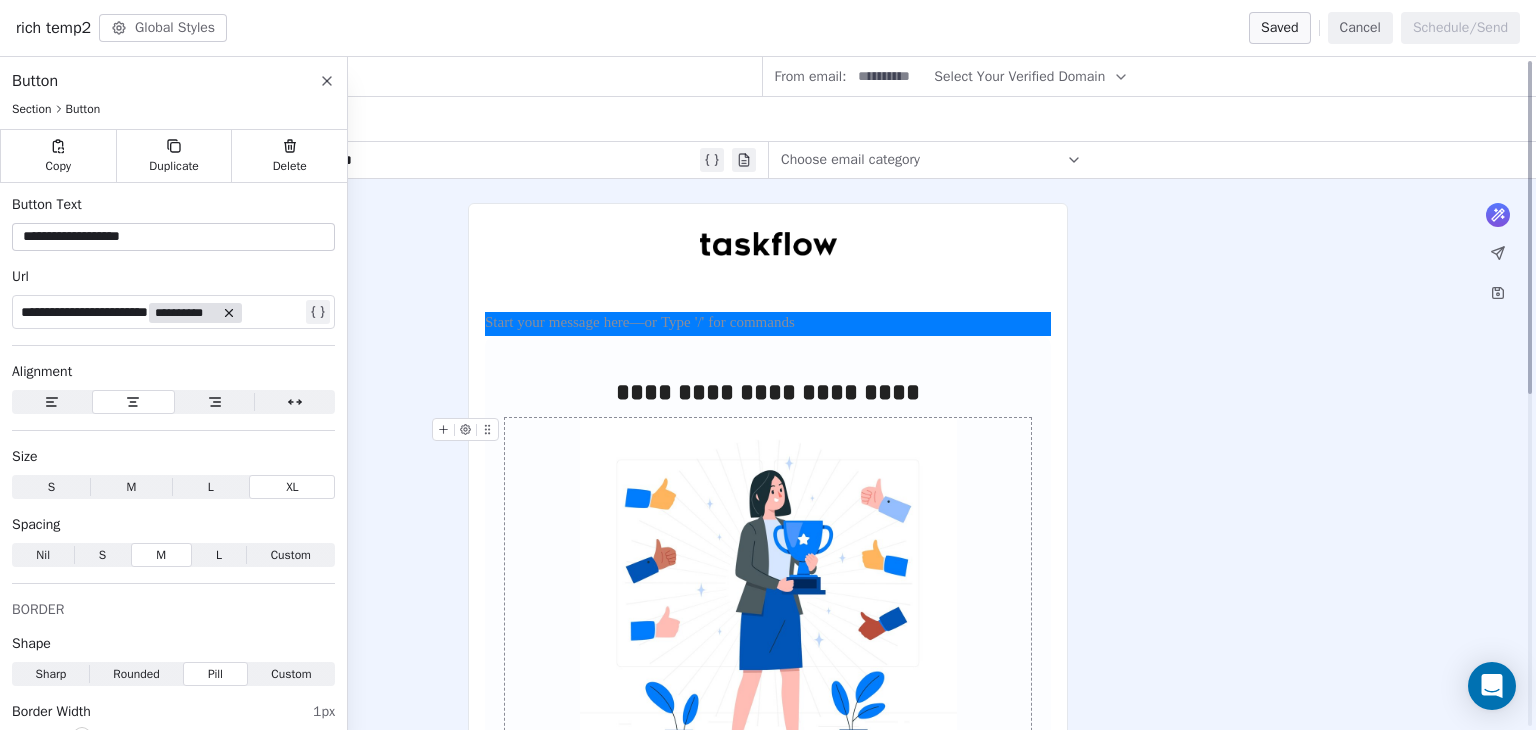 click at bounding box center [768, 606] 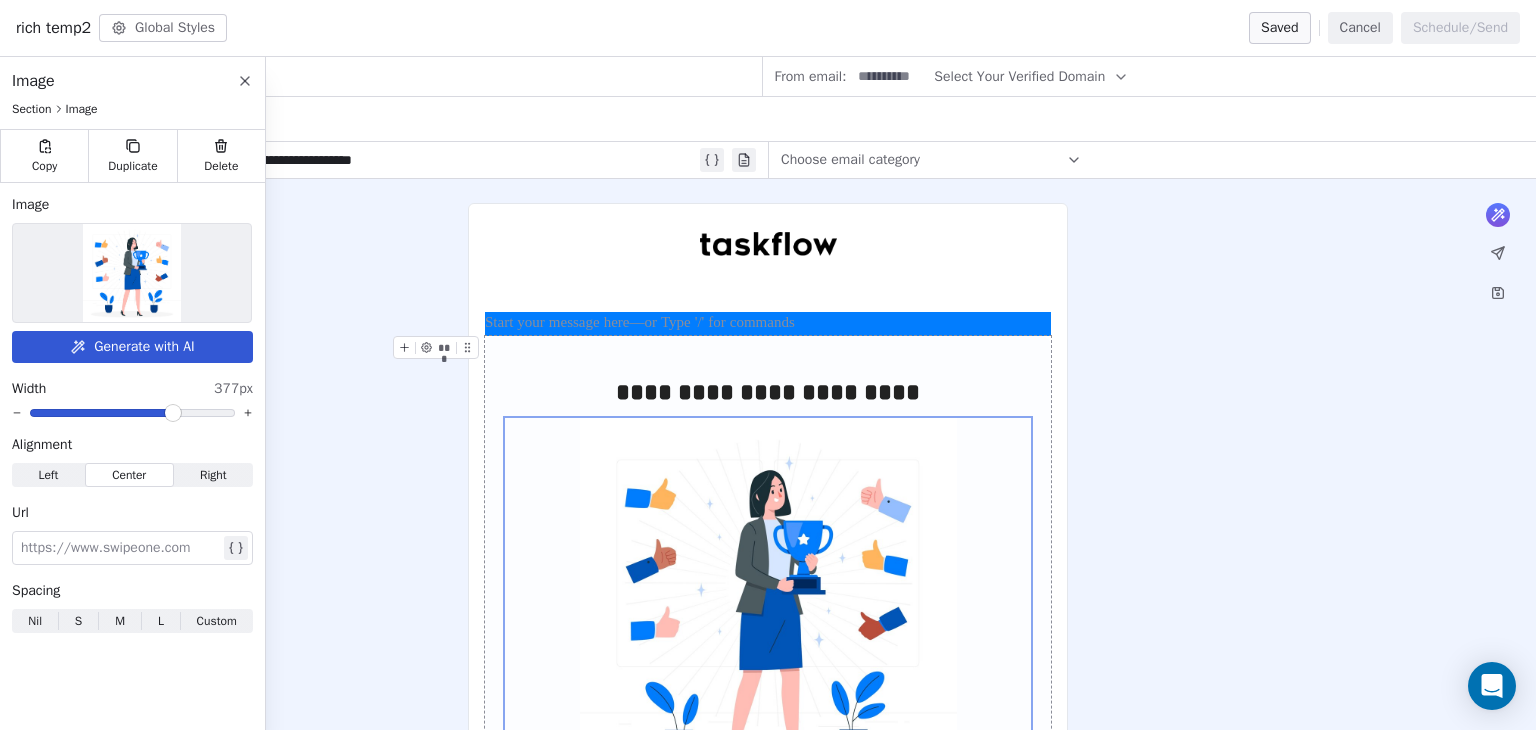 click at bounding box center (120, 548) 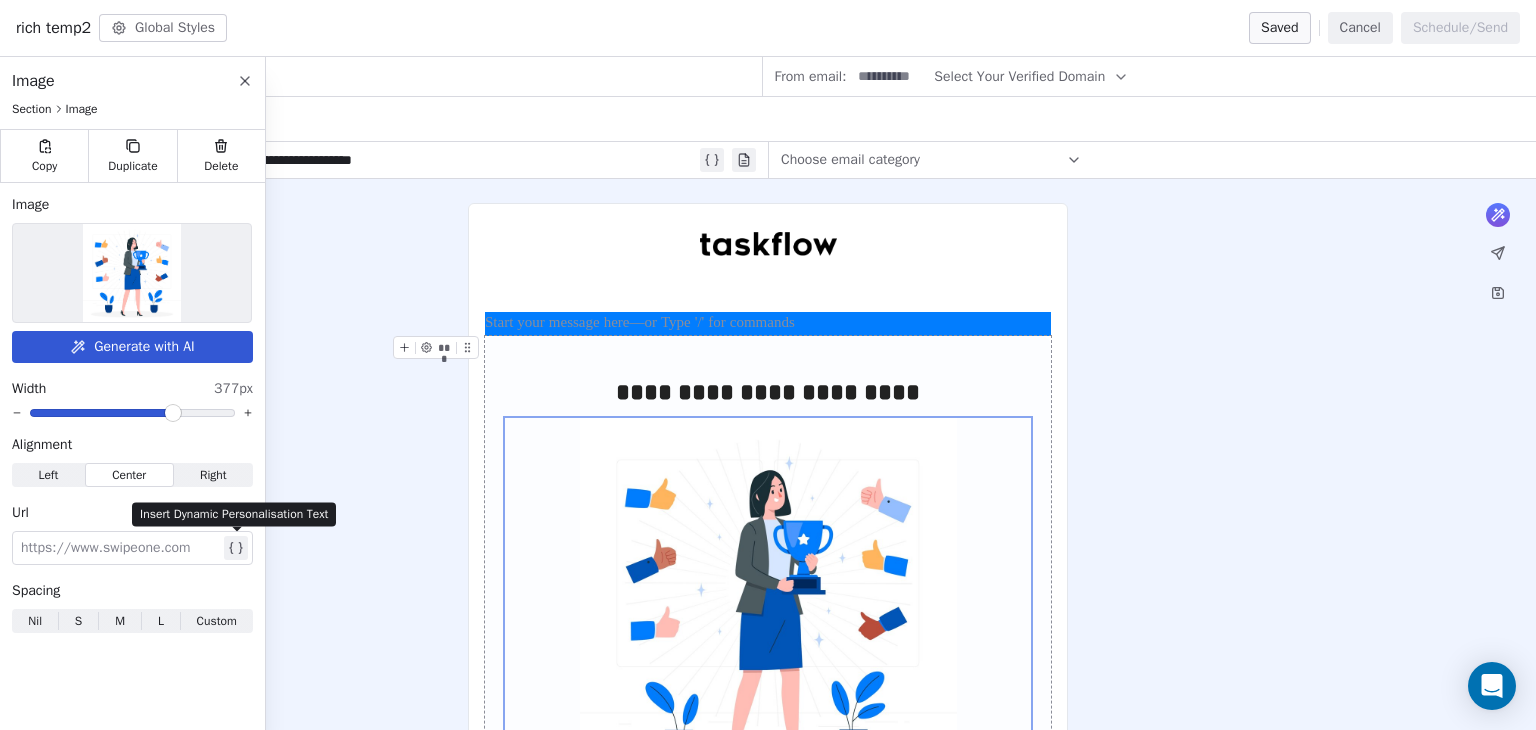 click 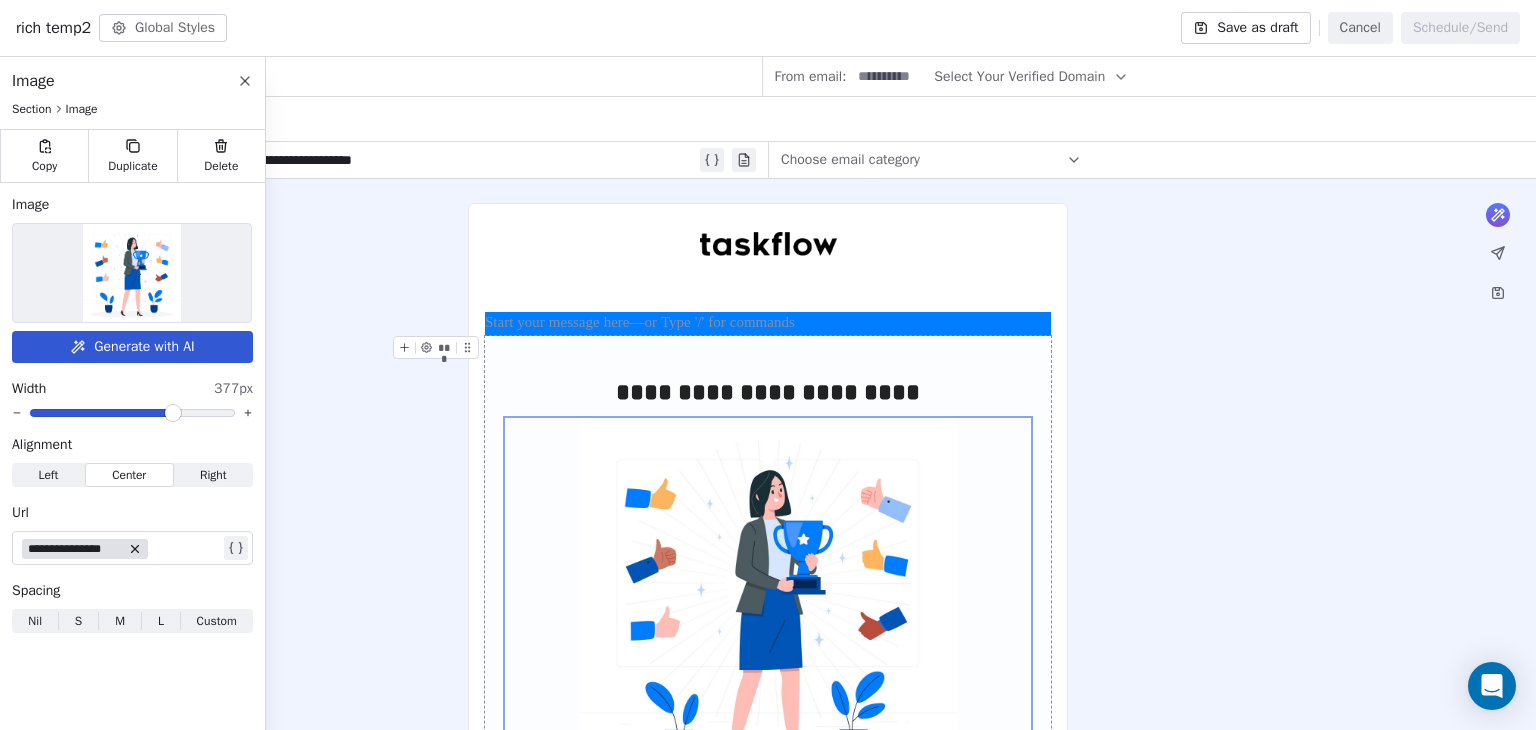 click on "**********" at bounding box center [75, 549] 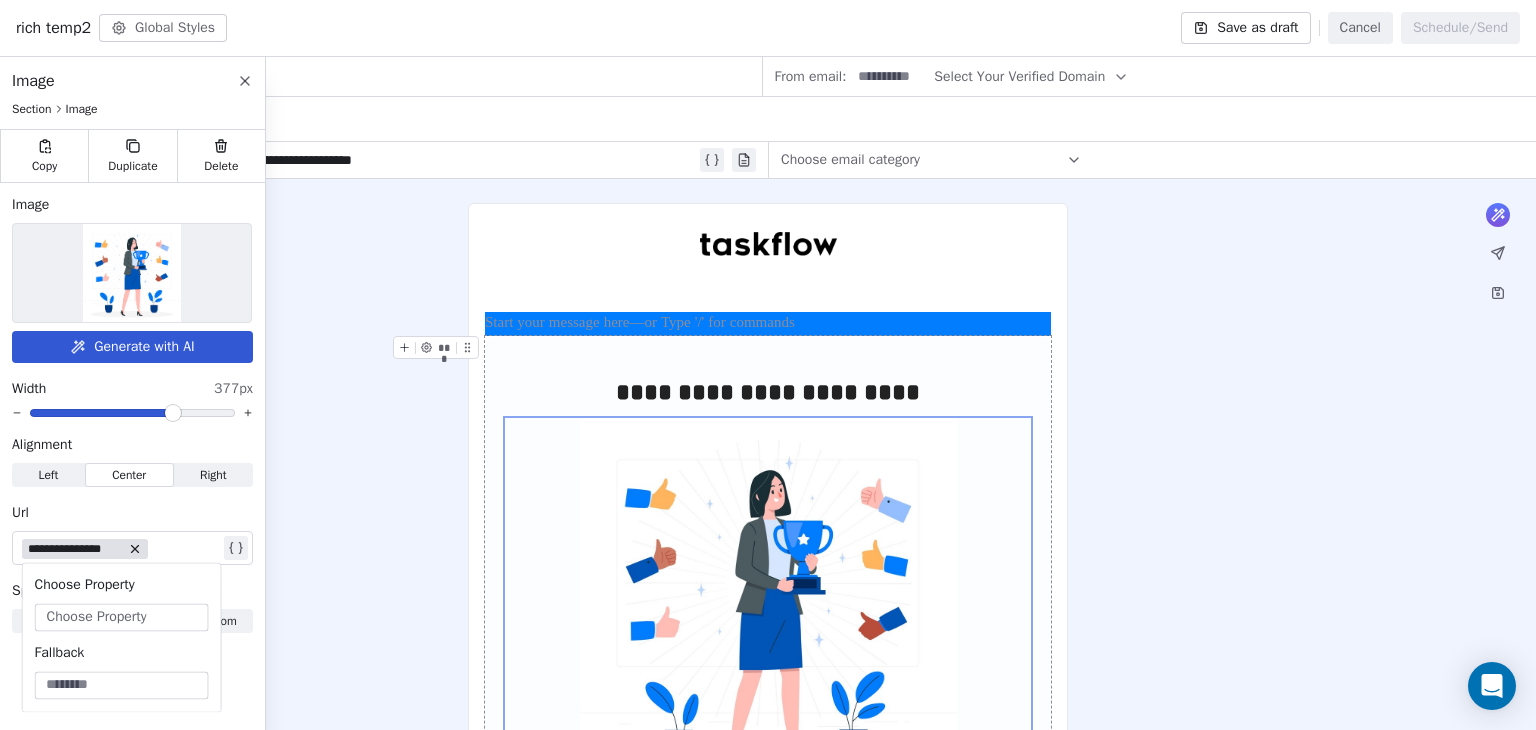 click on "Choose Property" at bounding box center (97, 617) 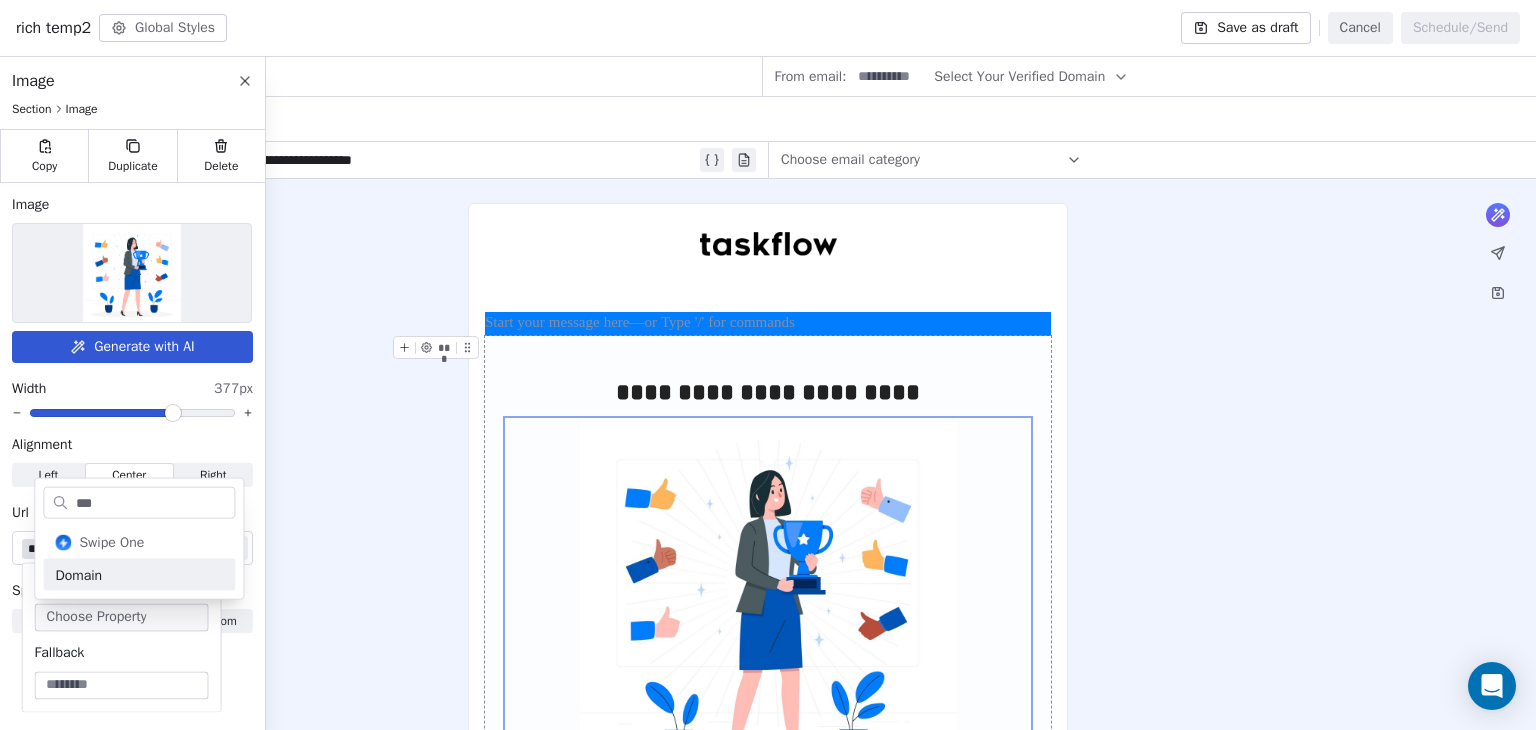 type on "***" 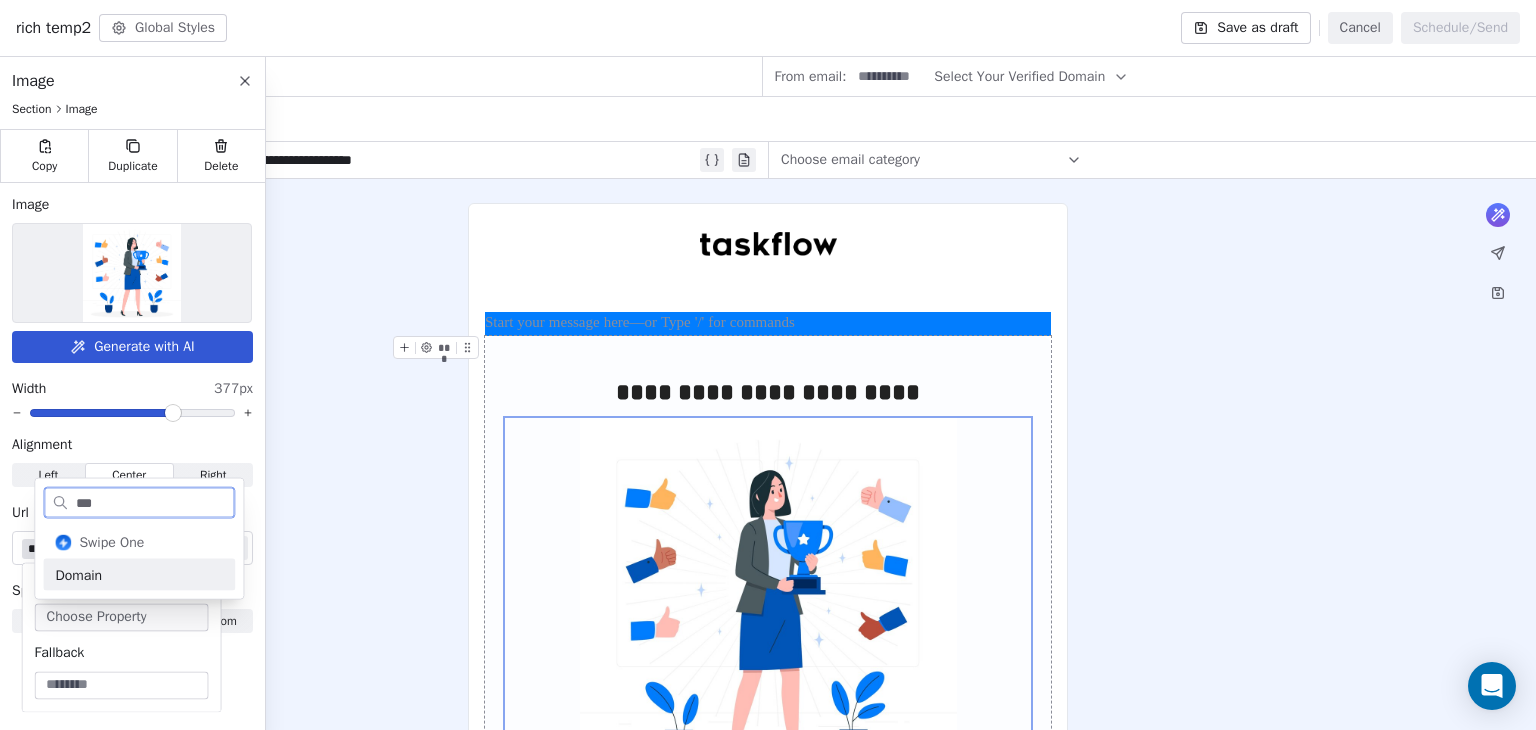click on "Domain" at bounding box center [139, 575] 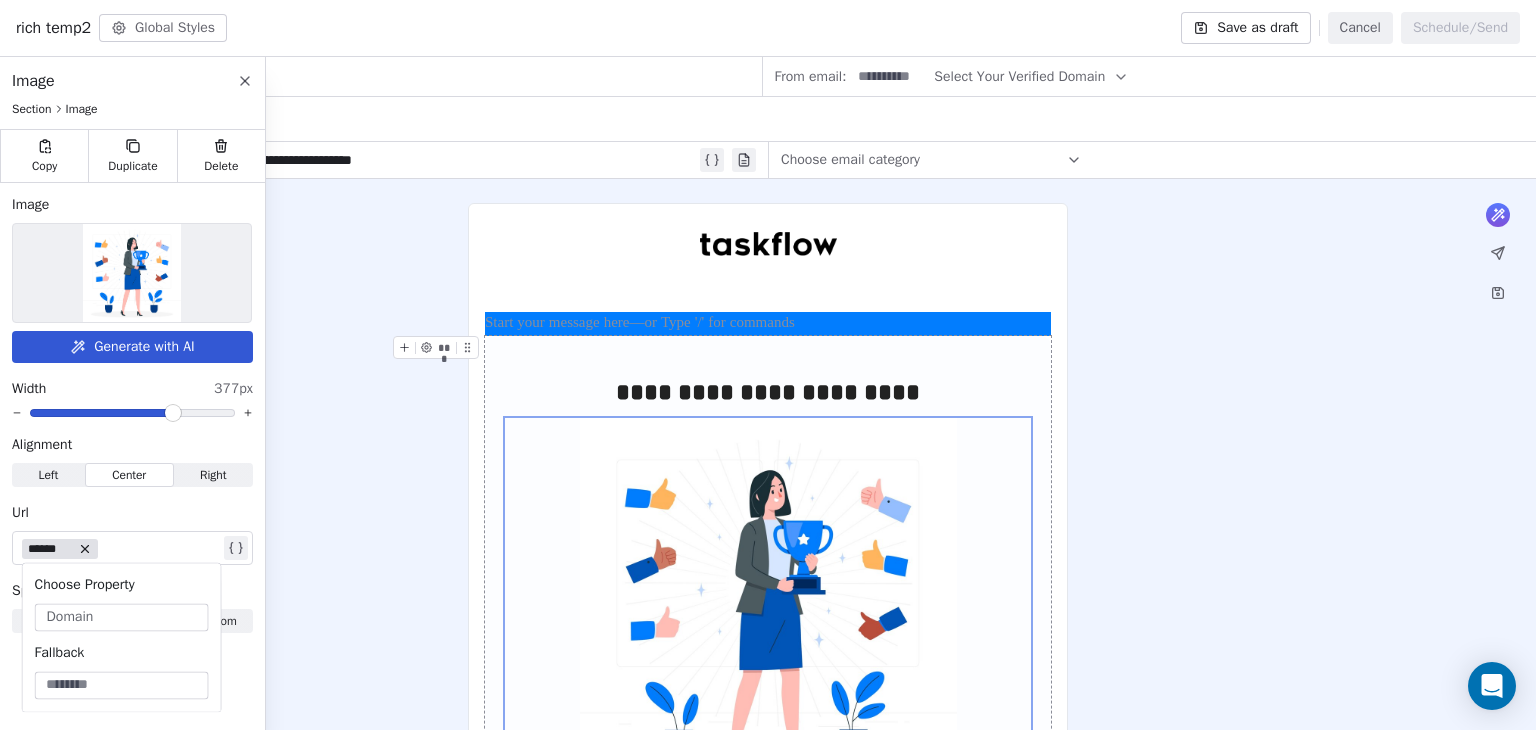 click on "Url" at bounding box center [132, 513] 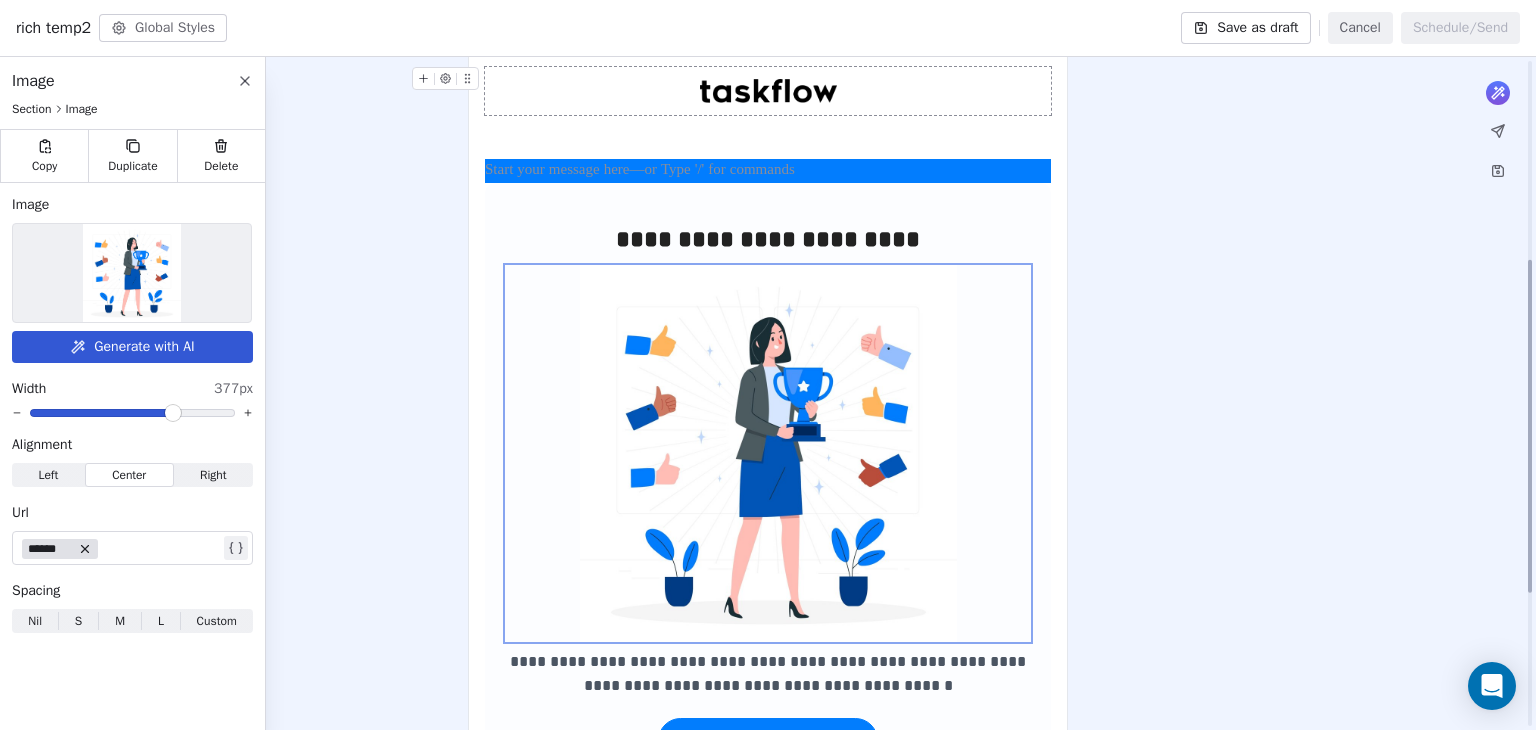scroll, scrollTop: 0, scrollLeft: 0, axis: both 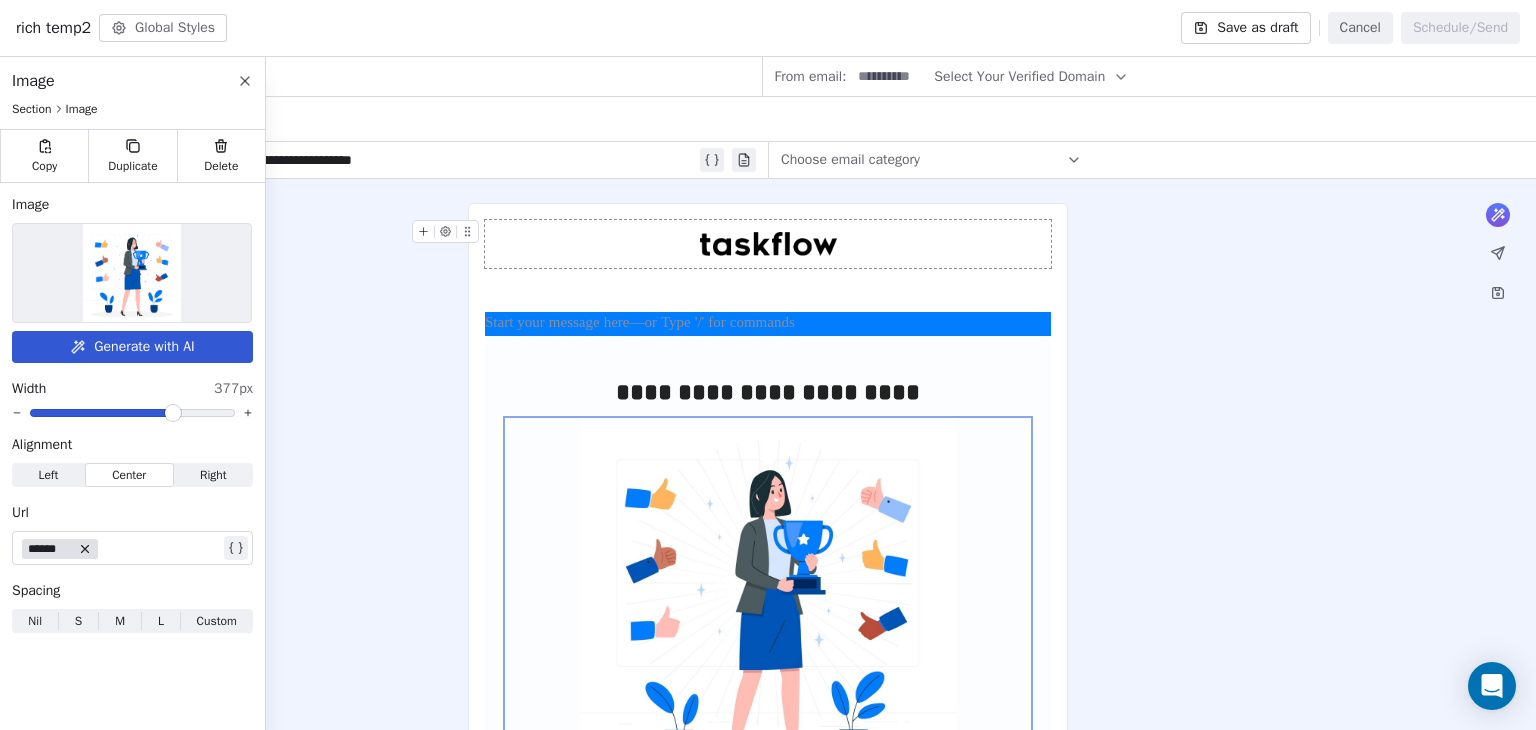 click at bounding box center (132, 273) 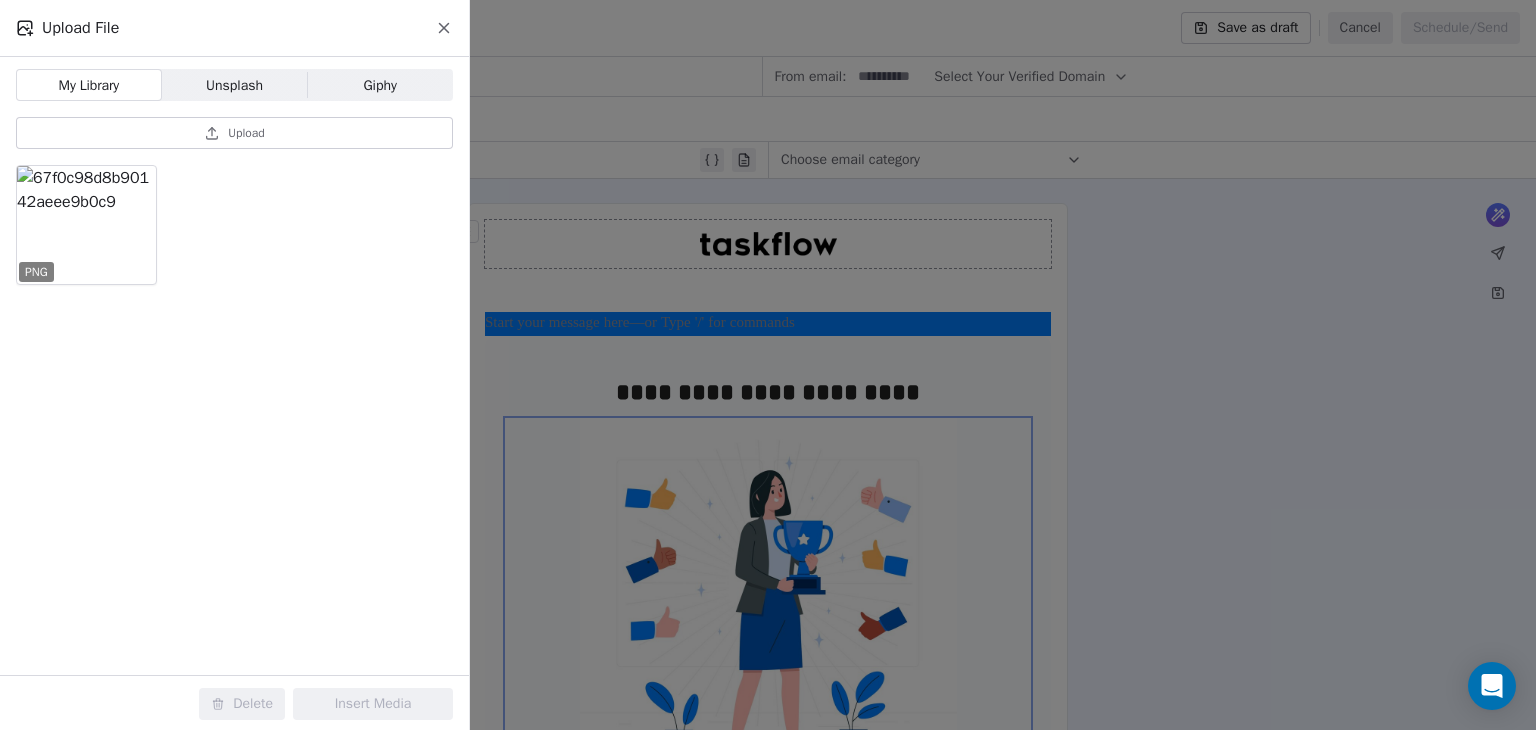 click on "Unsplash" at bounding box center [234, 85] 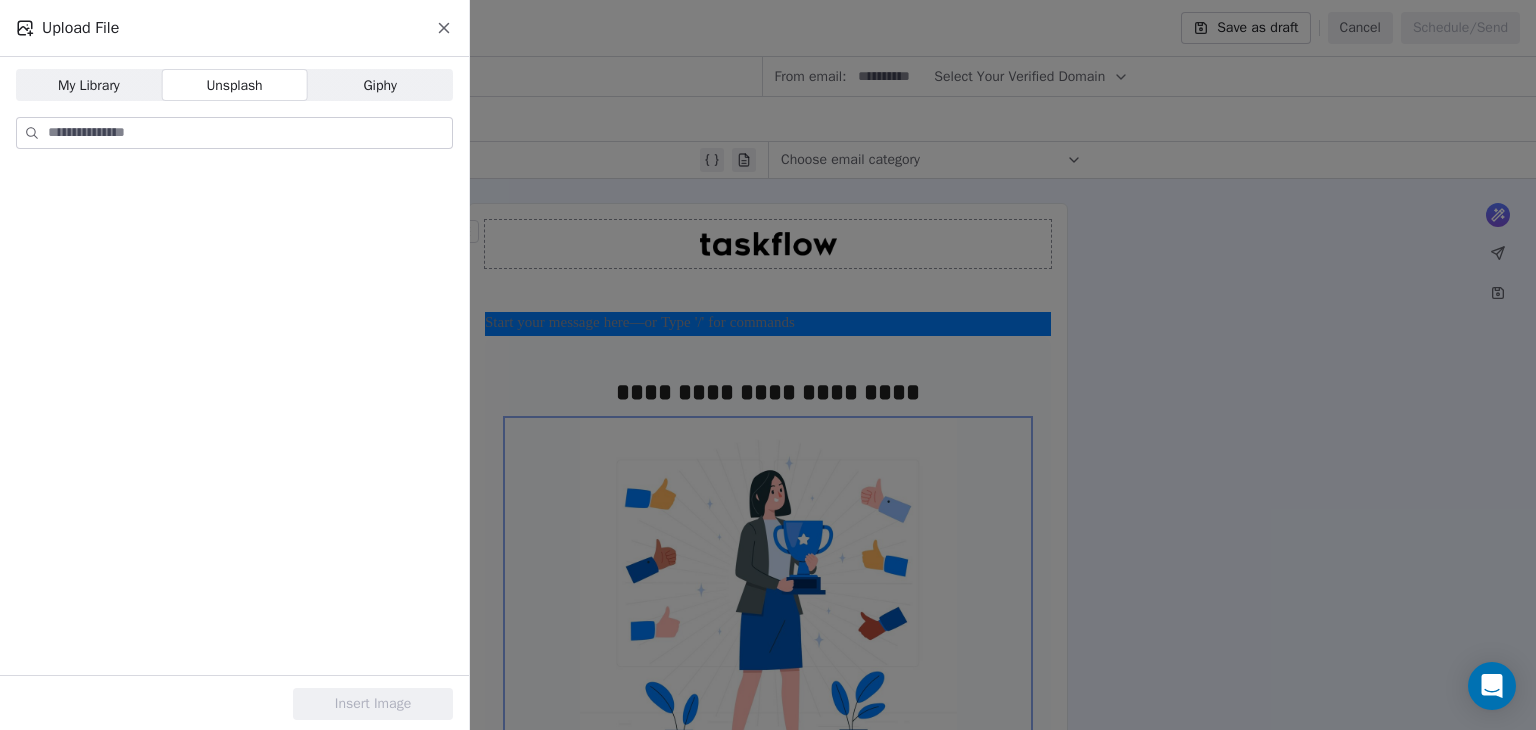 click on "Giphy" at bounding box center (380, 85) 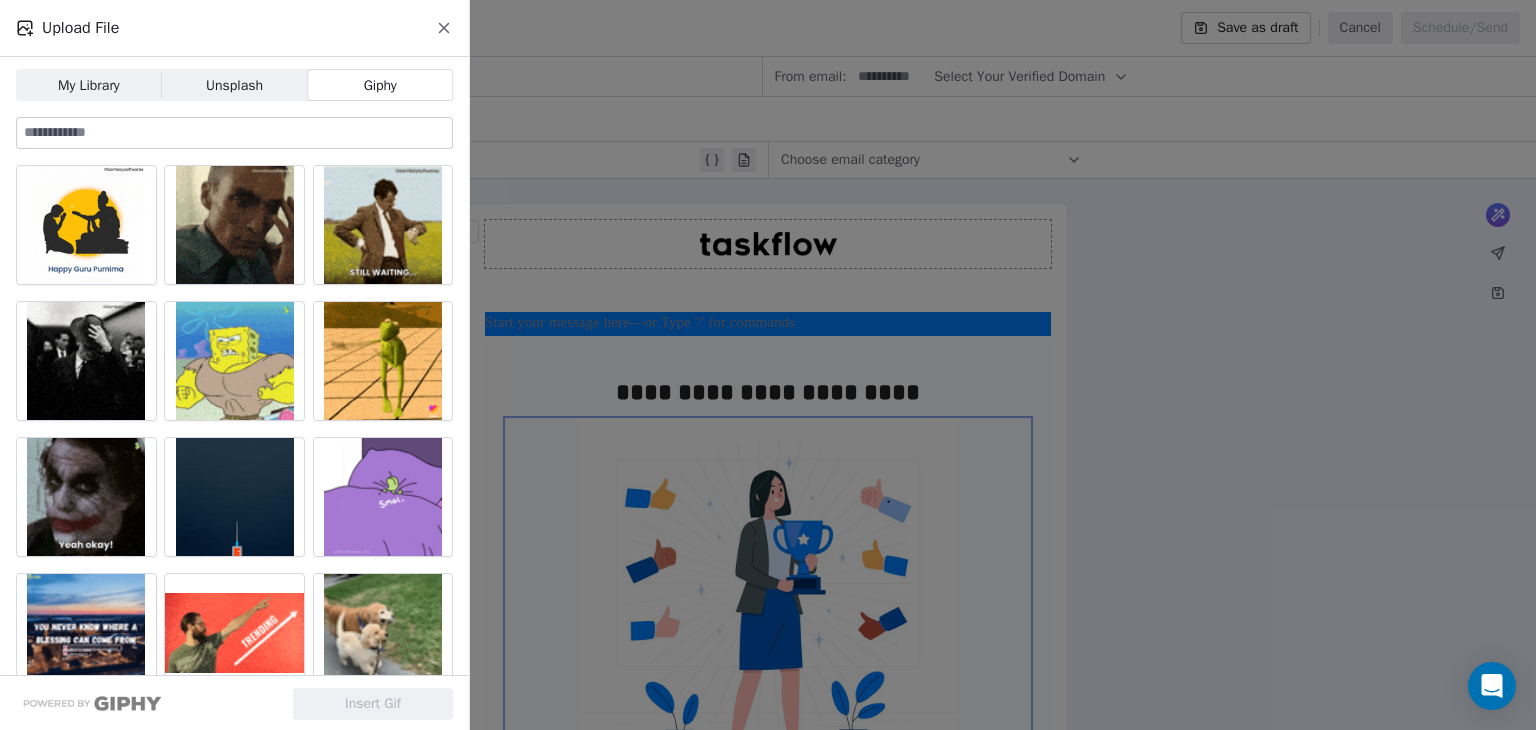click 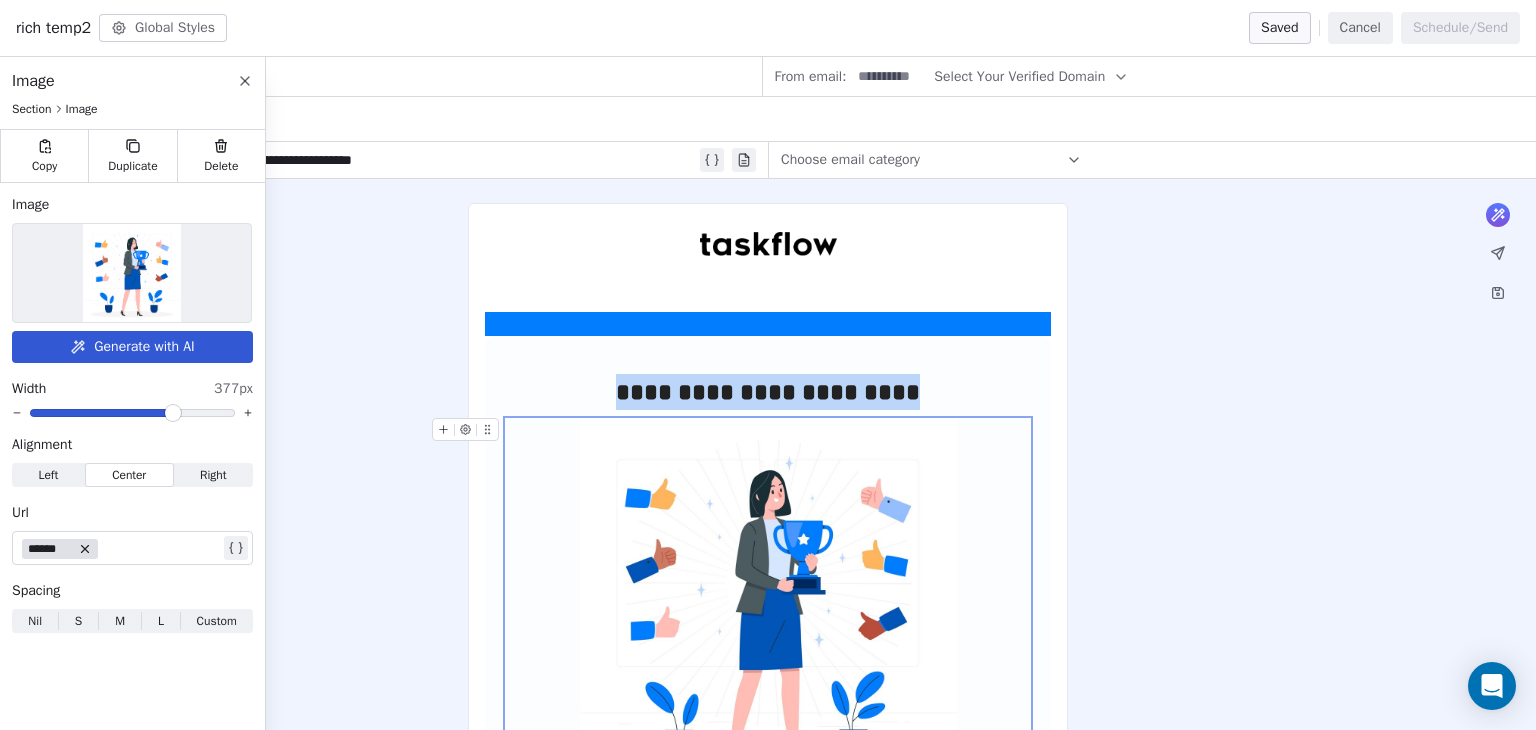 click at bounding box center (768, 606) 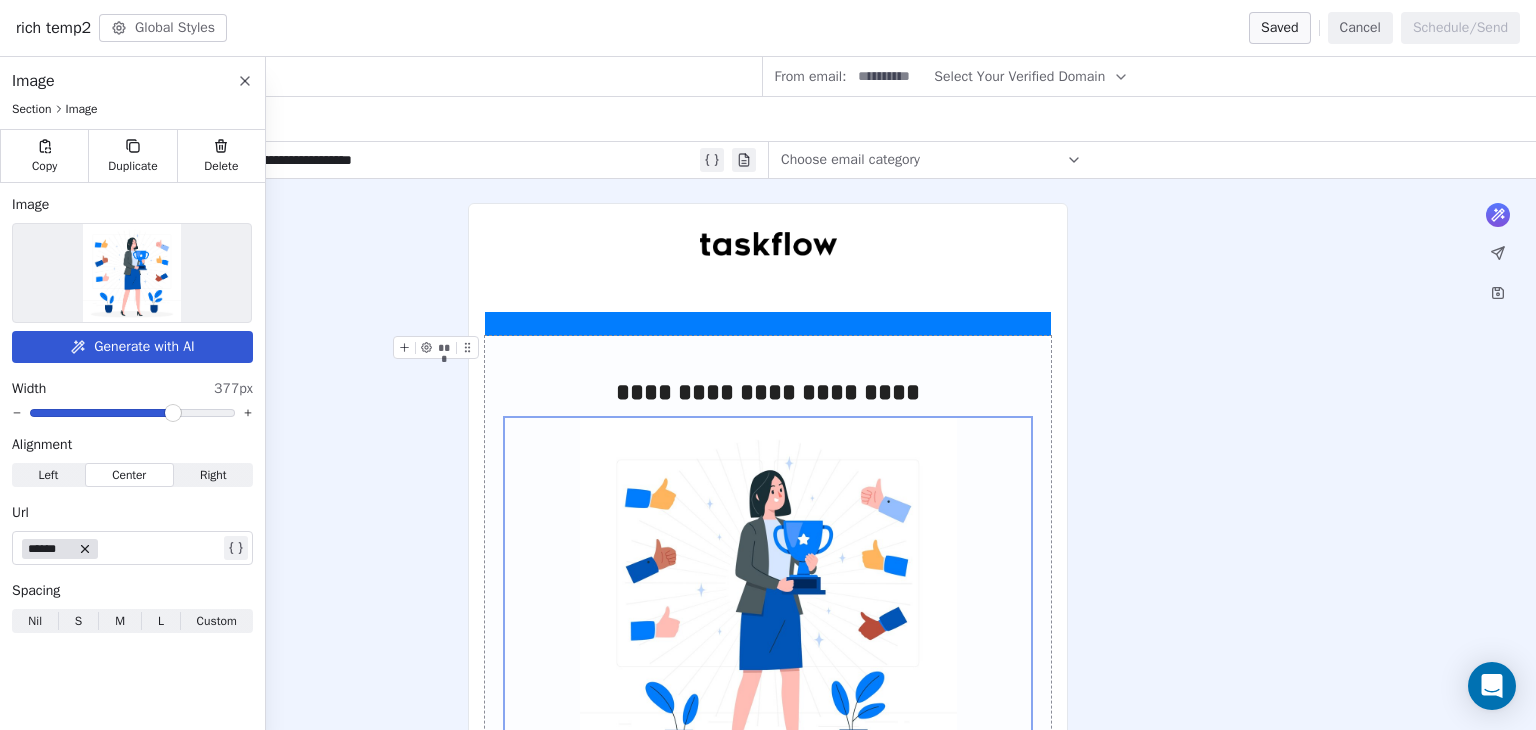 click on "******" at bounding box center [120, 548] 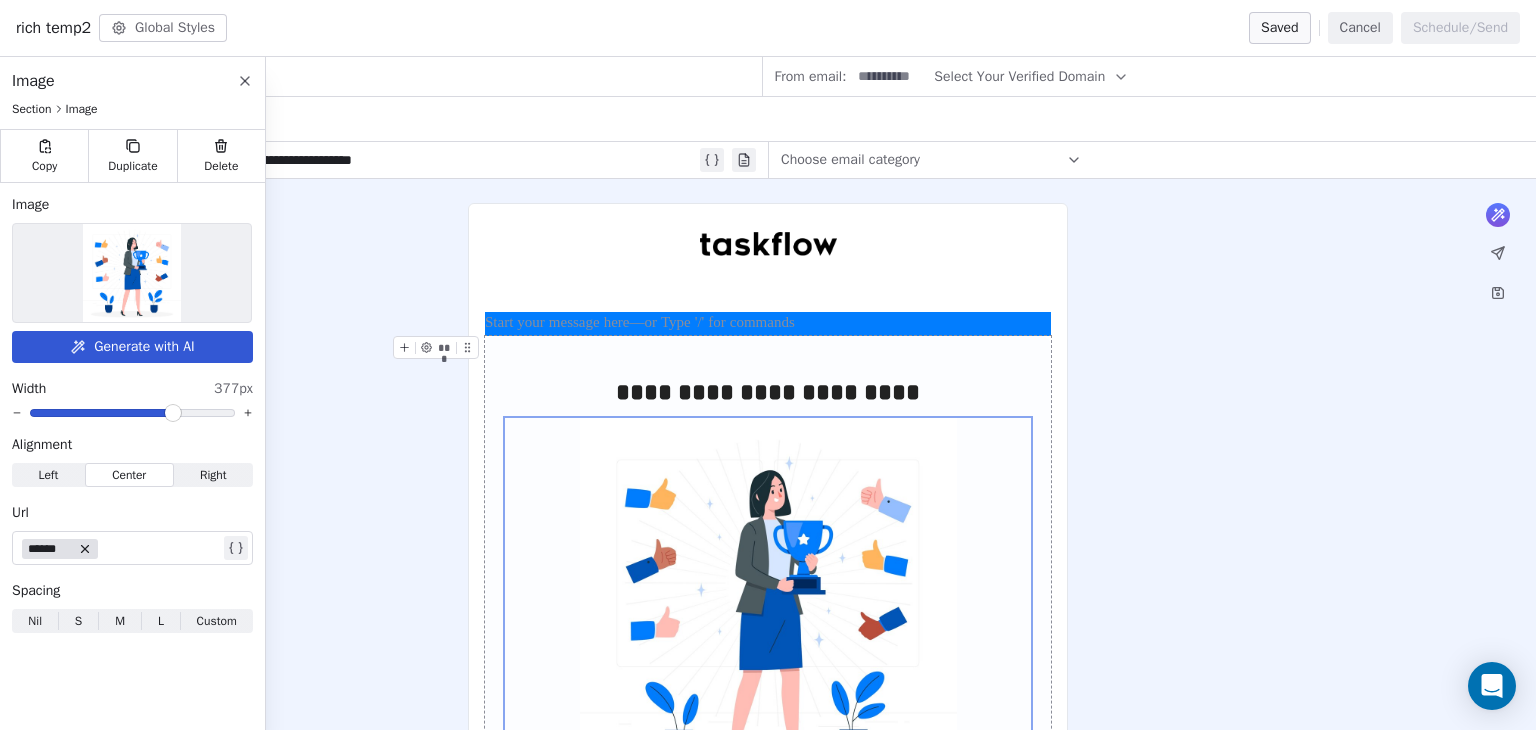 click at bounding box center (132, 273) 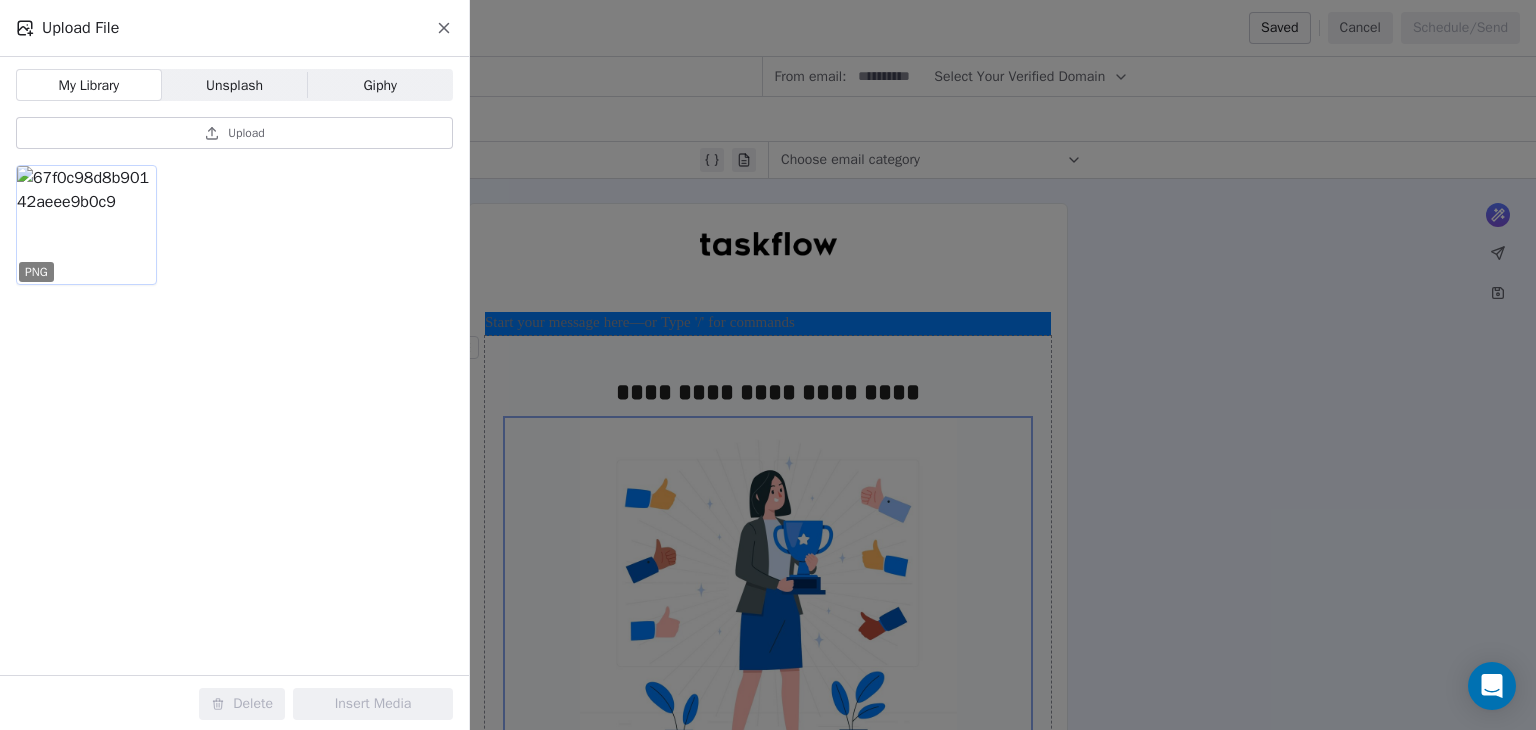 click at bounding box center [86, 225] 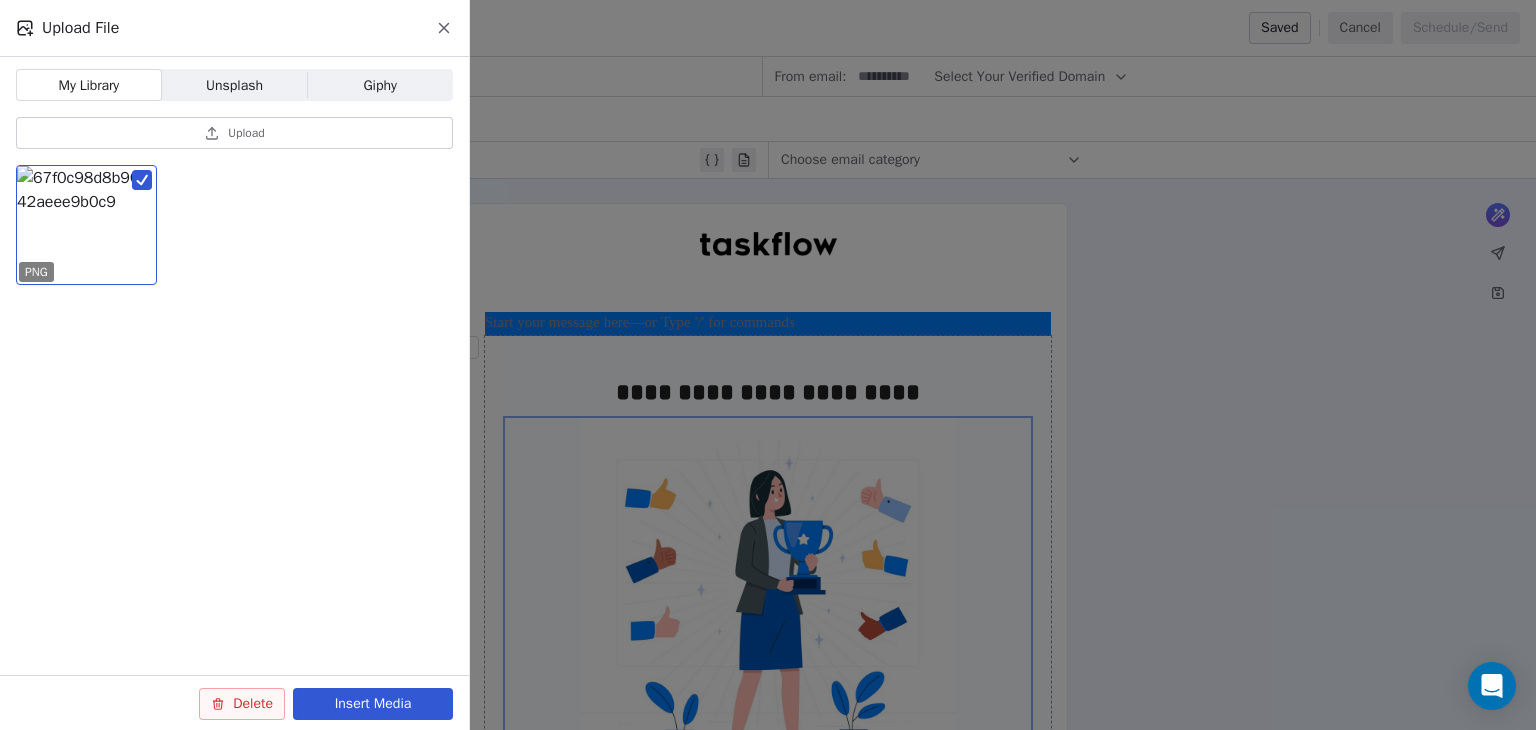 click on "Delete" at bounding box center (242, 704) 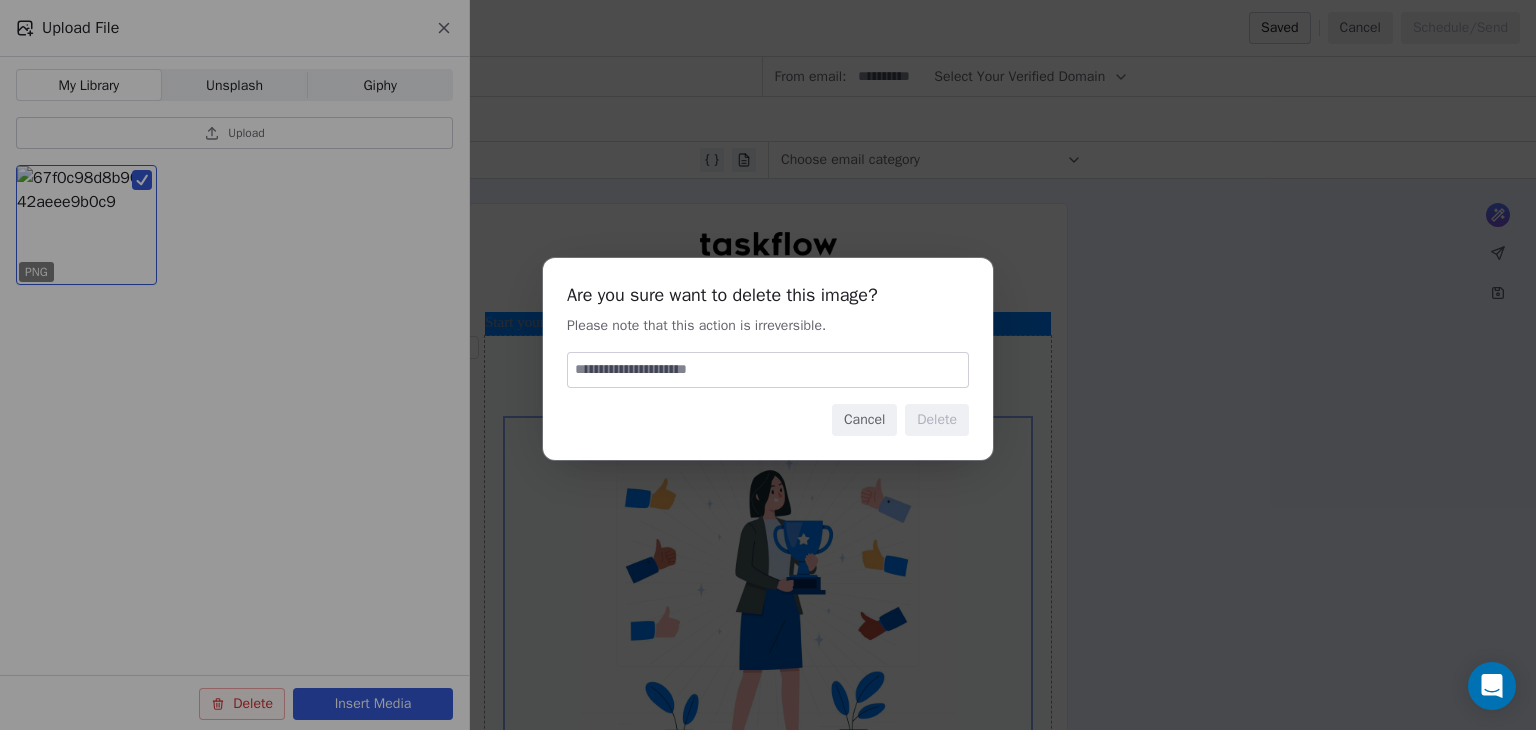 click at bounding box center (768, 370) 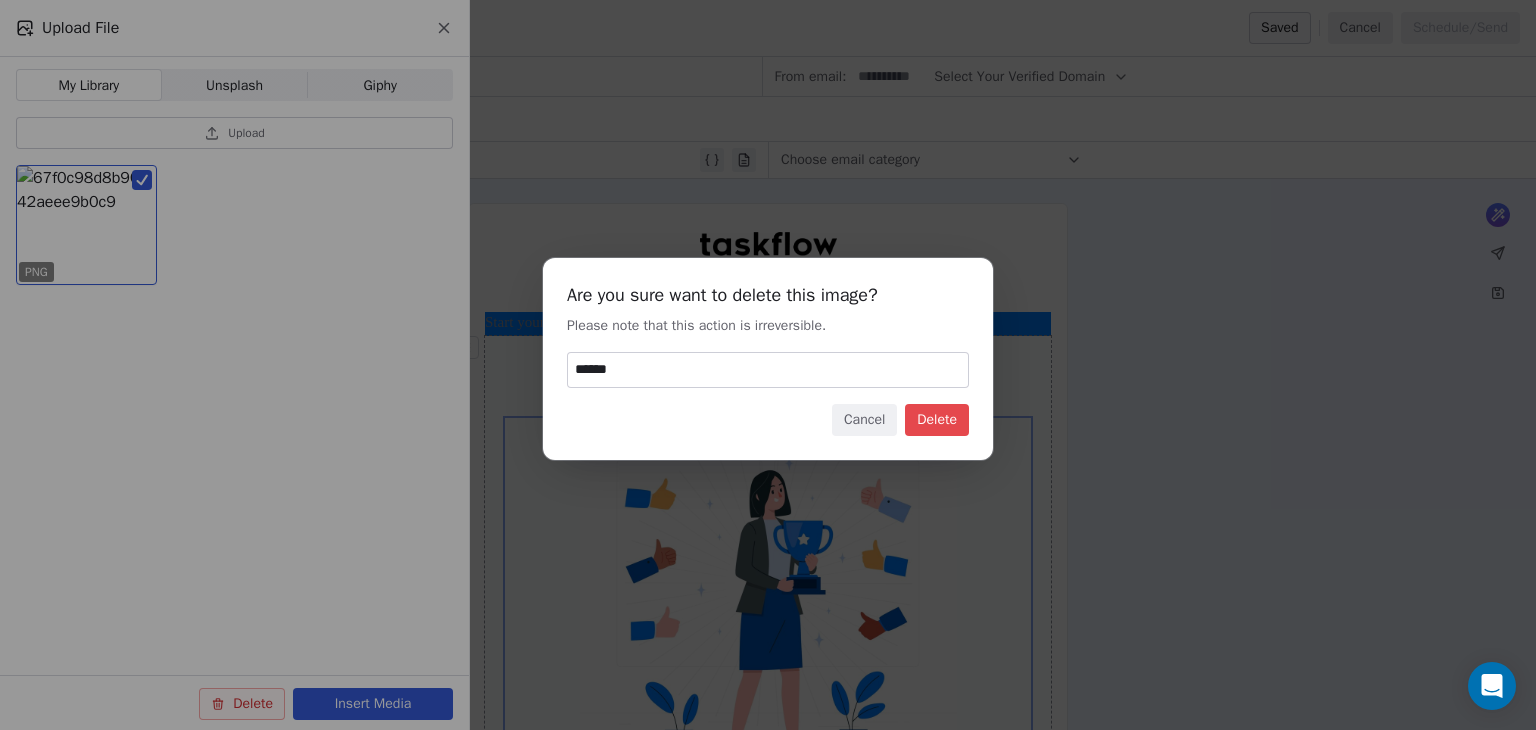type on "******" 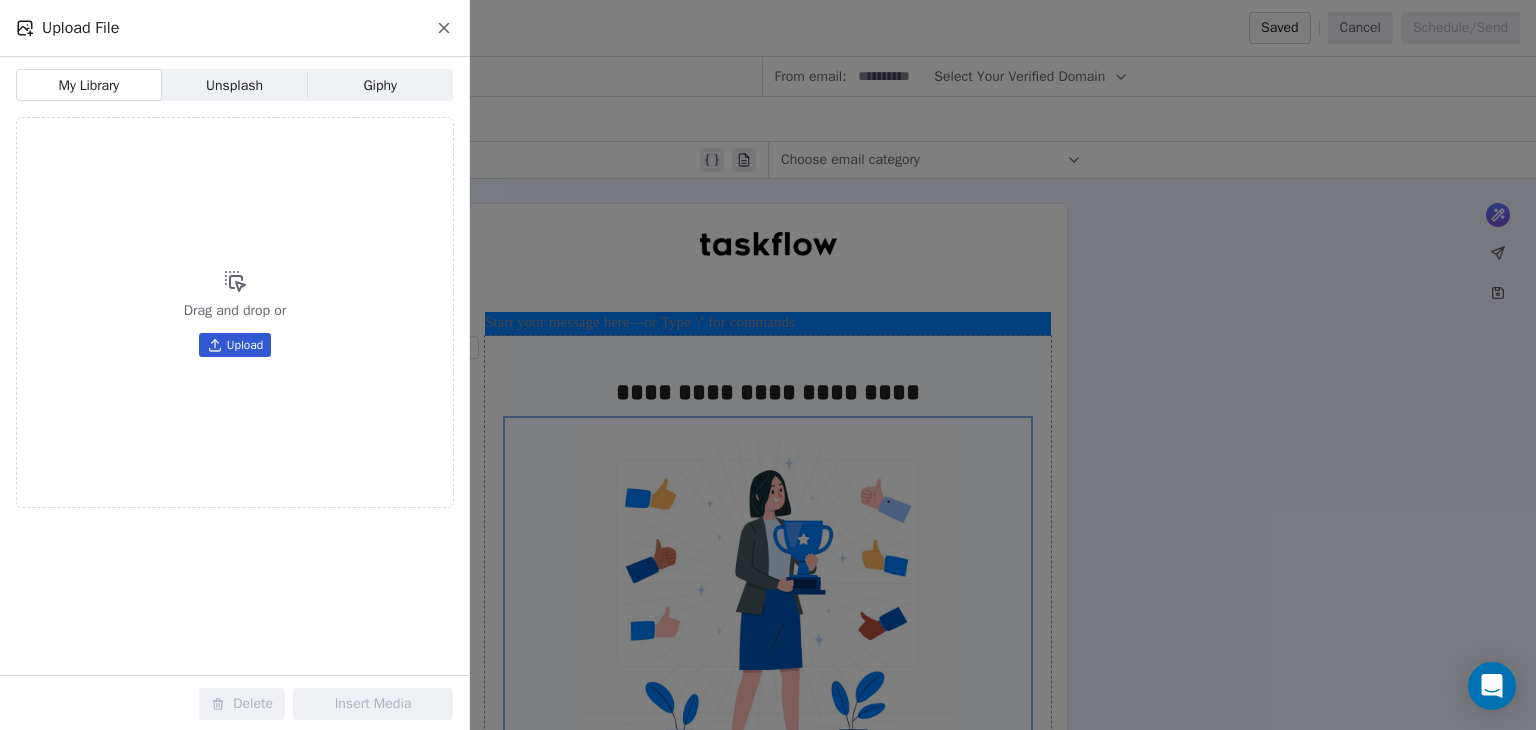 click on "Unsplash" at bounding box center [234, 85] 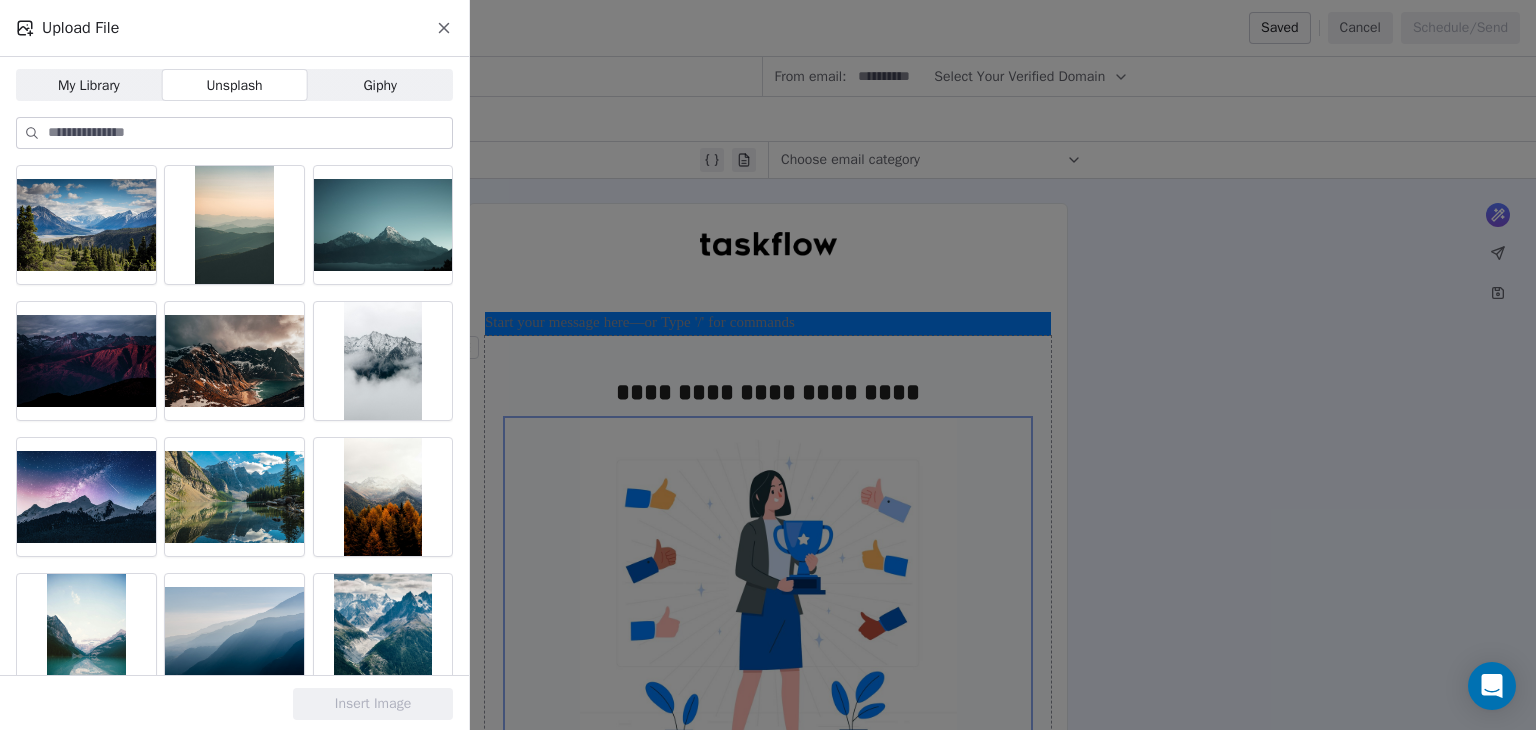 click on "Giphy Giphy" at bounding box center (380, 85) 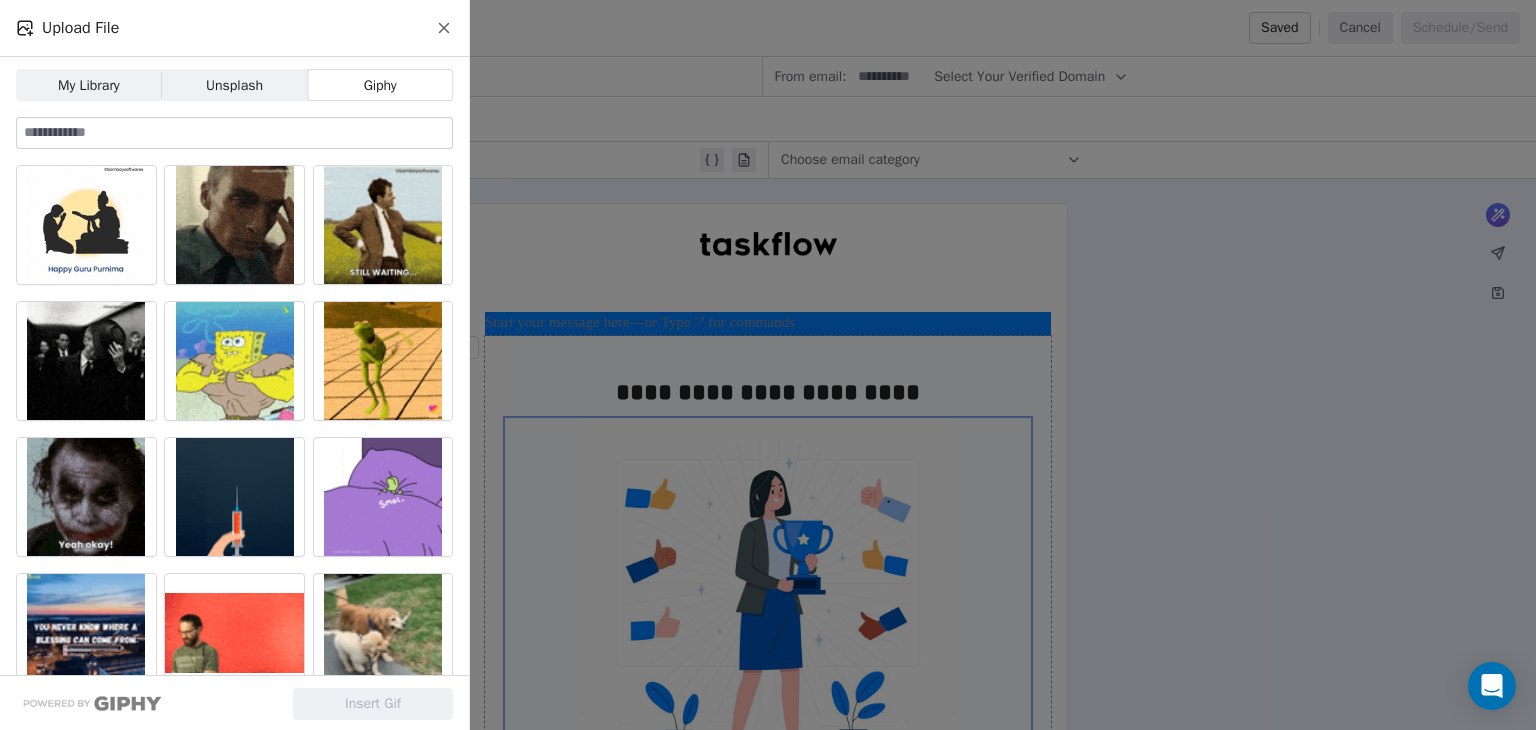 click 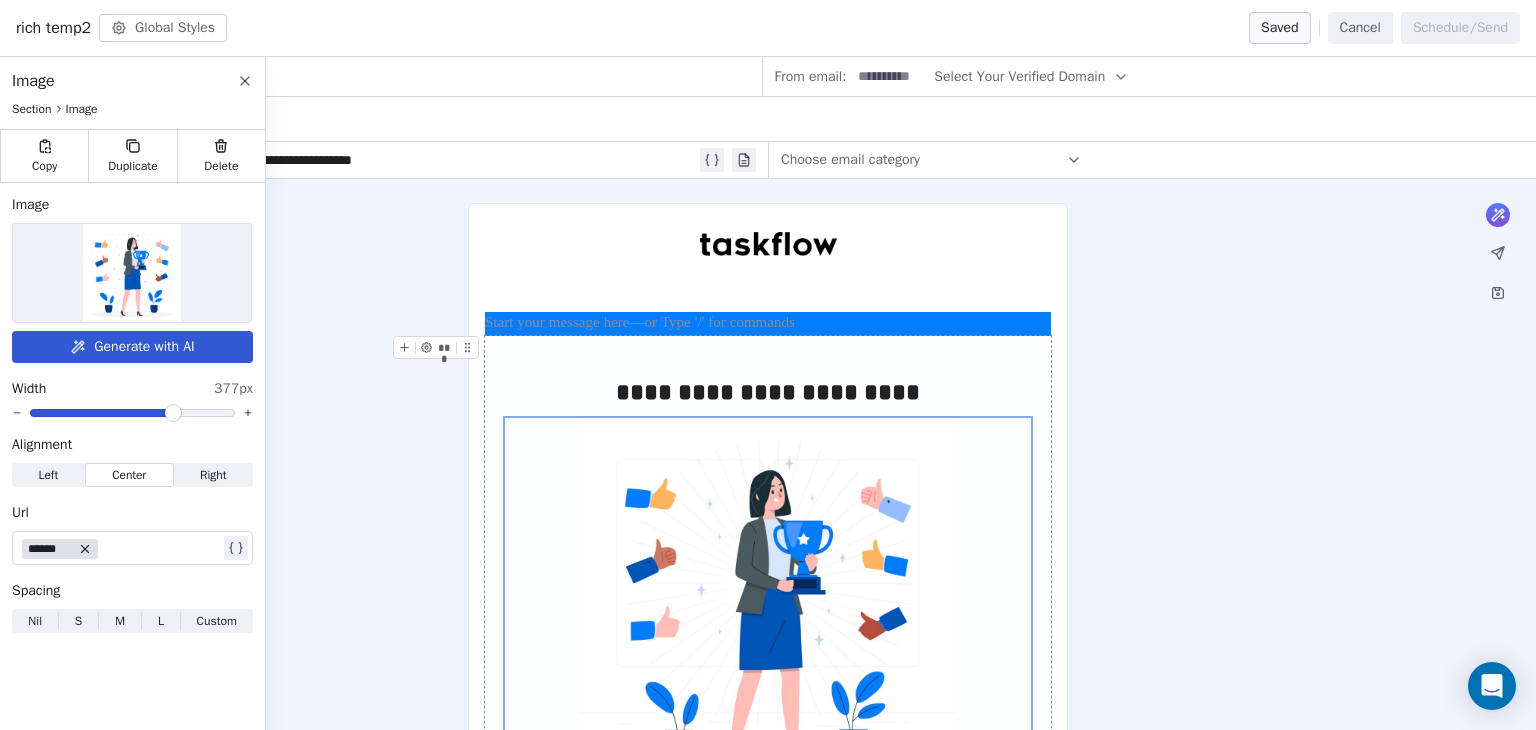 click on "******" at bounding box center [120, 548] 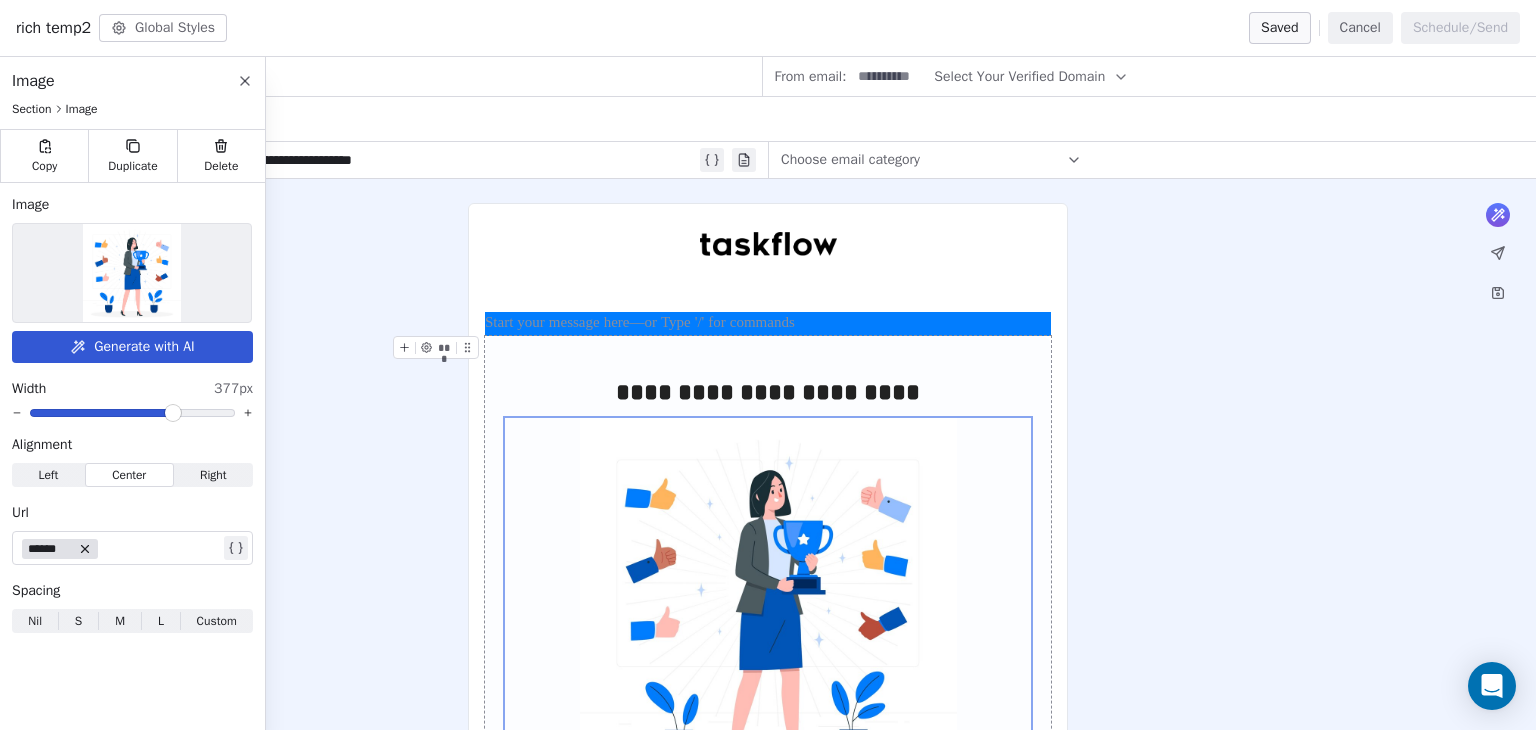 click on "Image Section Image Copy Duplicate Delete Image Generate with AI Width 377px Alignment Left Left Center Center Right Right Url ****** Spacing Nil Nil S S M M L L Custom Custom" at bounding box center (132, 397) 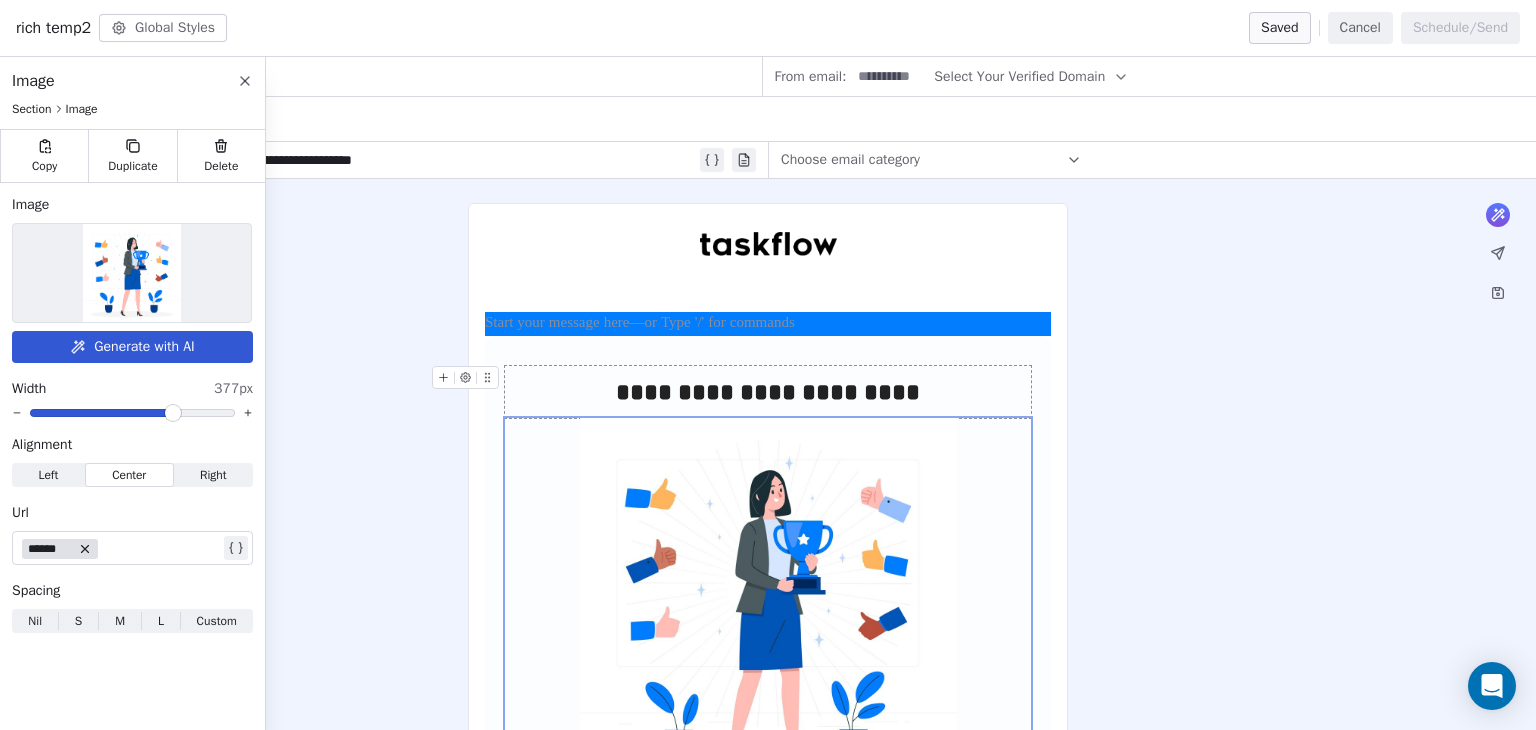 click on "**********" at bounding box center (768, 791) 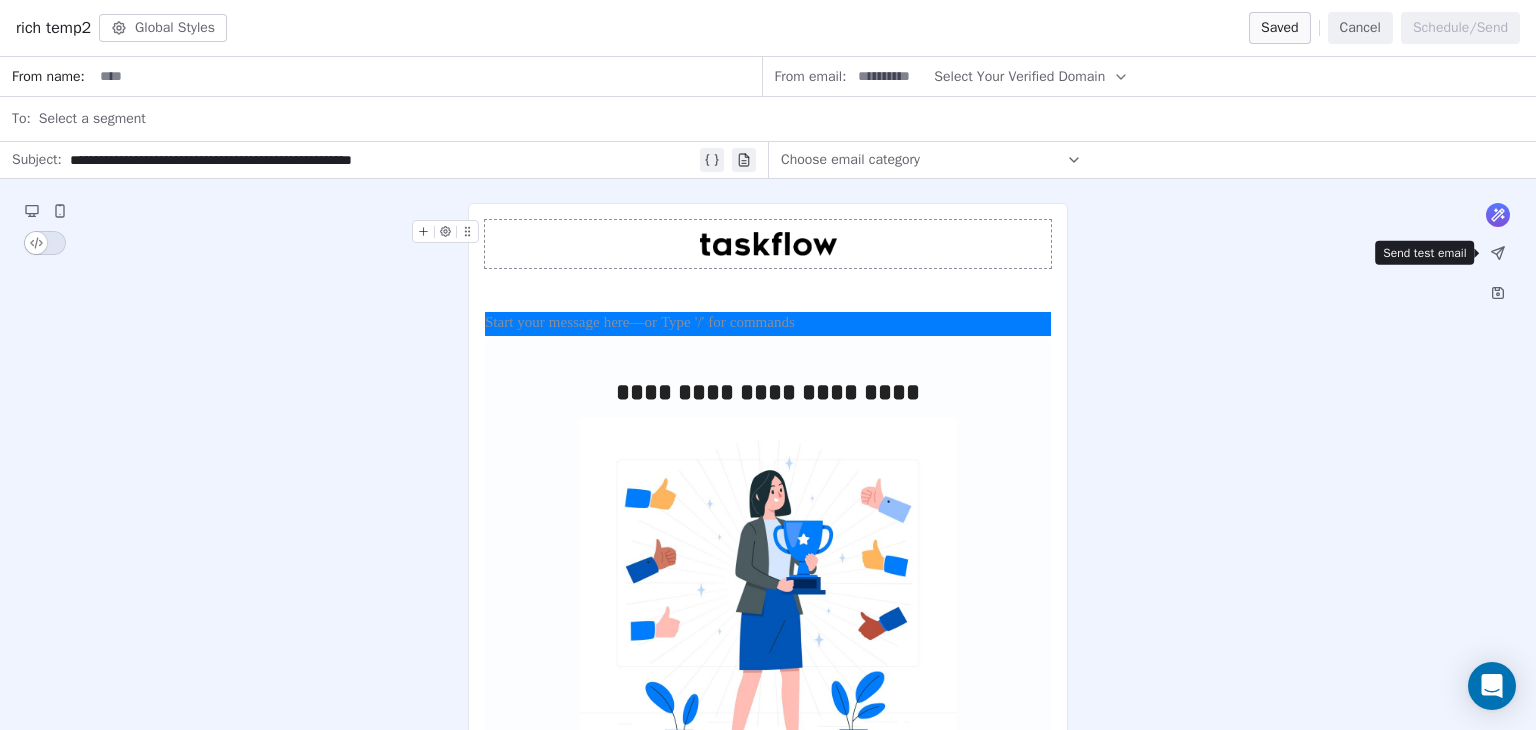 click 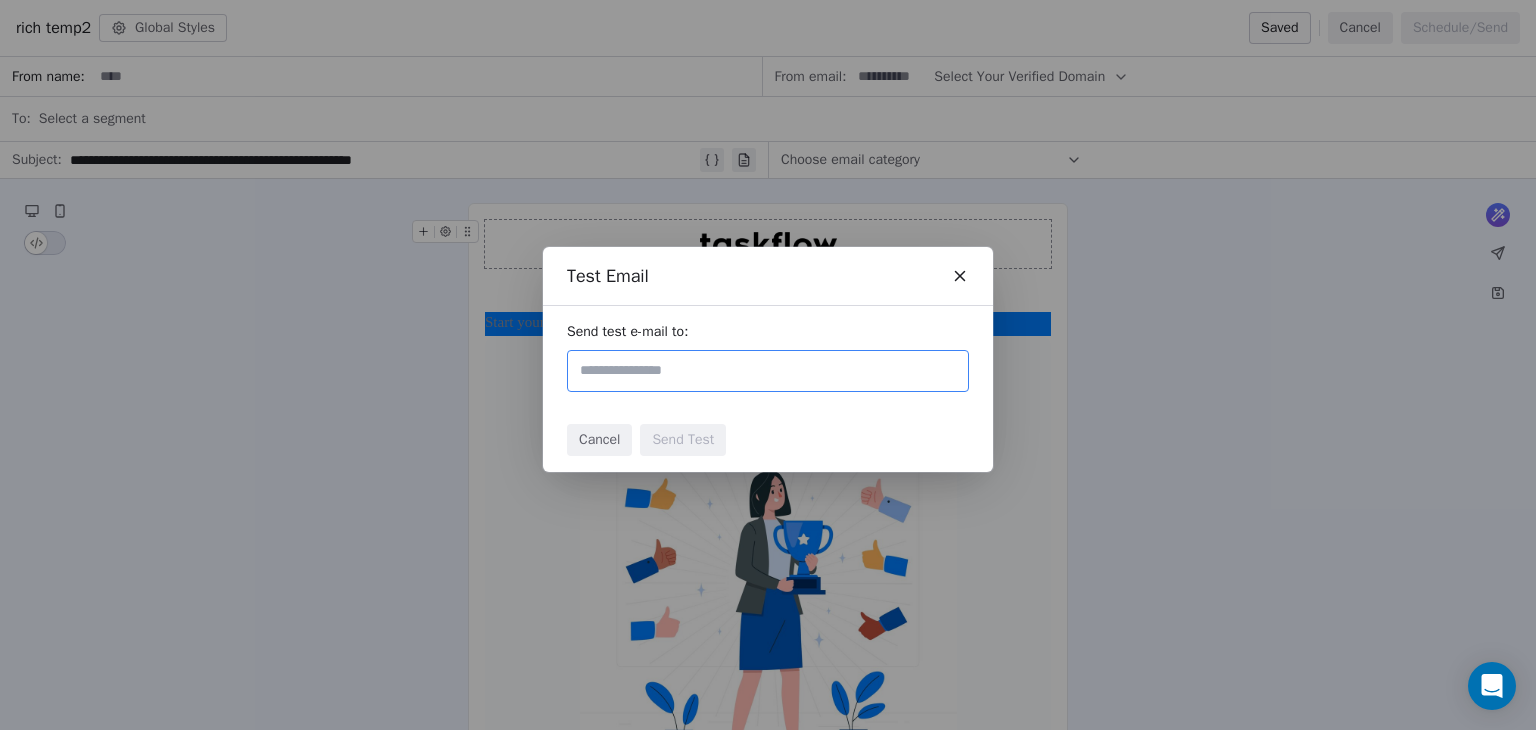 click on "Send test e-mail to:" at bounding box center (768, 357) 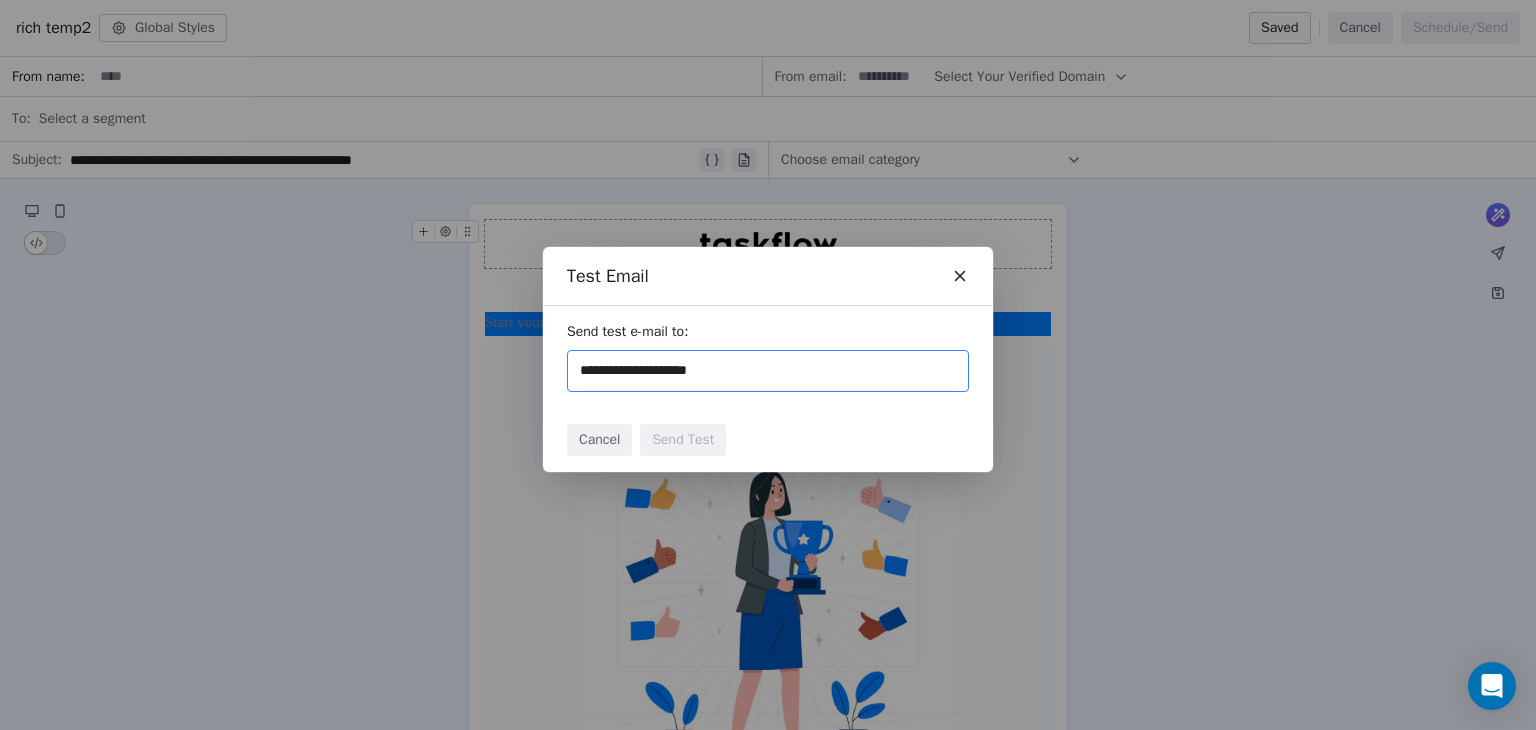 type on "**********" 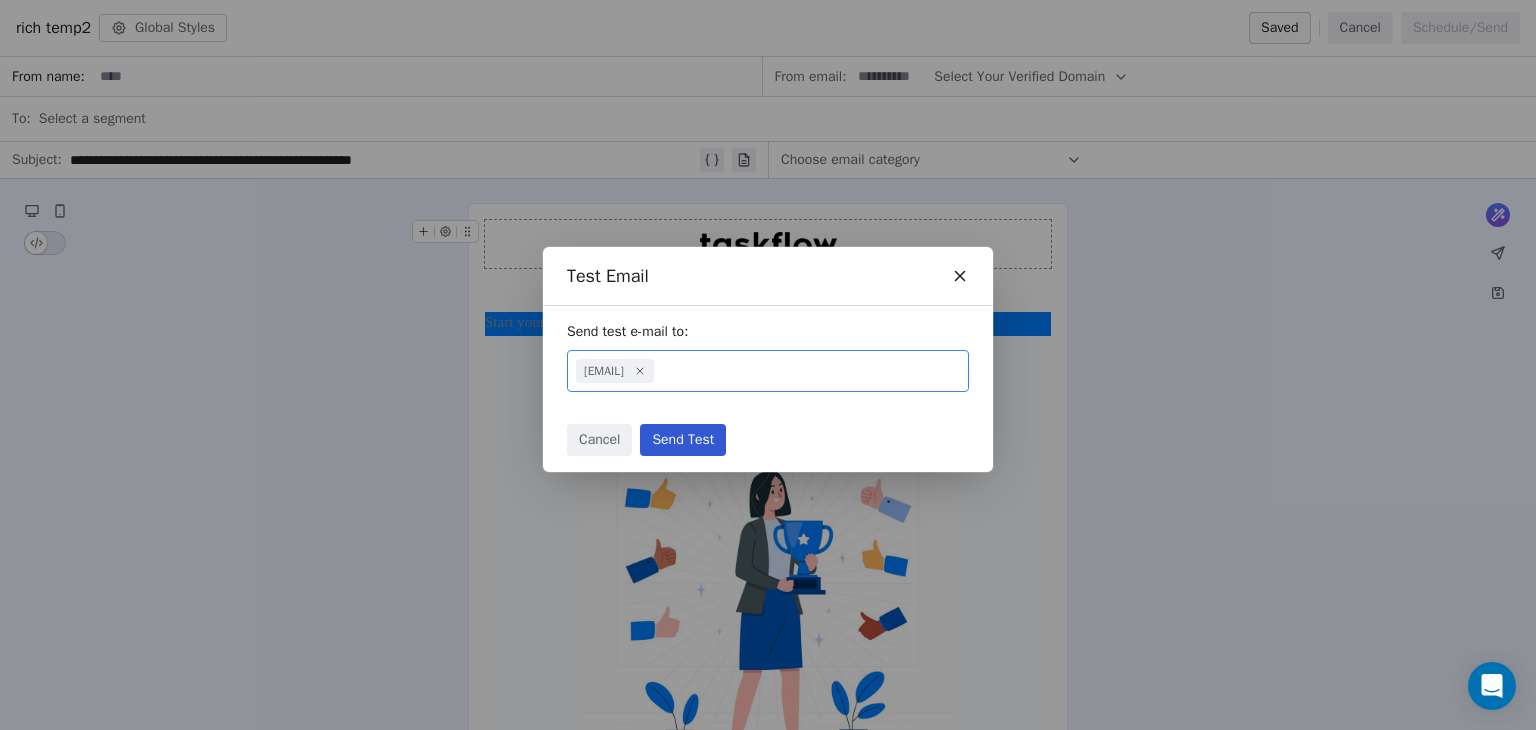 click on "Cancel Send Test" at bounding box center (768, 440) 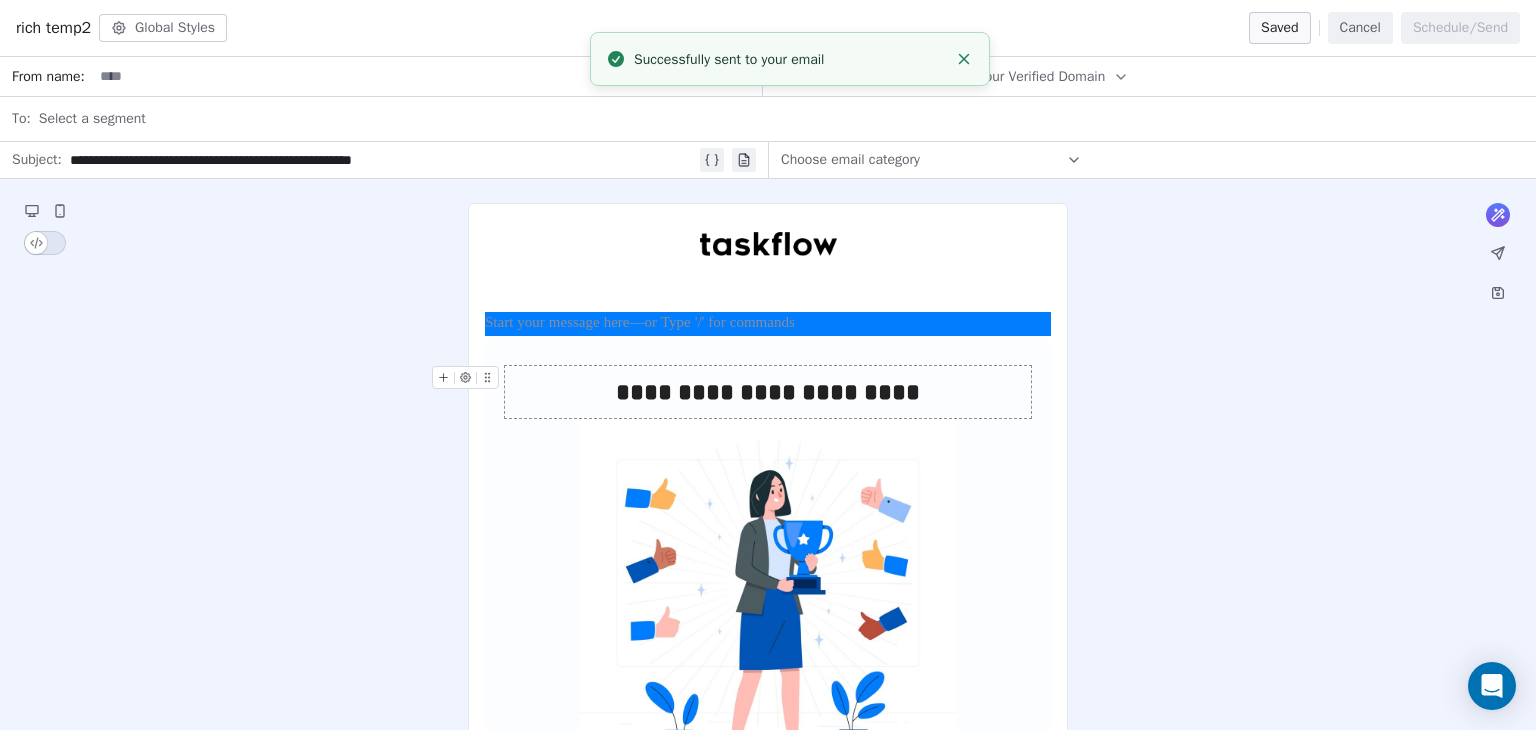 click at bounding box center [427, 76] 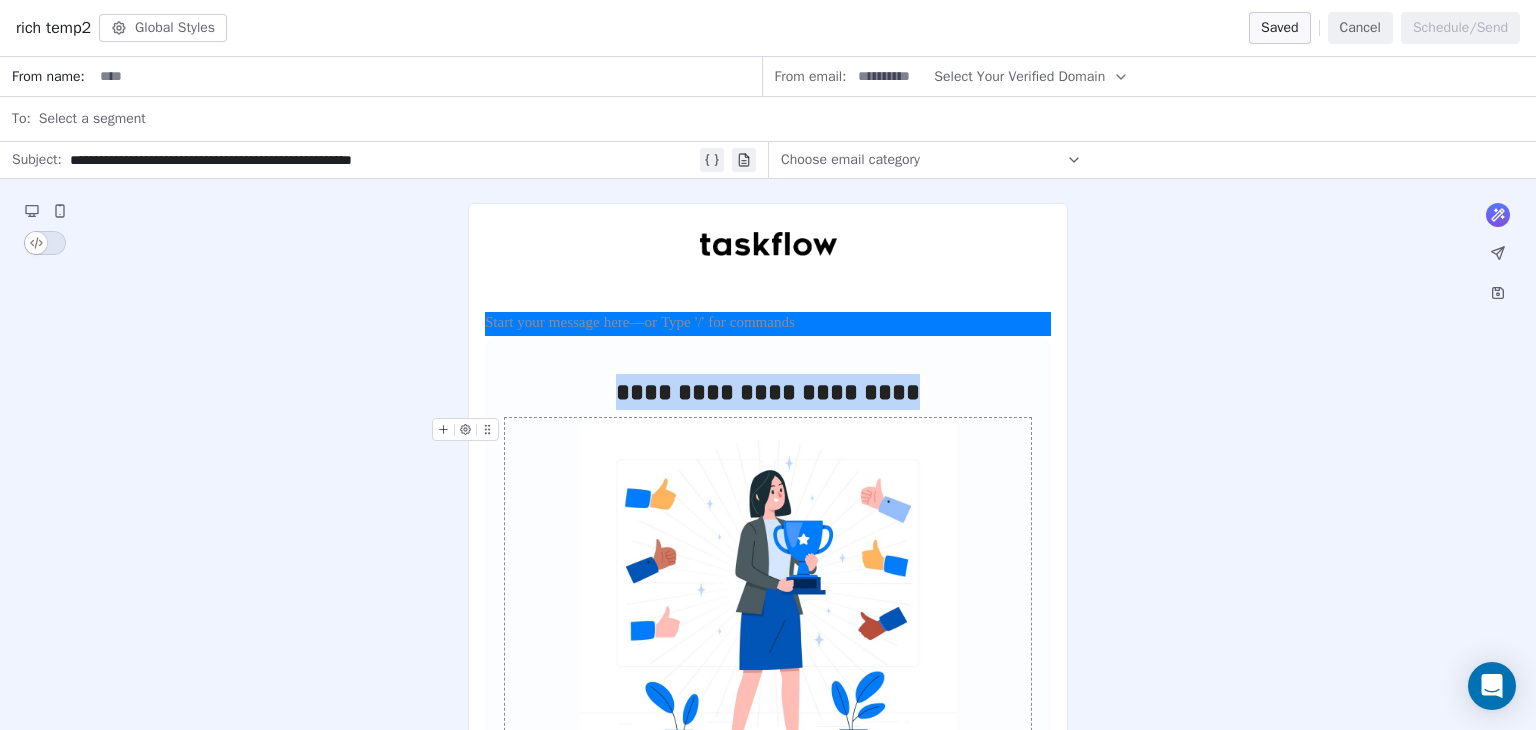 click at bounding box center [768, 606] 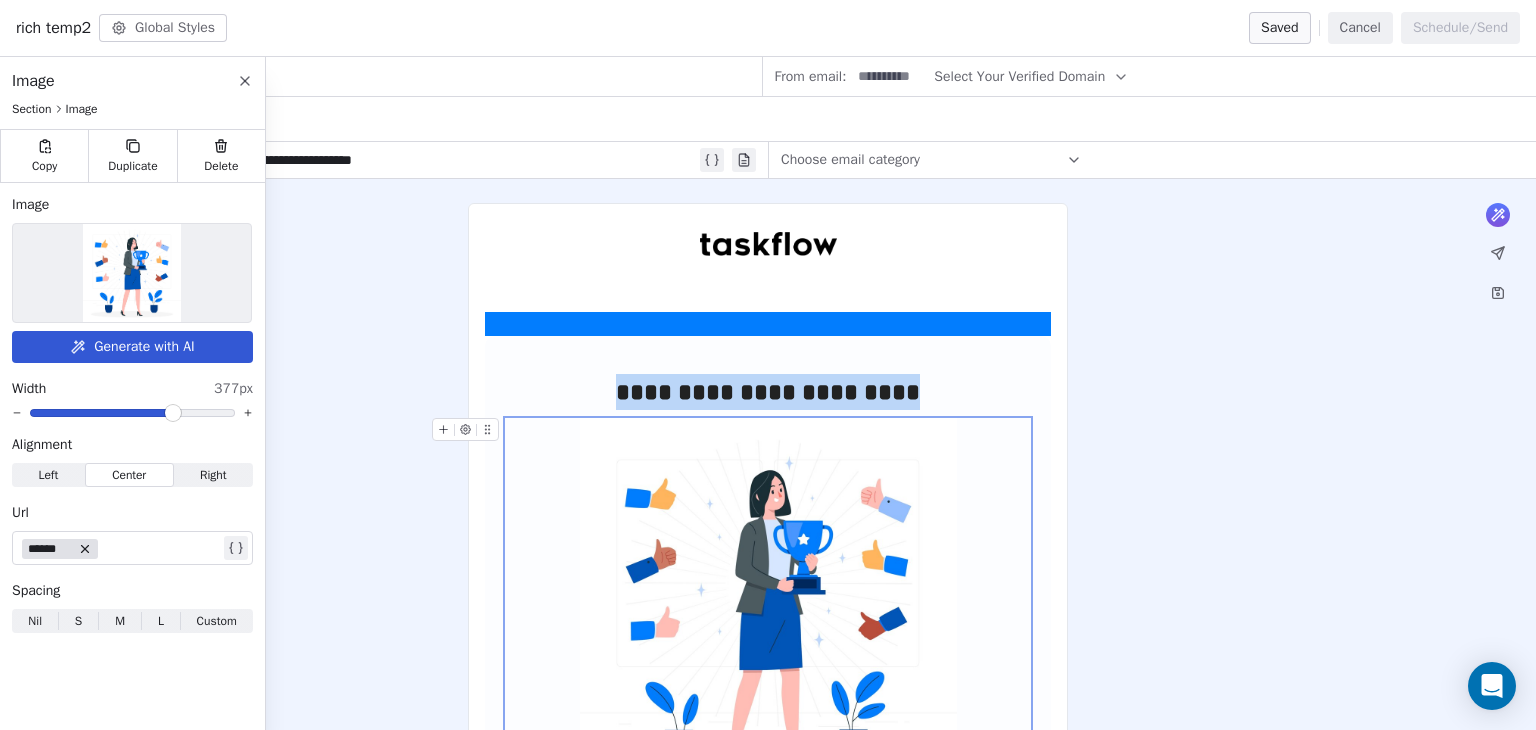 click on "Cancel" at bounding box center (1360, 28) 